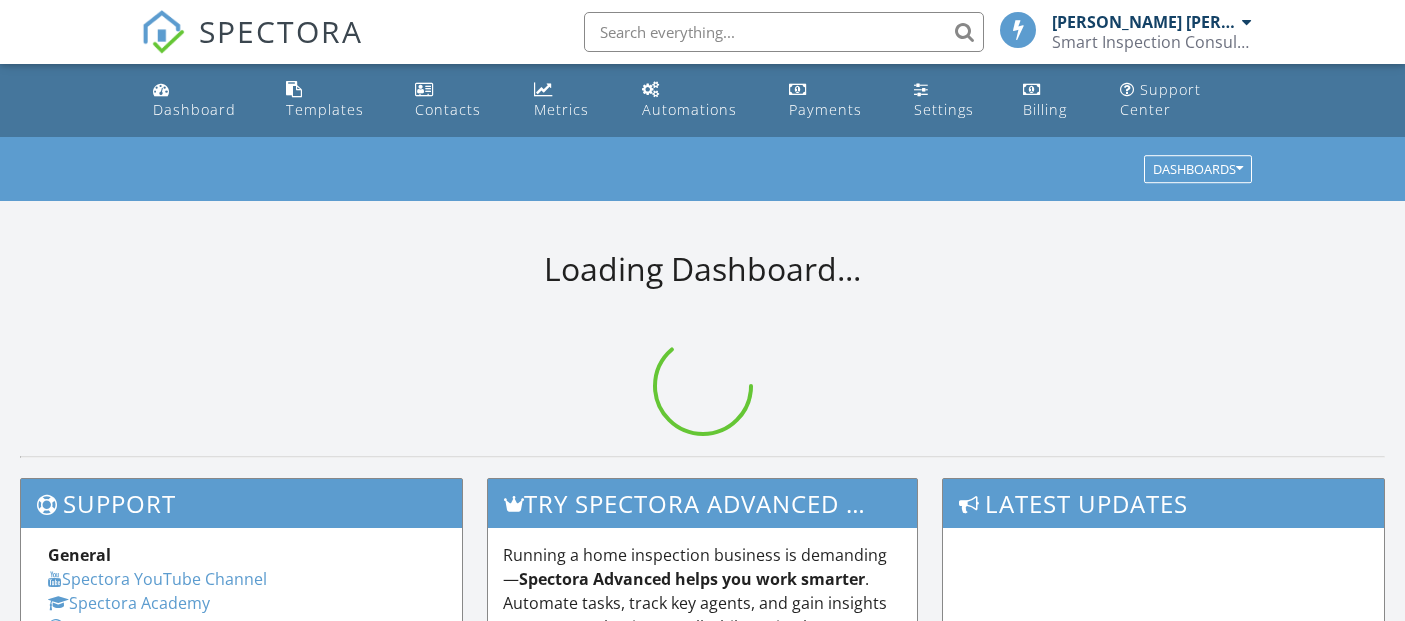 scroll, scrollTop: 0, scrollLeft: 0, axis: both 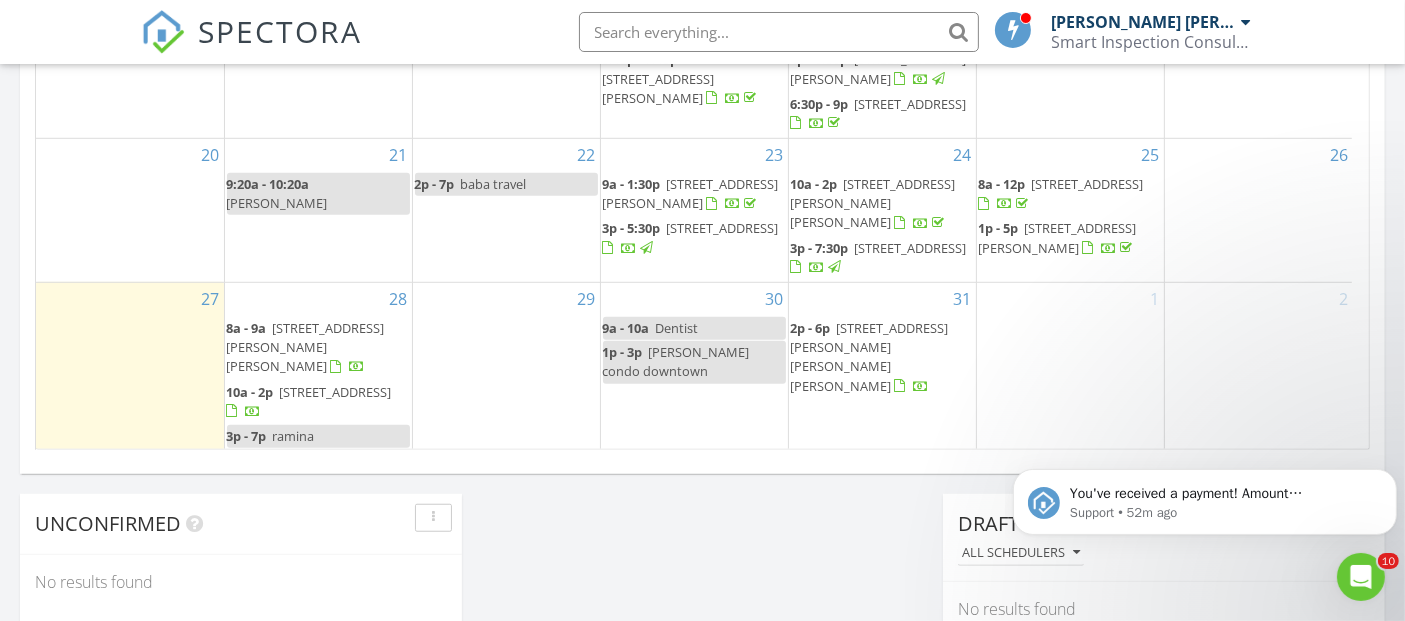 click on "ramina" at bounding box center [294, 436] 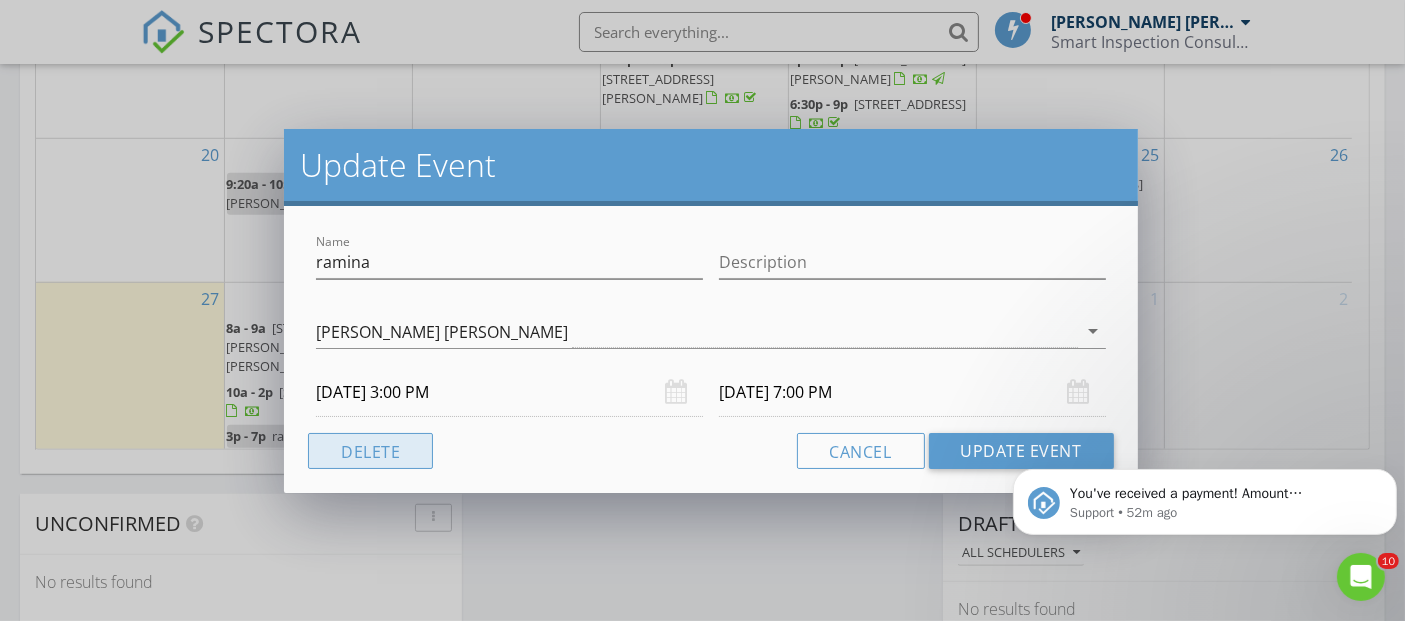 click on "Delete" at bounding box center (370, 451) 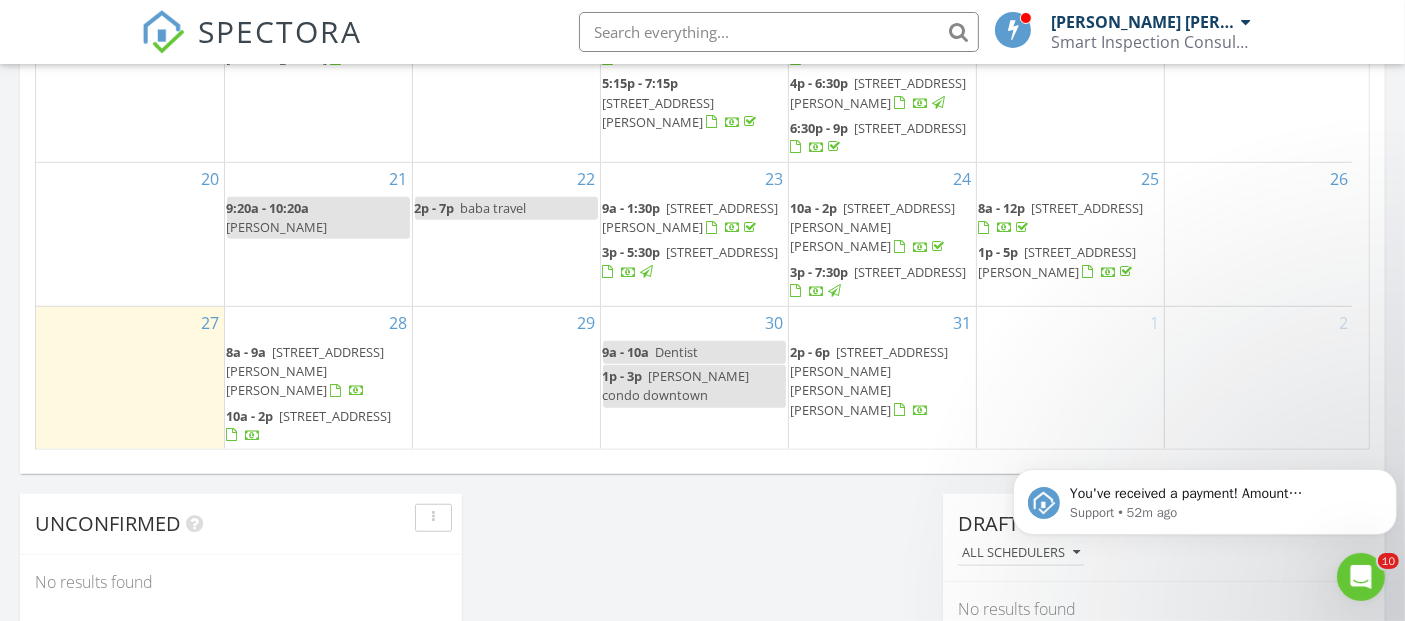 scroll, scrollTop: 1490, scrollLeft: 0, axis: vertical 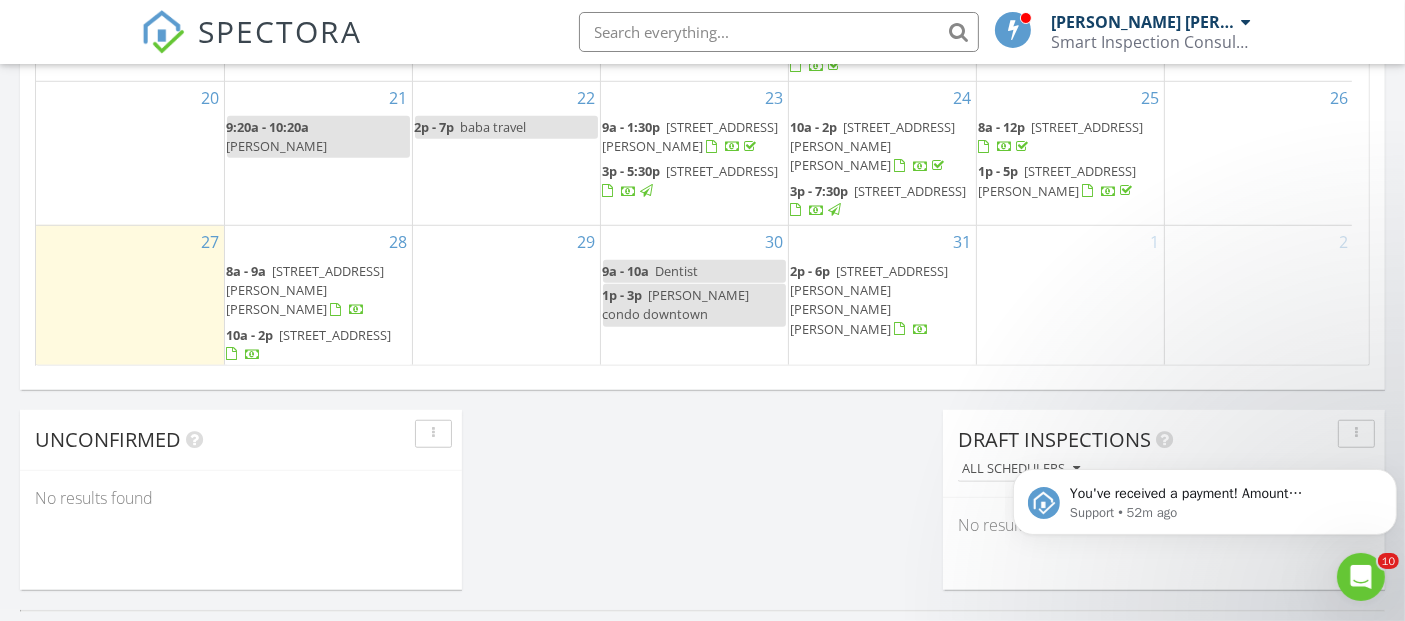 click on "28
8a - 9a
2 Benson Dr, Port Moody V3H 3P7
10a - 2p
9921 157 St, Surrey V4N 2W4" at bounding box center [318, 297] 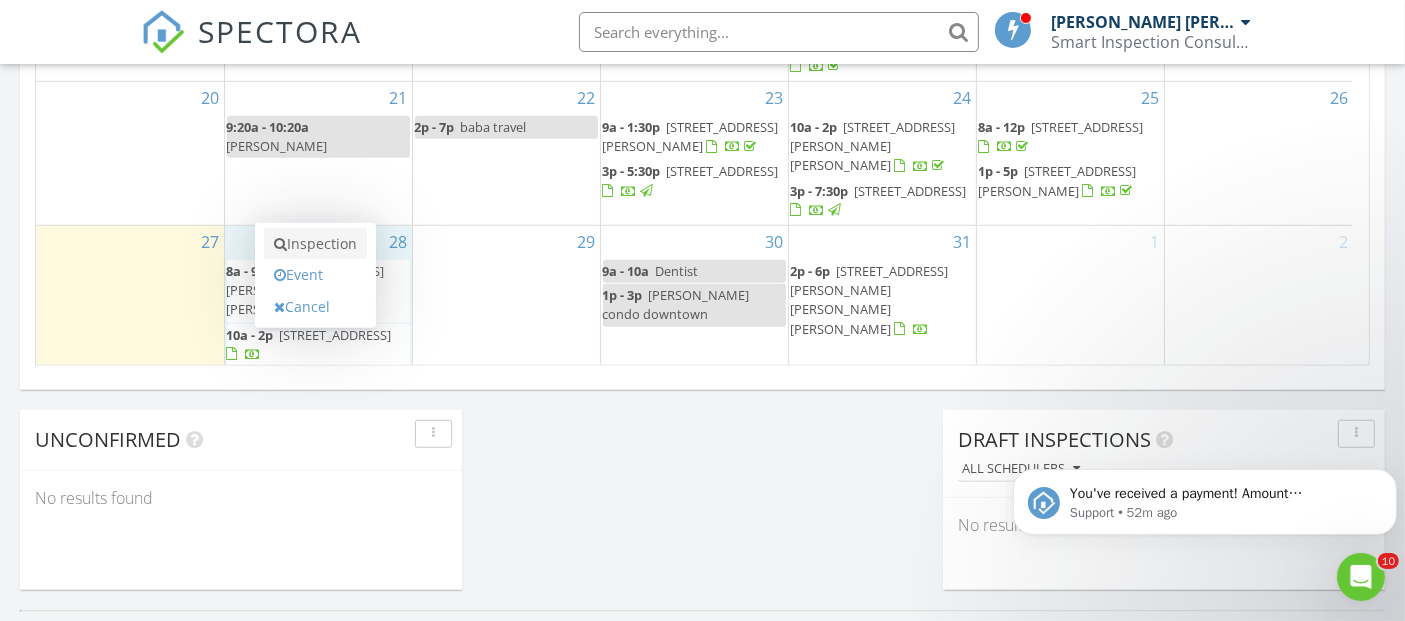 click on "Inspection" at bounding box center [315, 244] 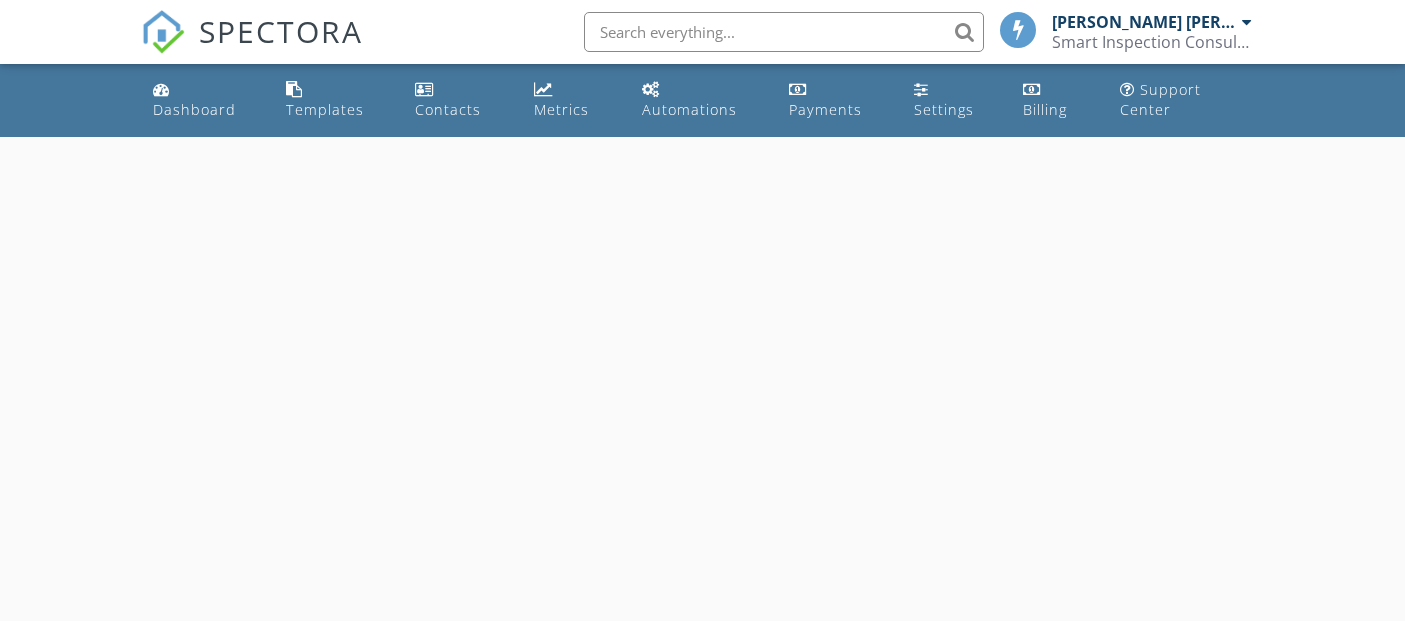 scroll, scrollTop: 0, scrollLeft: 0, axis: both 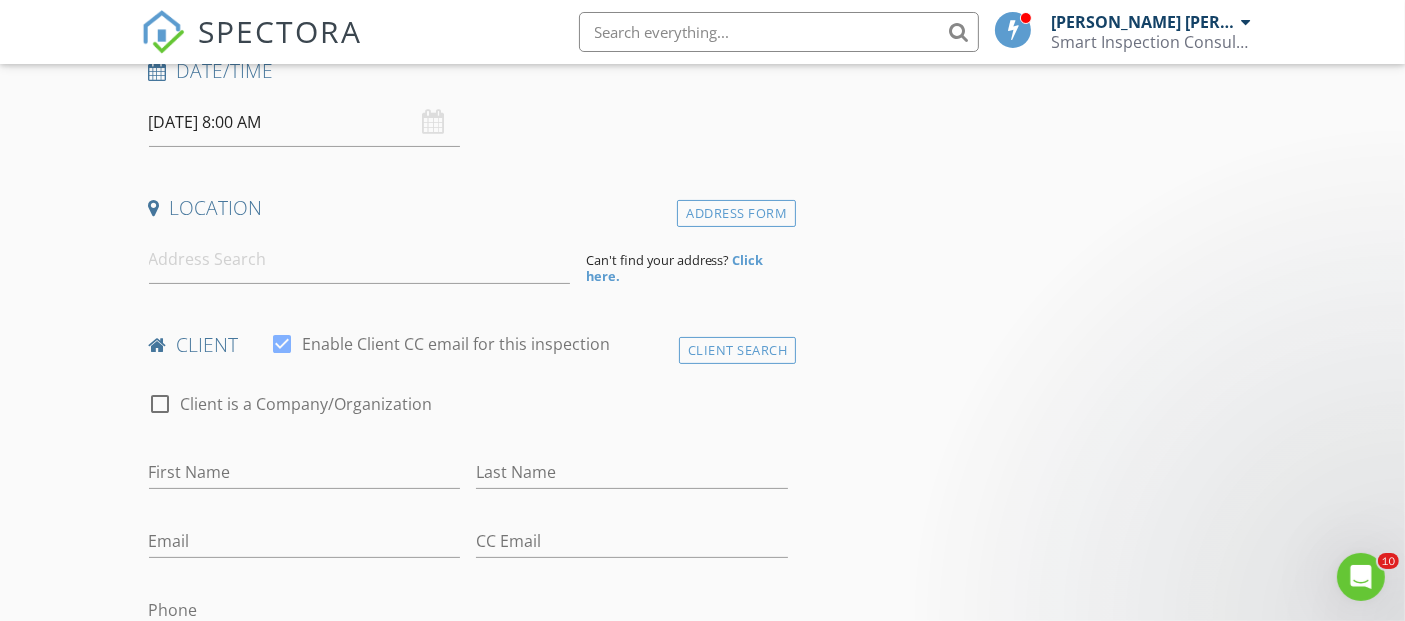 click on "07/28/2025 8:00 AM" at bounding box center (305, 122) 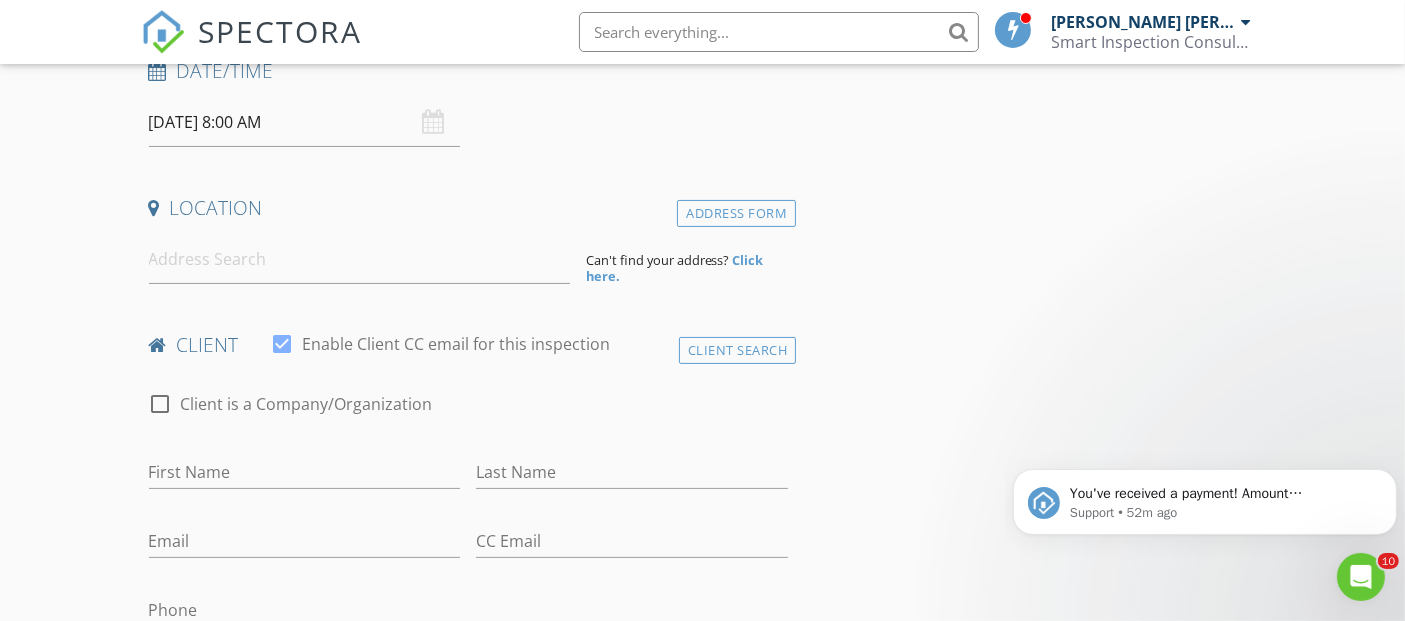 scroll, scrollTop: 0, scrollLeft: 0, axis: both 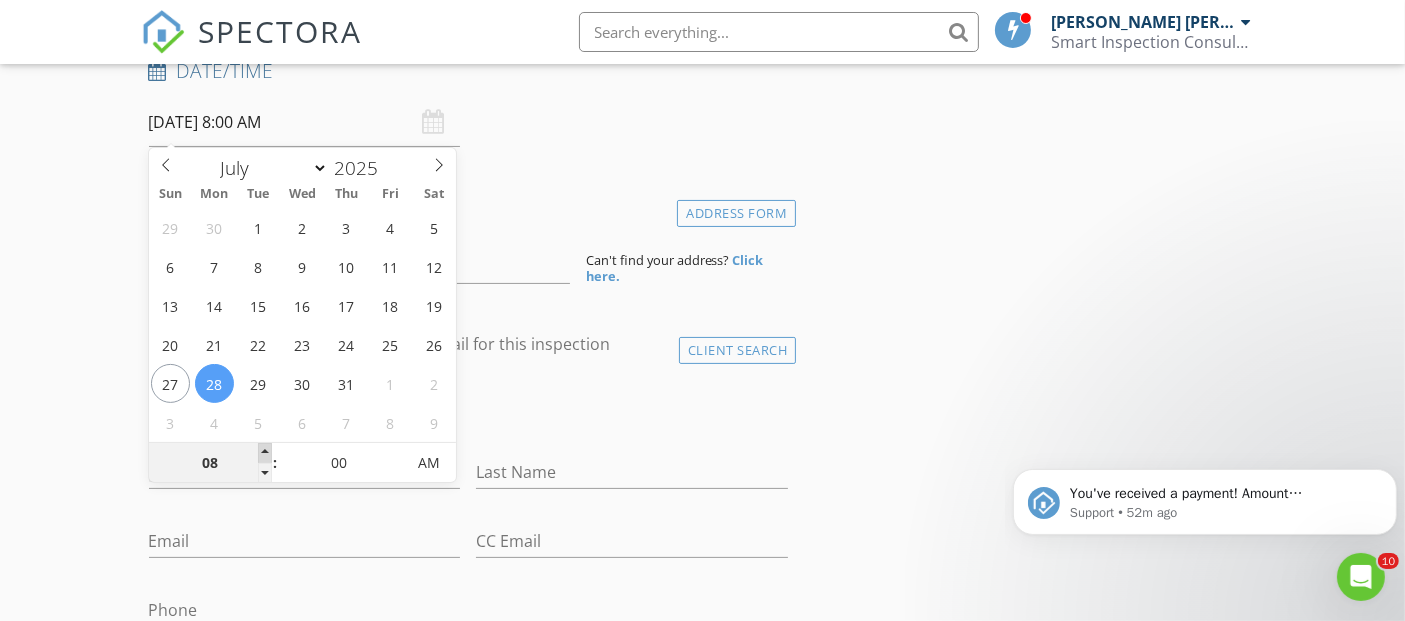type on "09" 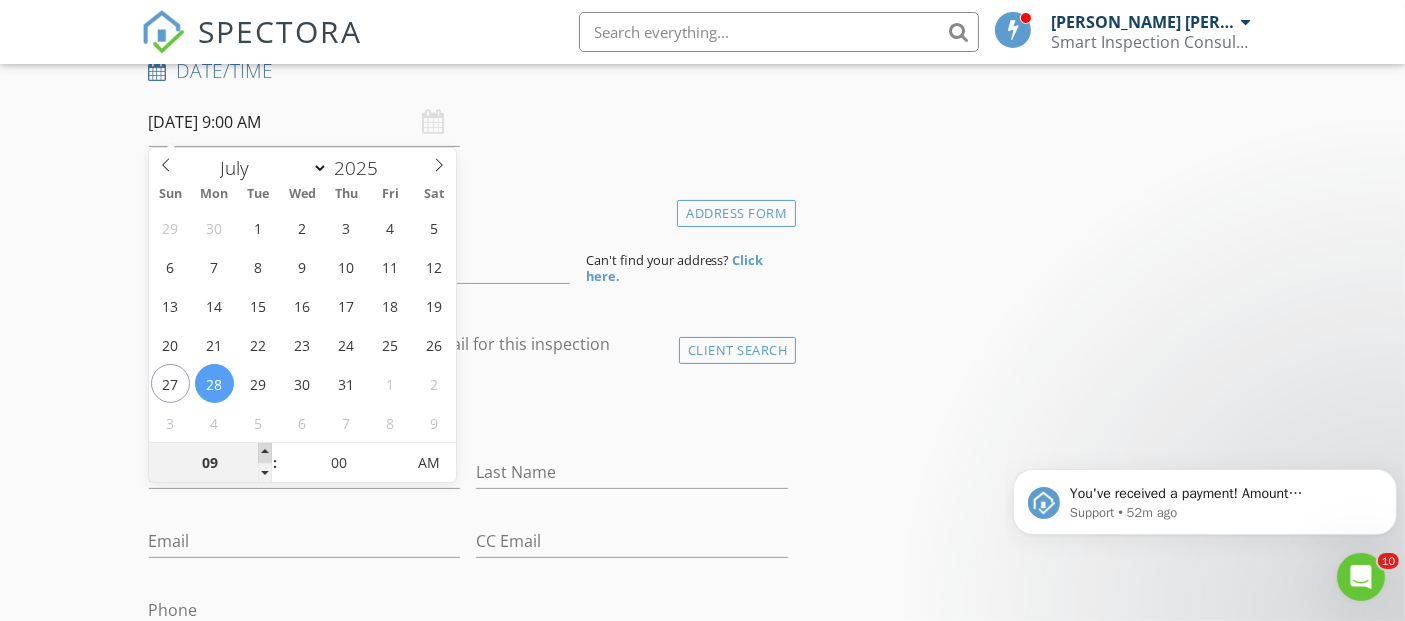 click at bounding box center [265, 453] 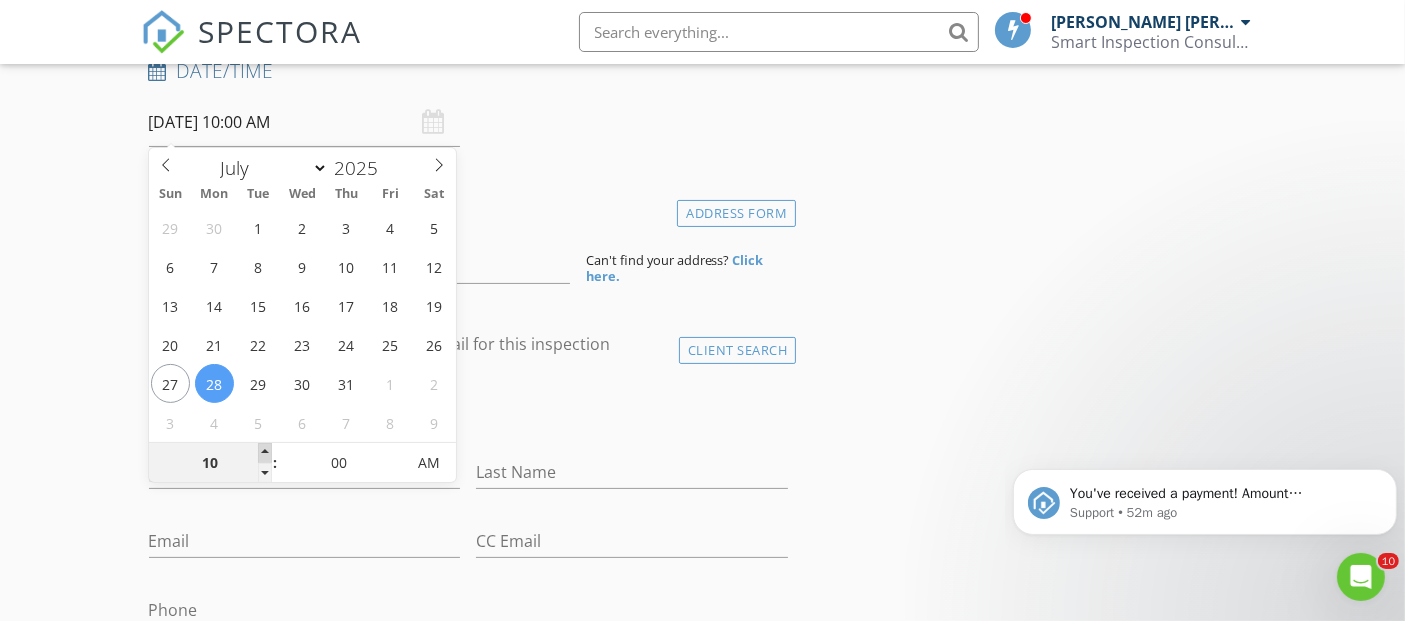 click at bounding box center [265, 453] 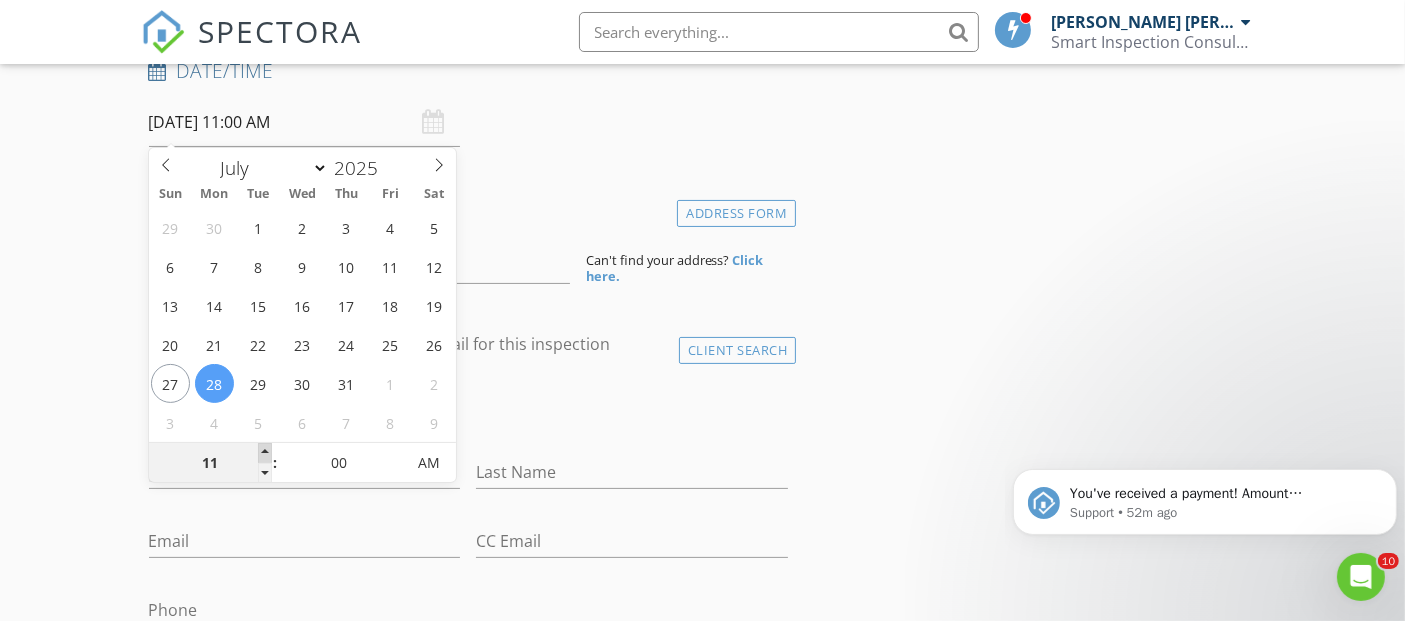 click at bounding box center (265, 453) 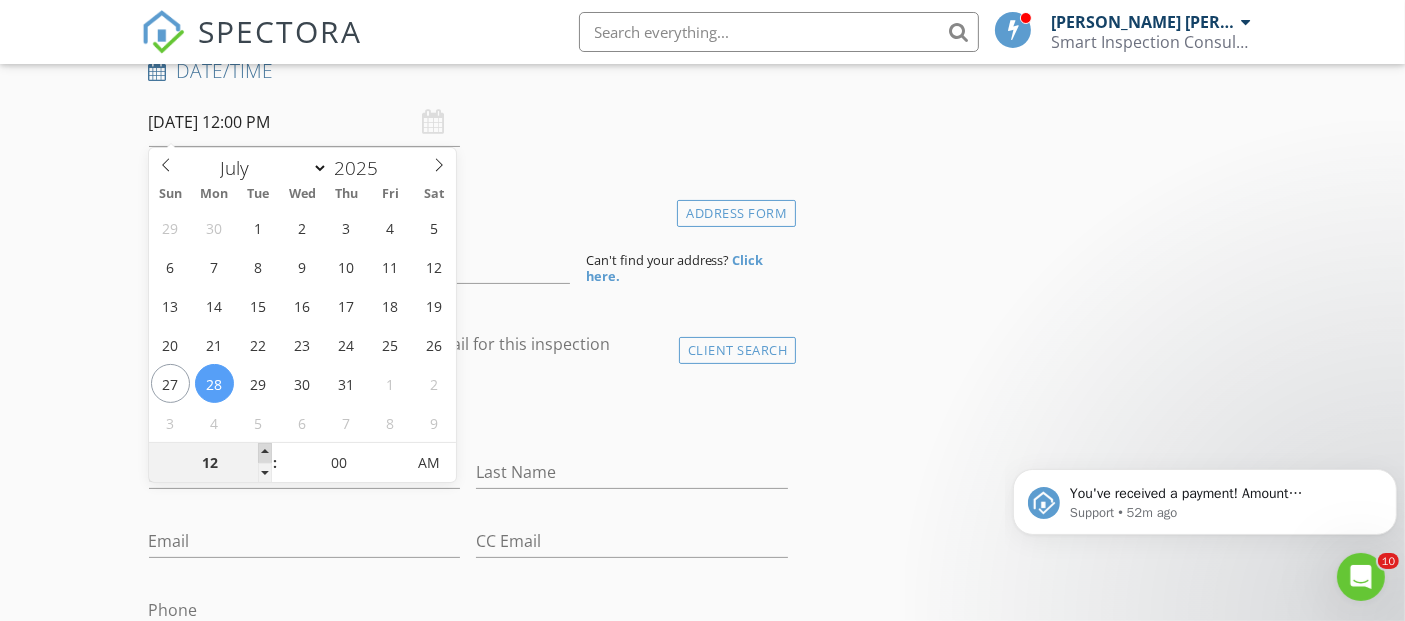click at bounding box center (265, 453) 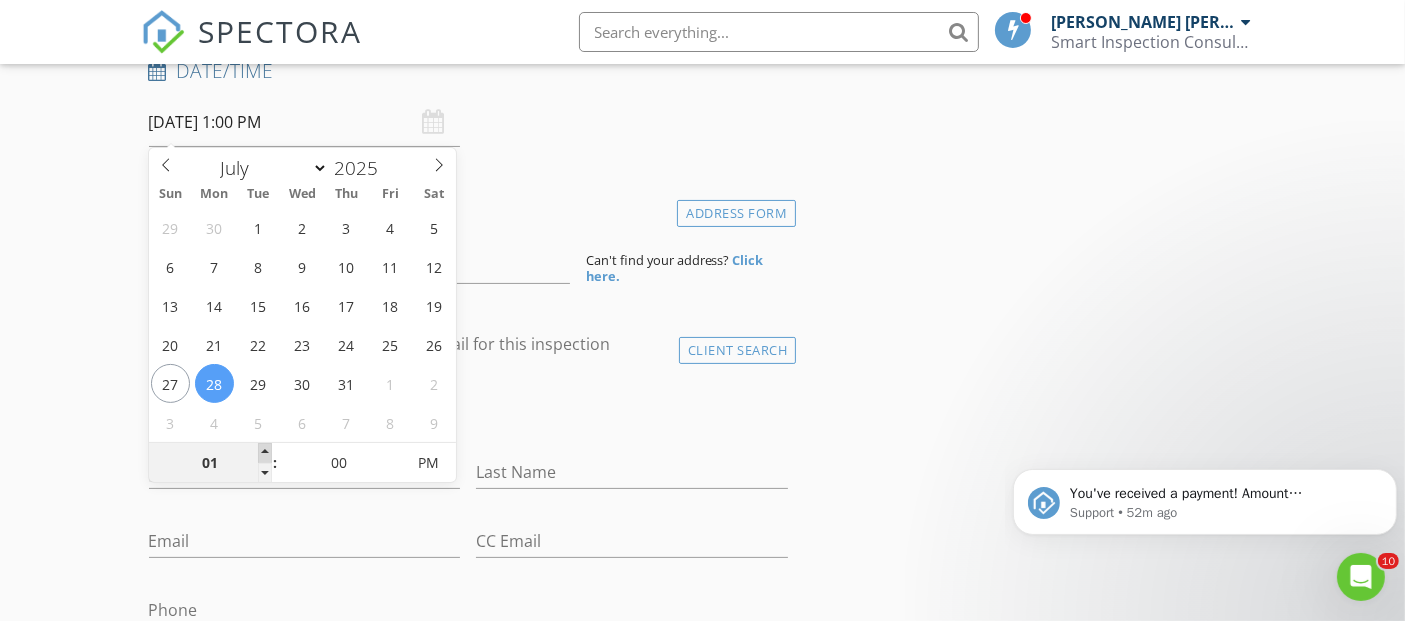 click at bounding box center [265, 453] 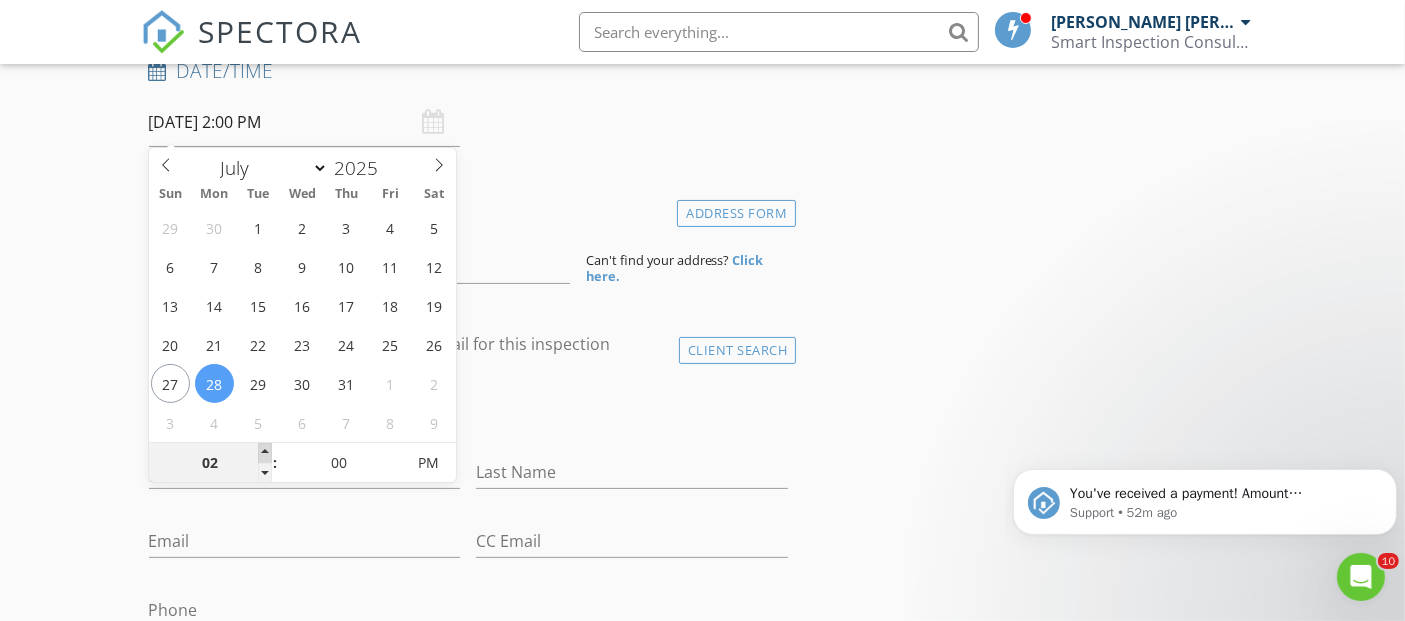 click at bounding box center (265, 453) 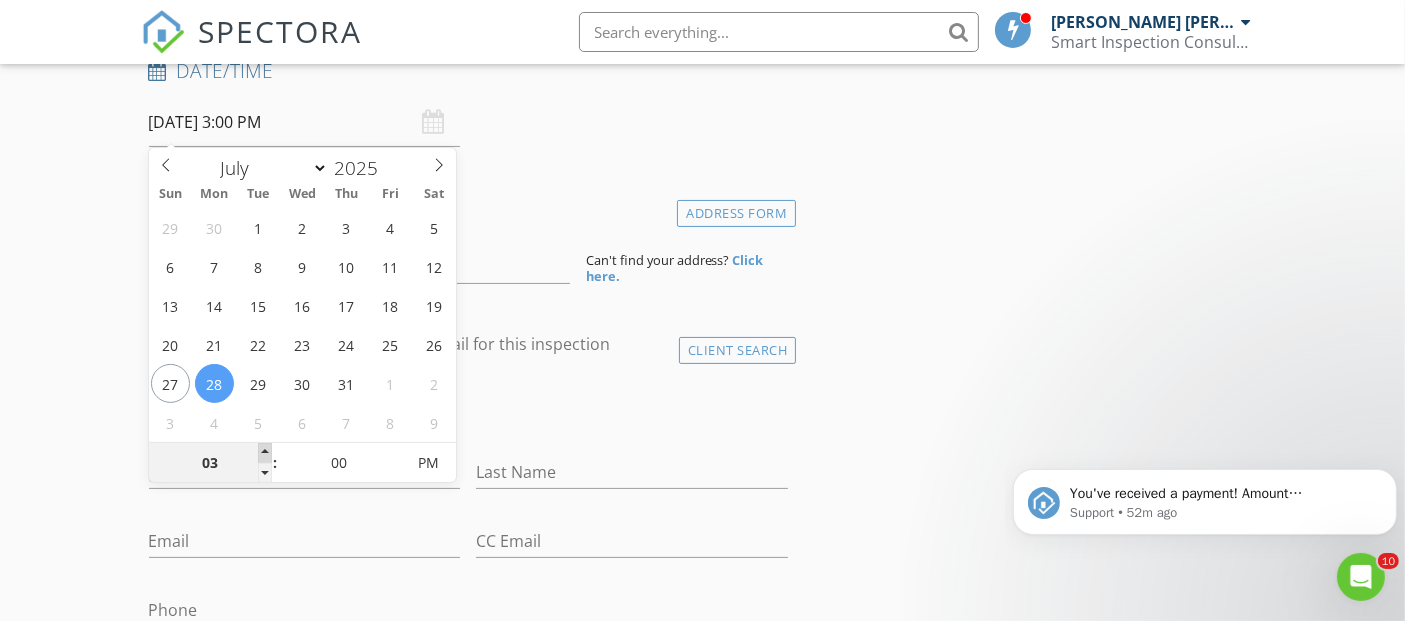 click at bounding box center [265, 453] 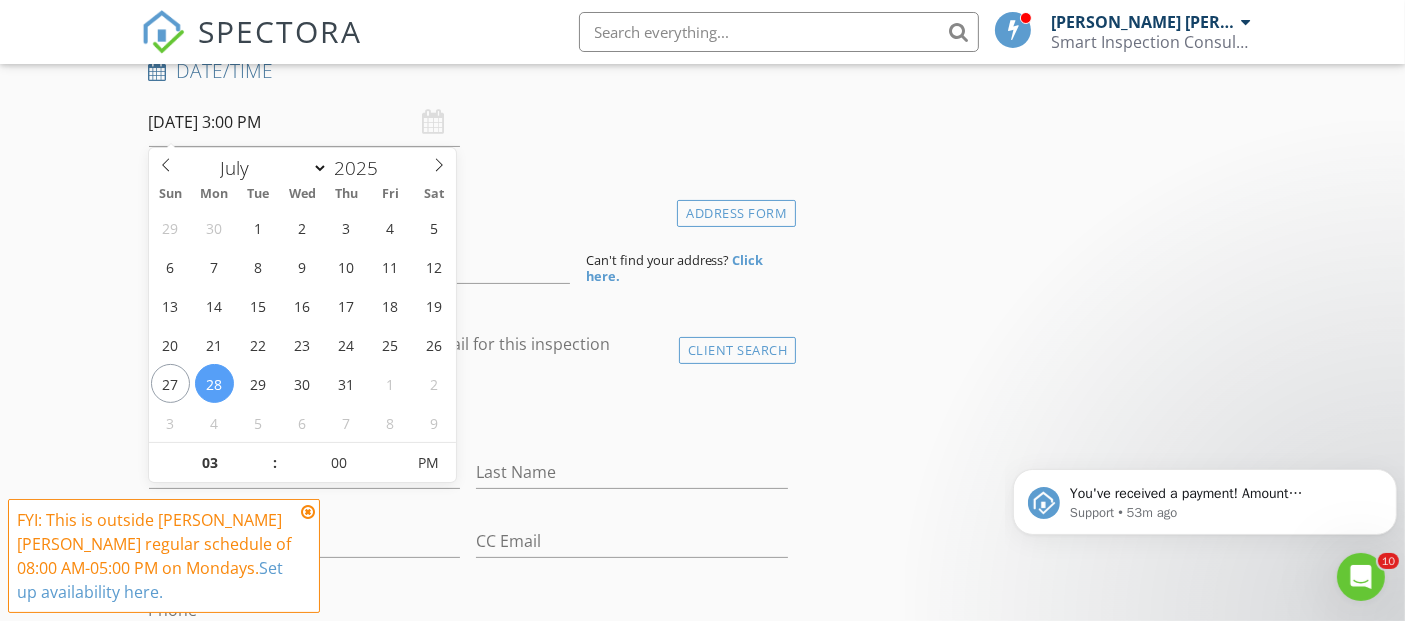 click on "New Inspection
Click here to use the New Order Form
INSPECTOR(S)
check_box   Mohsen Salarpour Goodarzi   PRIMARY   Mohsen Salarpour Goodarzi arrow_drop_down   check_box_outline_blank Mohsen Salarpour Goodarzi specifically requested
Date/Time
07/28/2025 3:00 PM
Location
Address Form       Can't find your address?   Click here.
client
check_box Enable Client CC email for this inspection   Client Search     check_box_outline_blank Client is a Company/Organization     First Name   Last Name   Email   CC Email   Phone   Address   City   State   Zip       Notes   Private Notes
ADD ADDITIONAL client
SERVICES
check_box_outline_blank   Condo Inspection Under 1000 SQ. FT.   check_box_outline_blank   Condo Inspection BTW 1001-2000 SQ. FT.   check_box_outline_blank" at bounding box center [702, 1327] 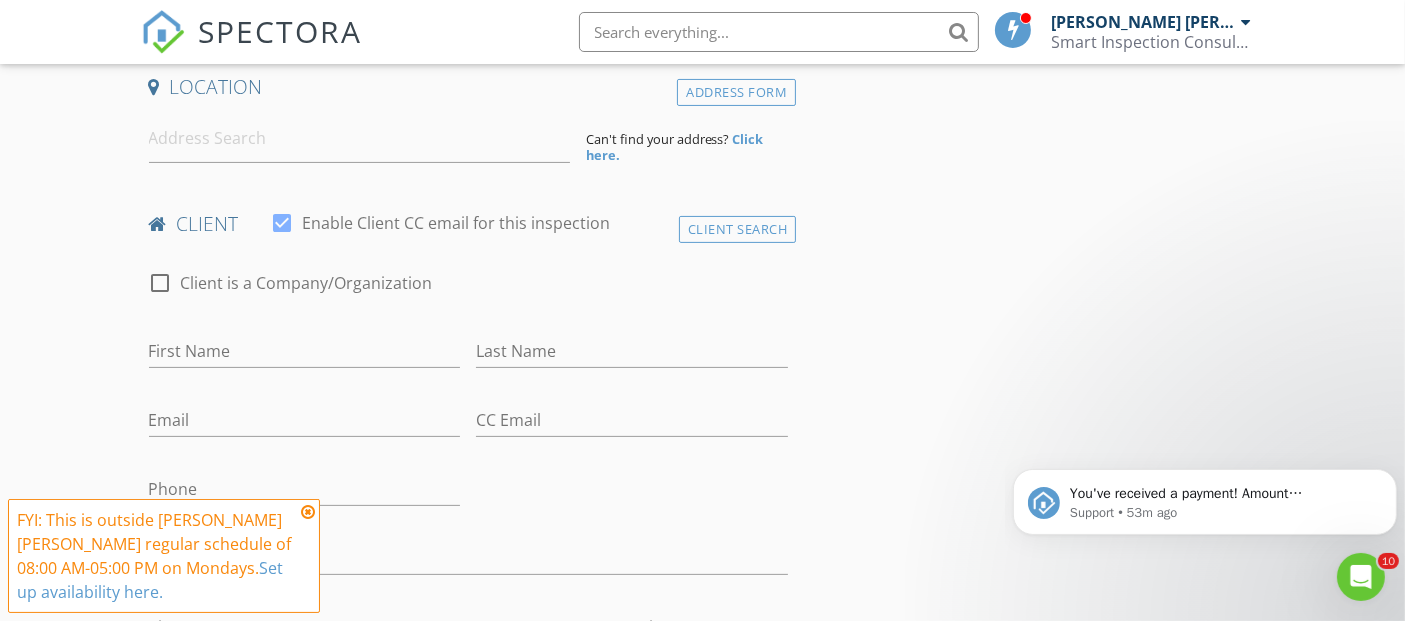 scroll, scrollTop: 474, scrollLeft: 0, axis: vertical 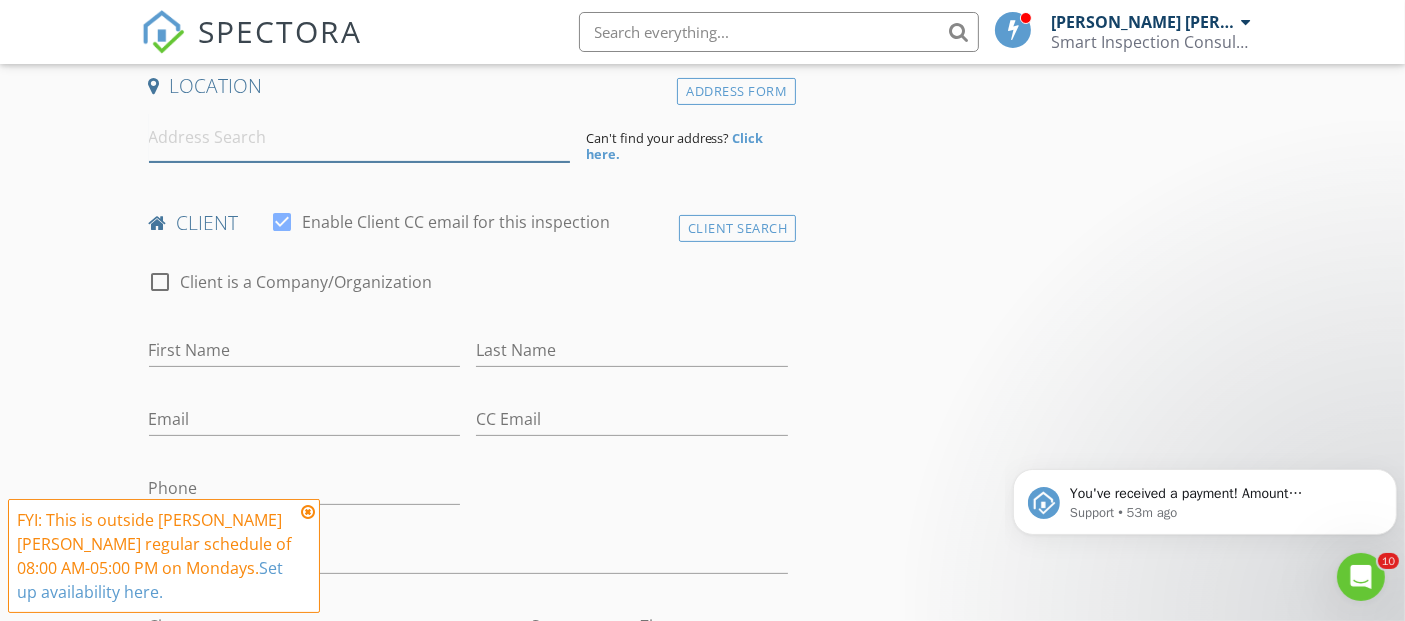click at bounding box center (359, 137) 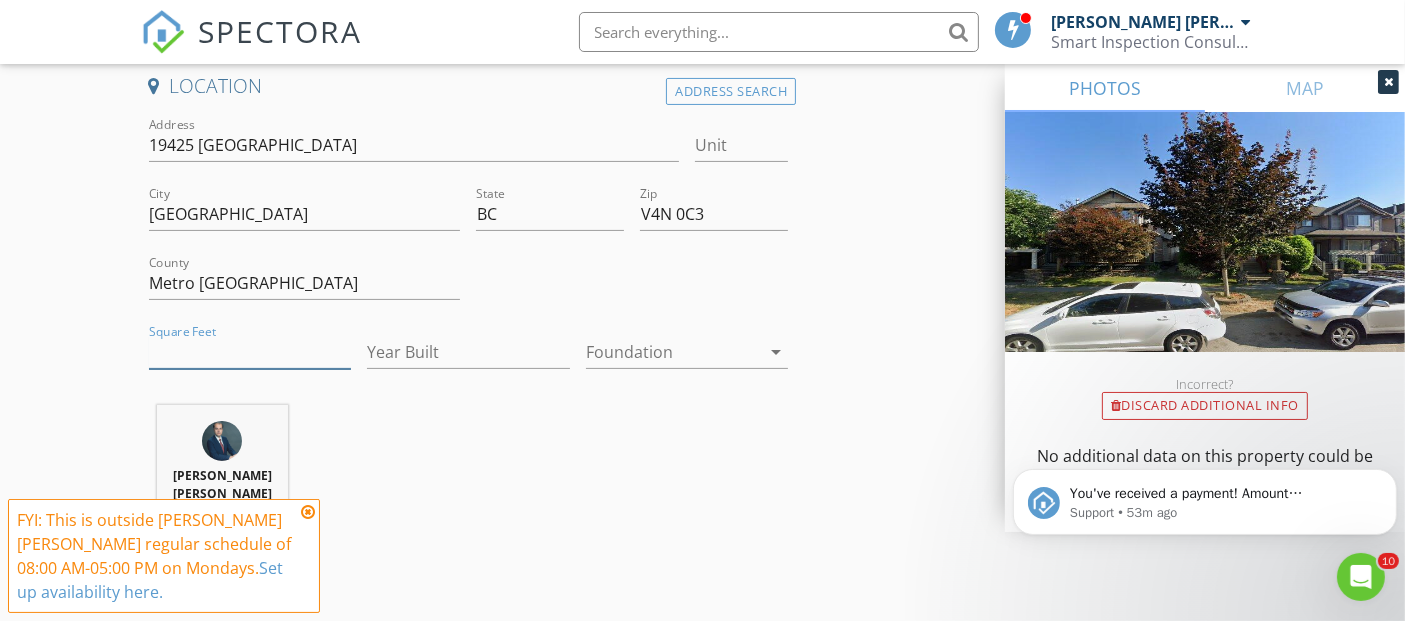 click on "Square Feet" at bounding box center [250, 352] 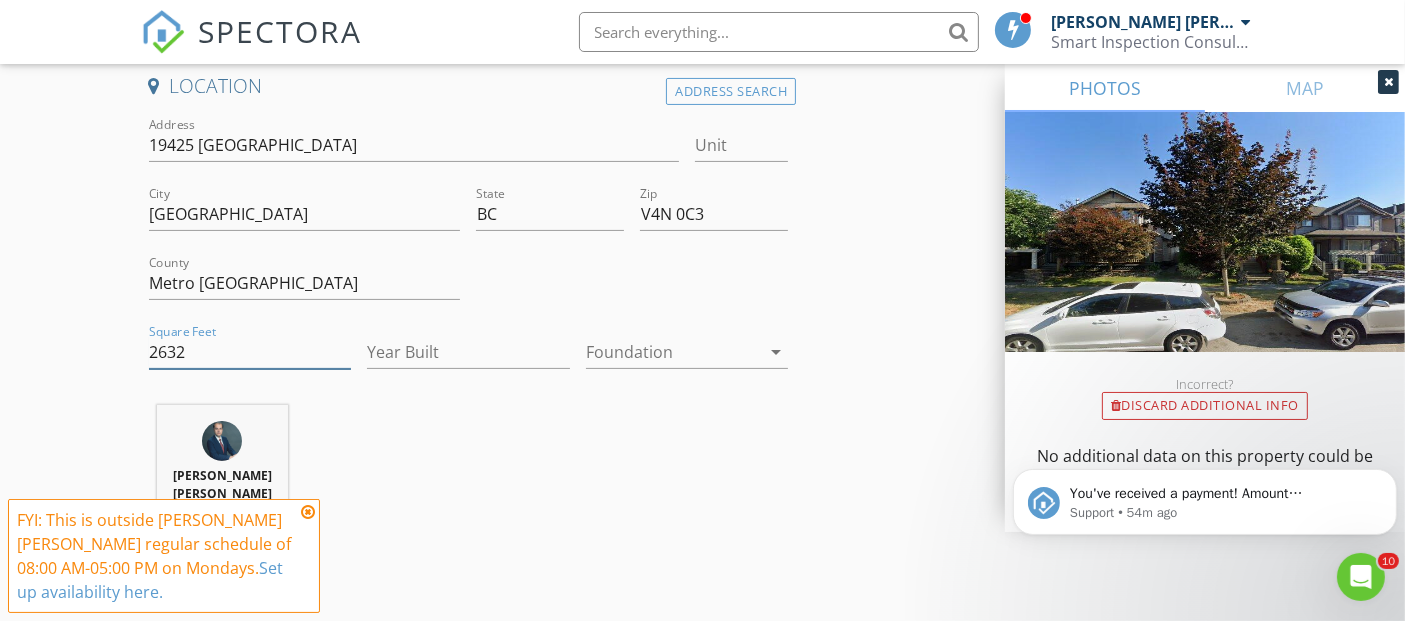 type on "2632" 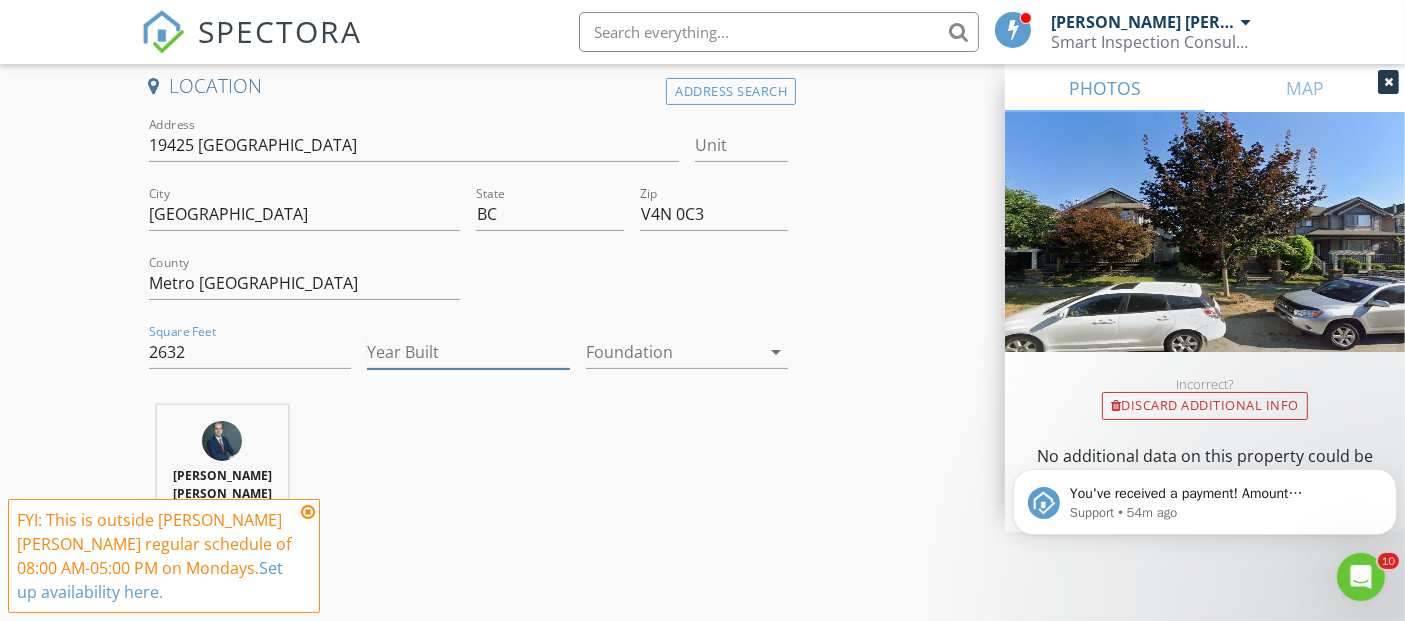 click on "Year Built" at bounding box center (468, 352) 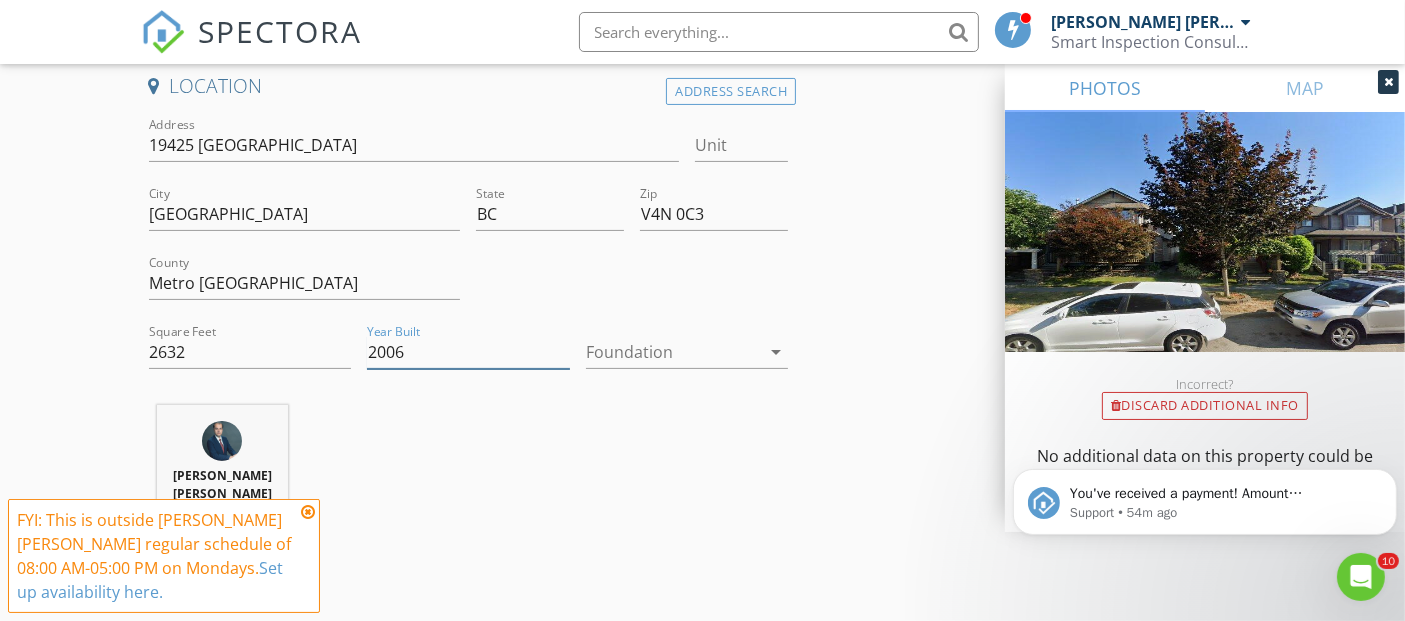 type on "2006" 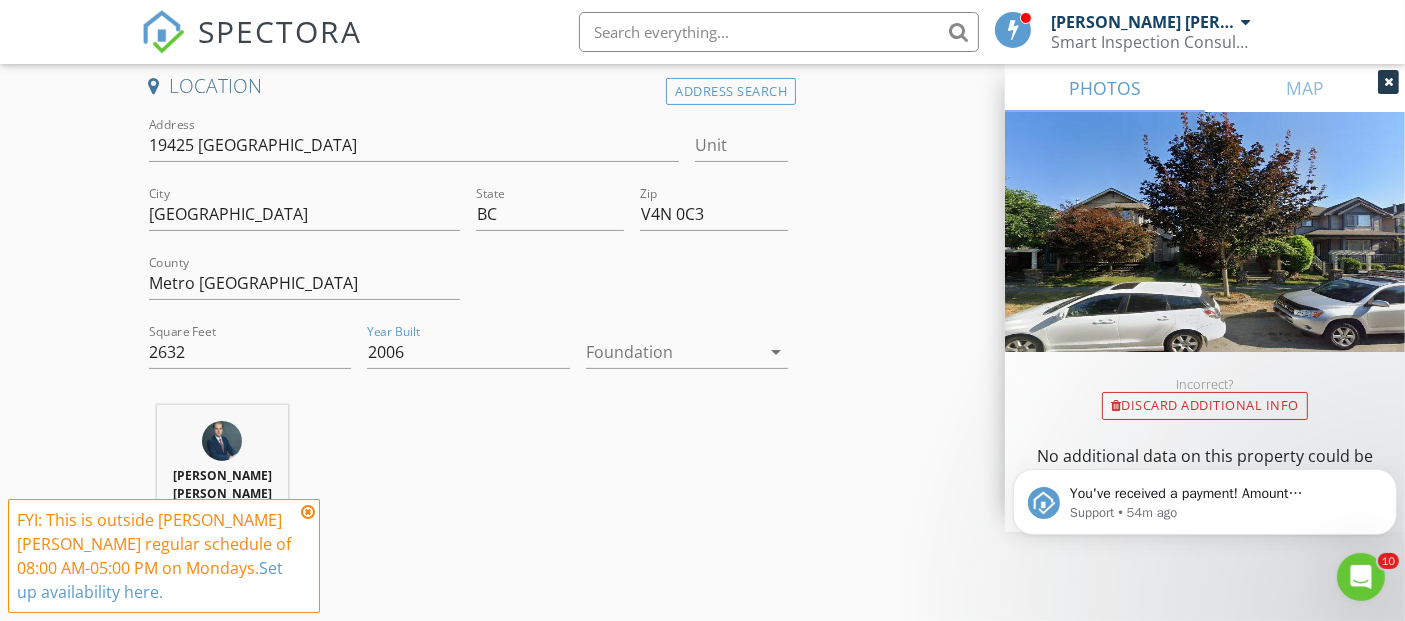click on "Mohsen Salarpour Goodarzi     7.4 miles     (15 minutes)" at bounding box center (469, 497) 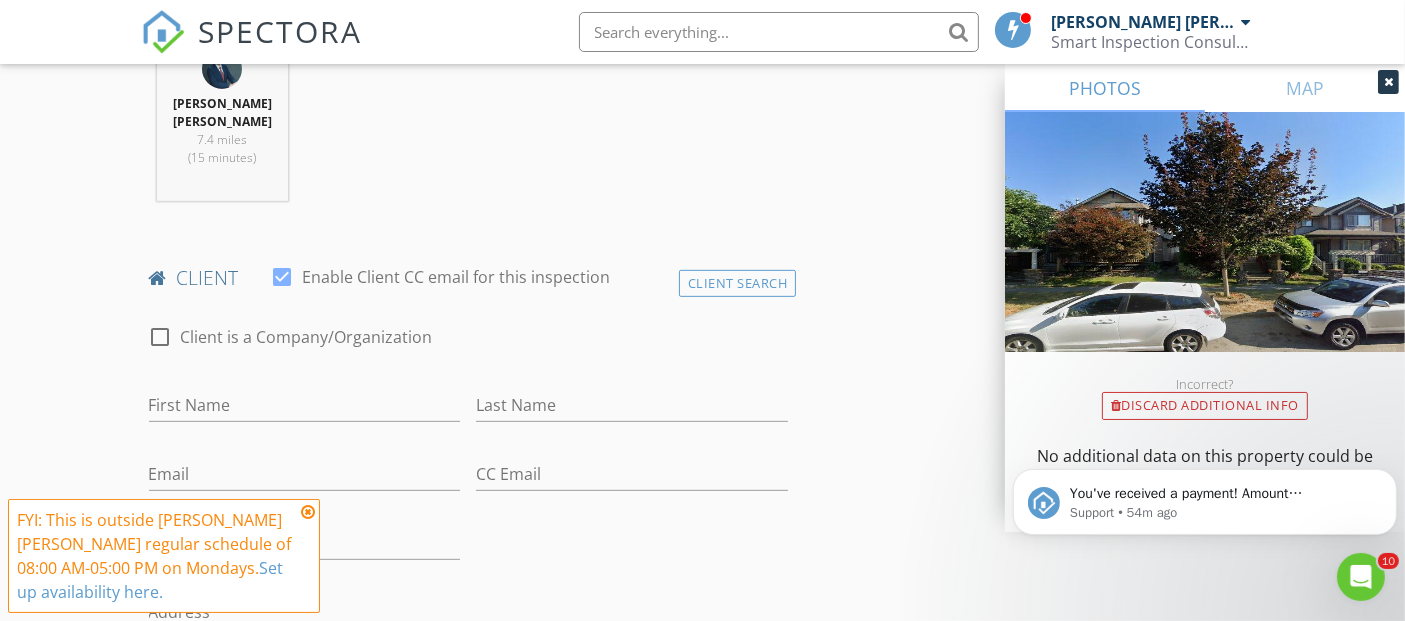 scroll, scrollTop: 848, scrollLeft: 0, axis: vertical 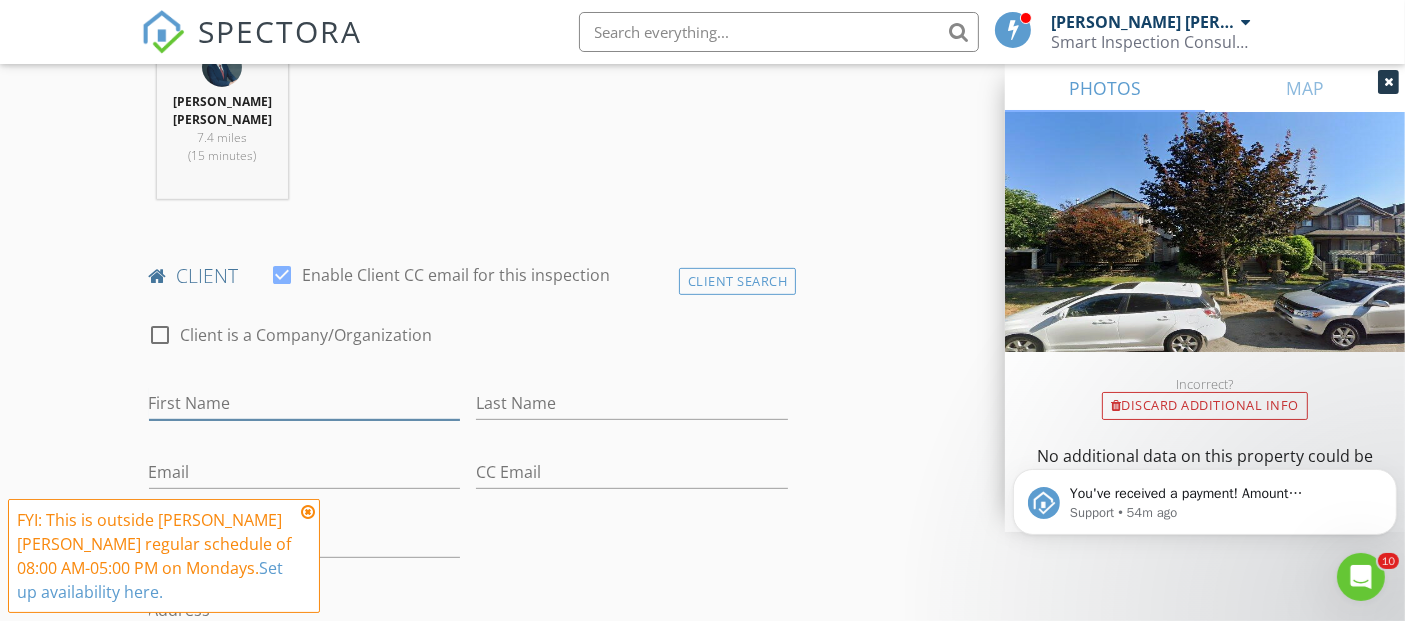 click on "First Name" at bounding box center (305, 403) 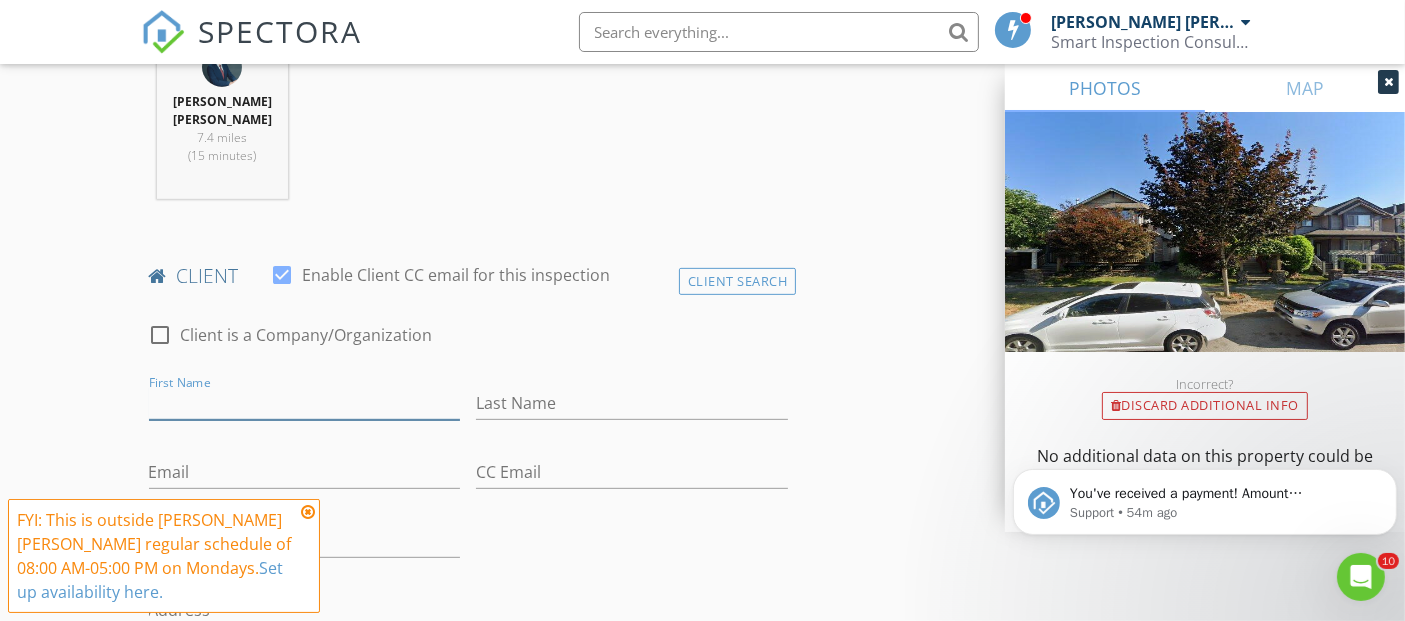 paste on "Sabrina Sandhu" 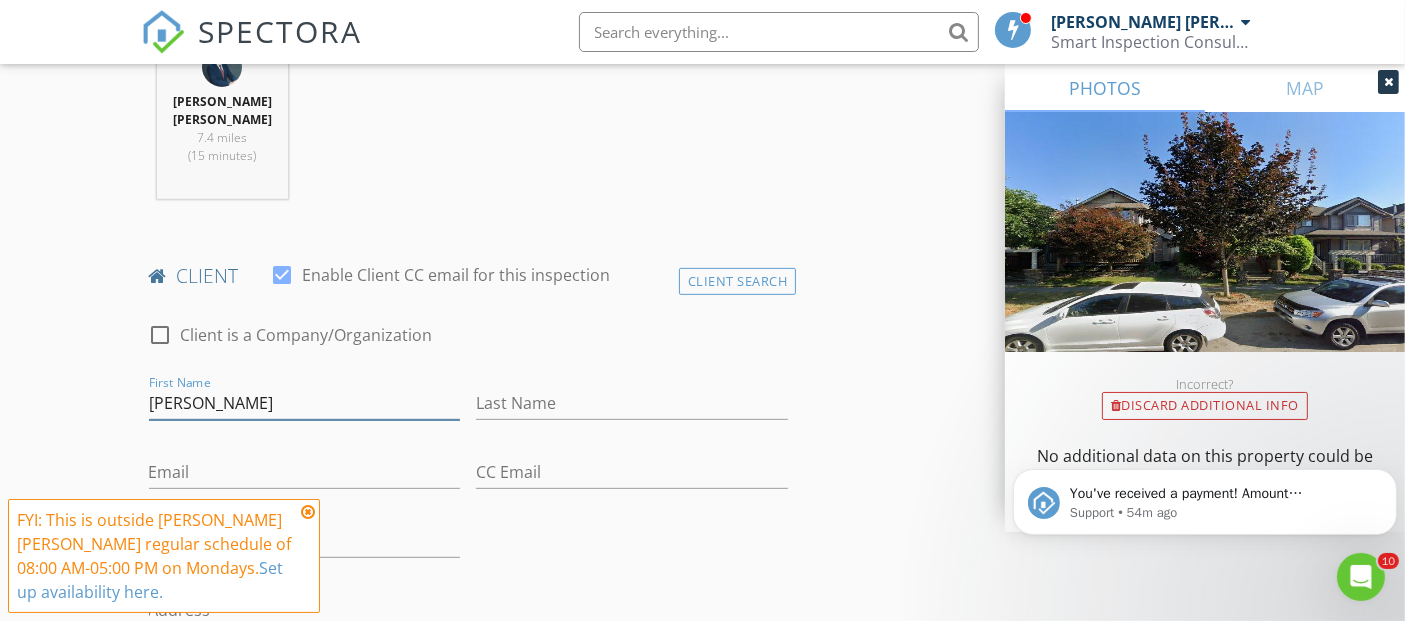 type on "Sabrina Sandhu" 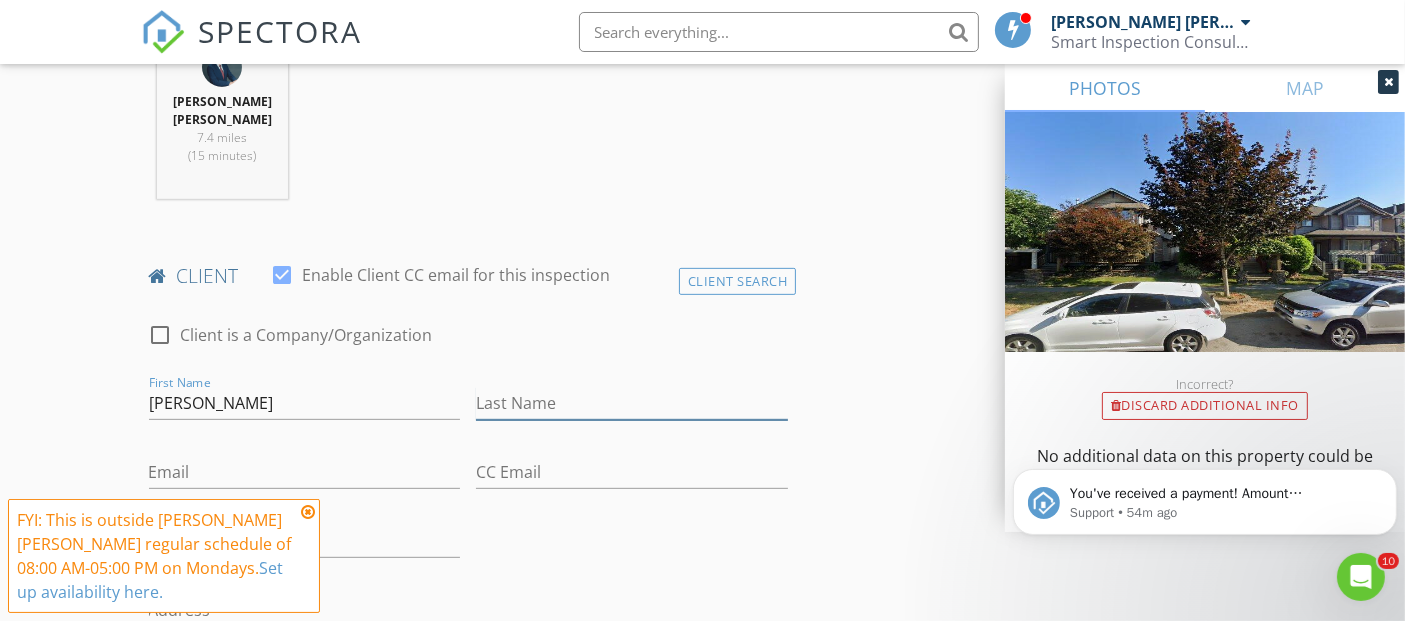 click on "Last Name" at bounding box center [632, 403] 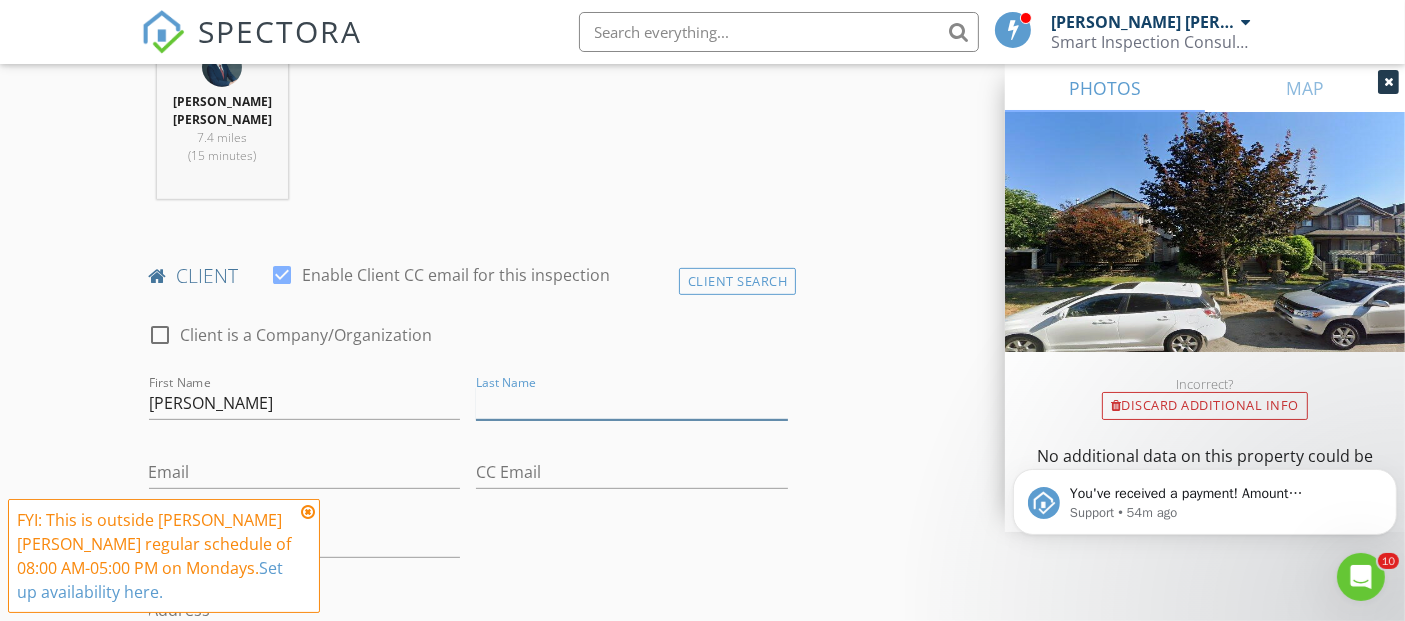 paste on "Sabrina Sandhu" 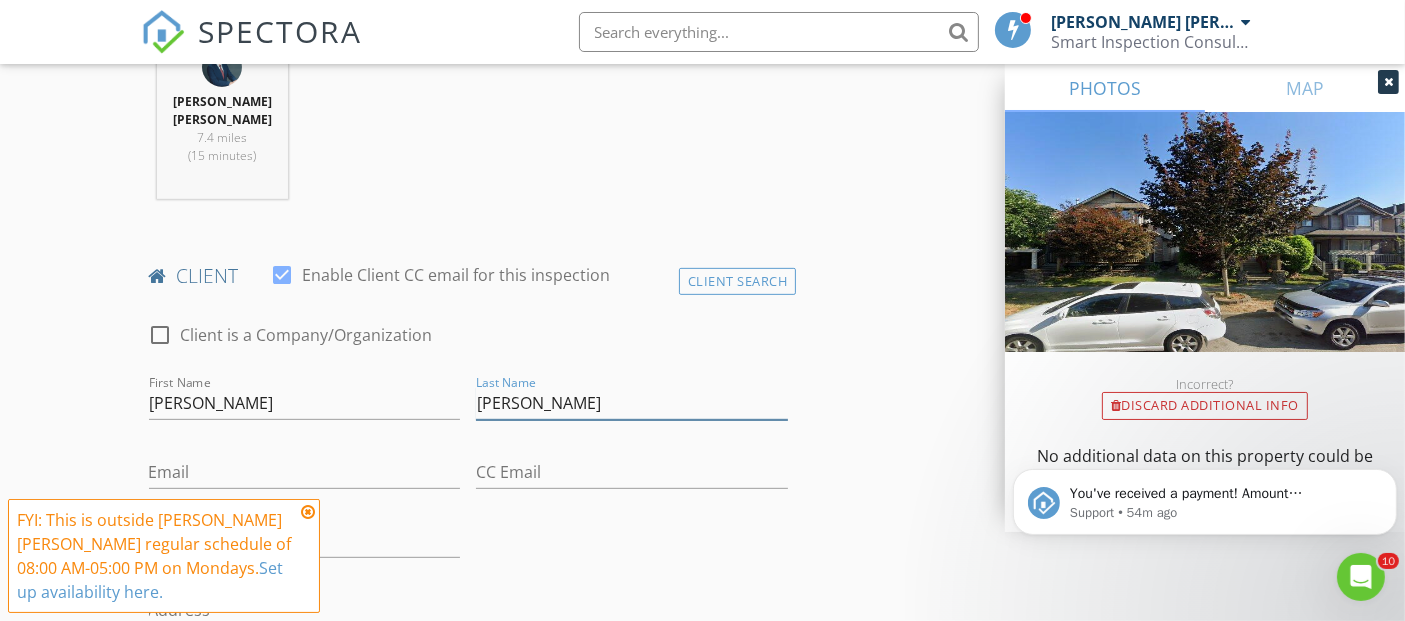 click on "Sabrina Sandhu" at bounding box center [632, 403] 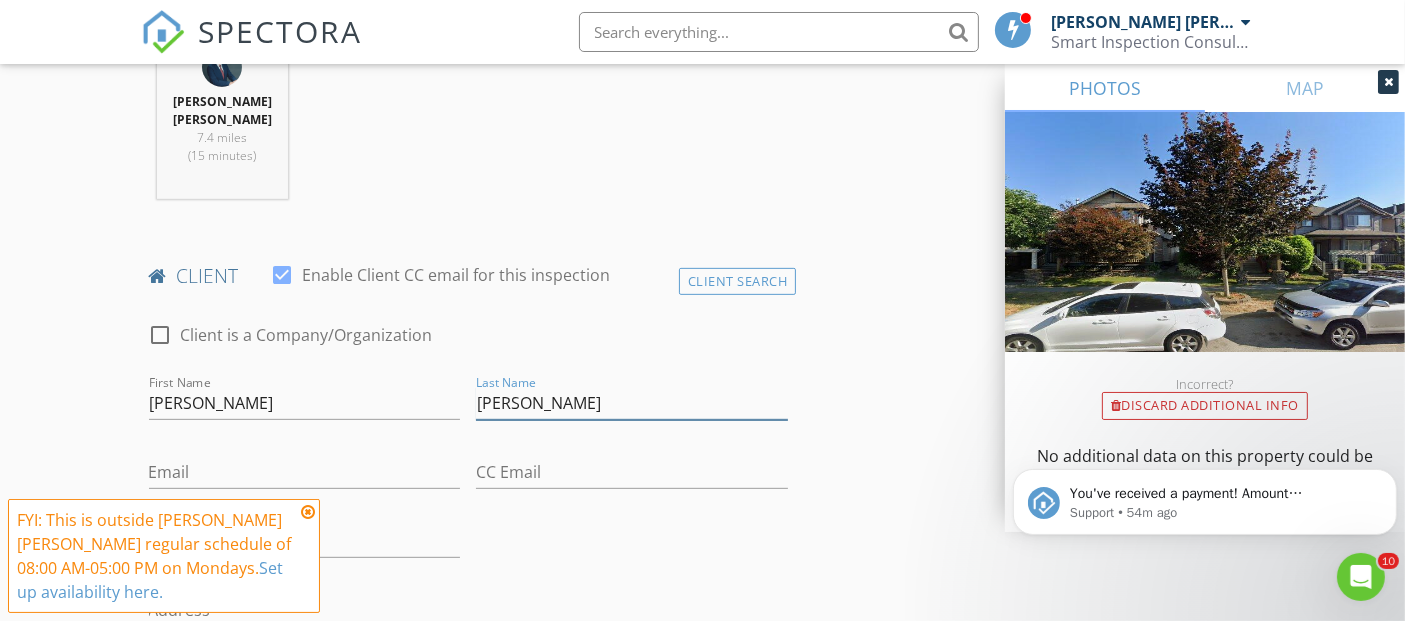 type on "Sandhu" 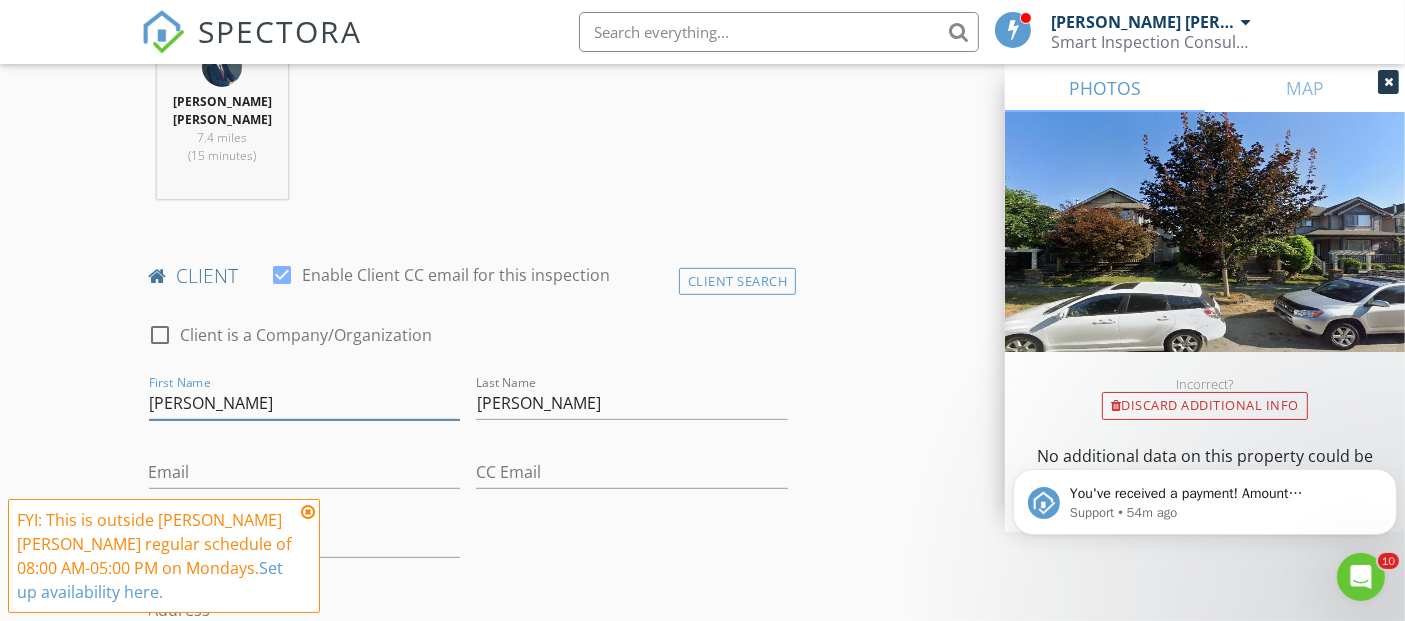 click on "Sabrina Sandhu" at bounding box center [305, 403] 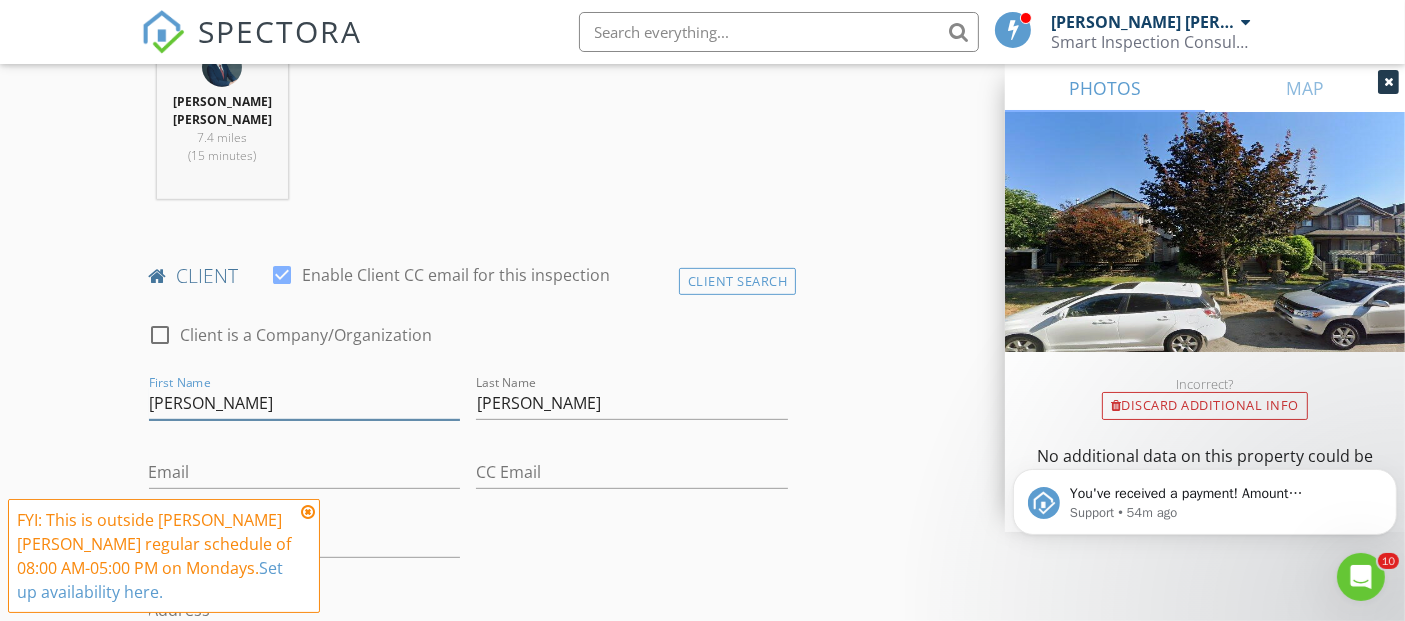 type on "Sabrina" 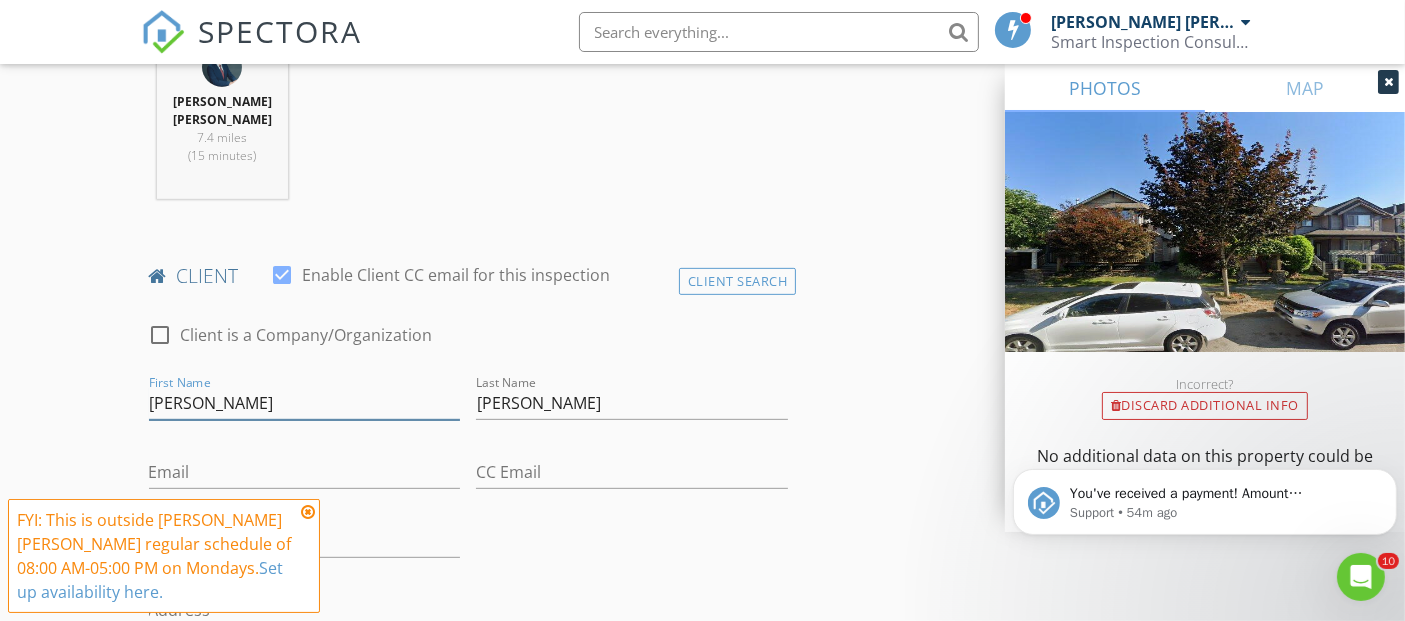 scroll, scrollTop: 1074, scrollLeft: 0, axis: vertical 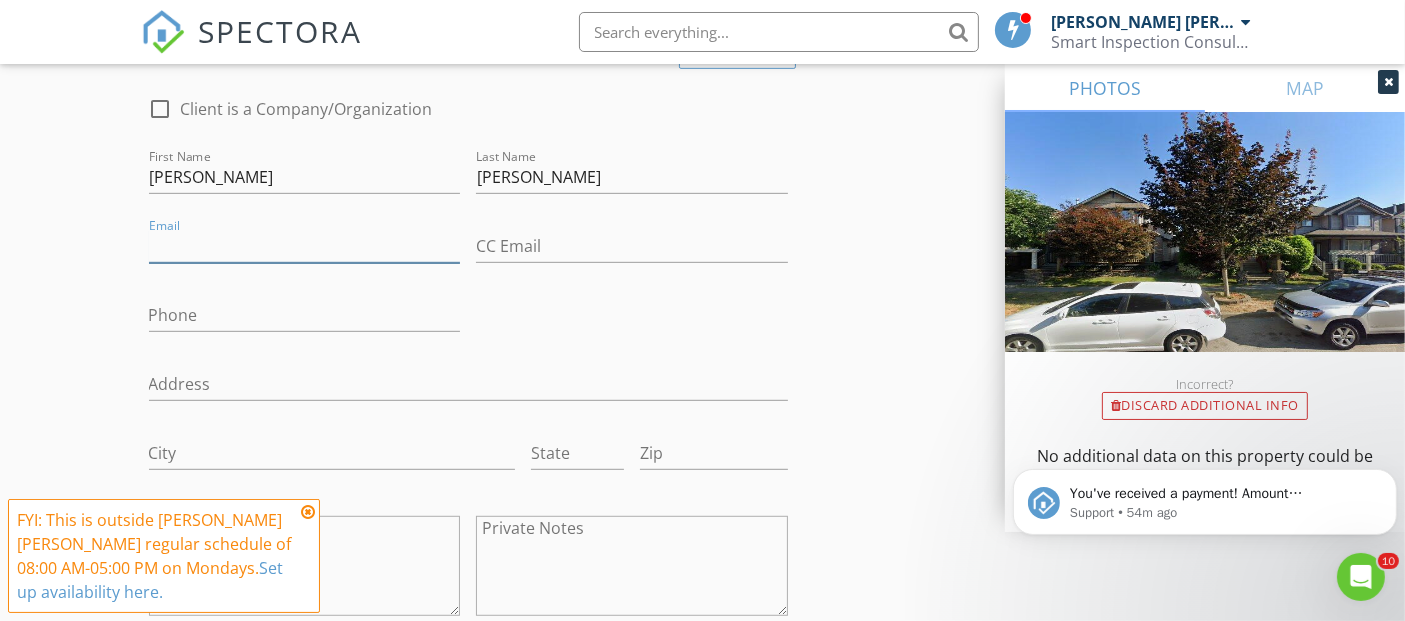 click on "Email" at bounding box center [305, 246] 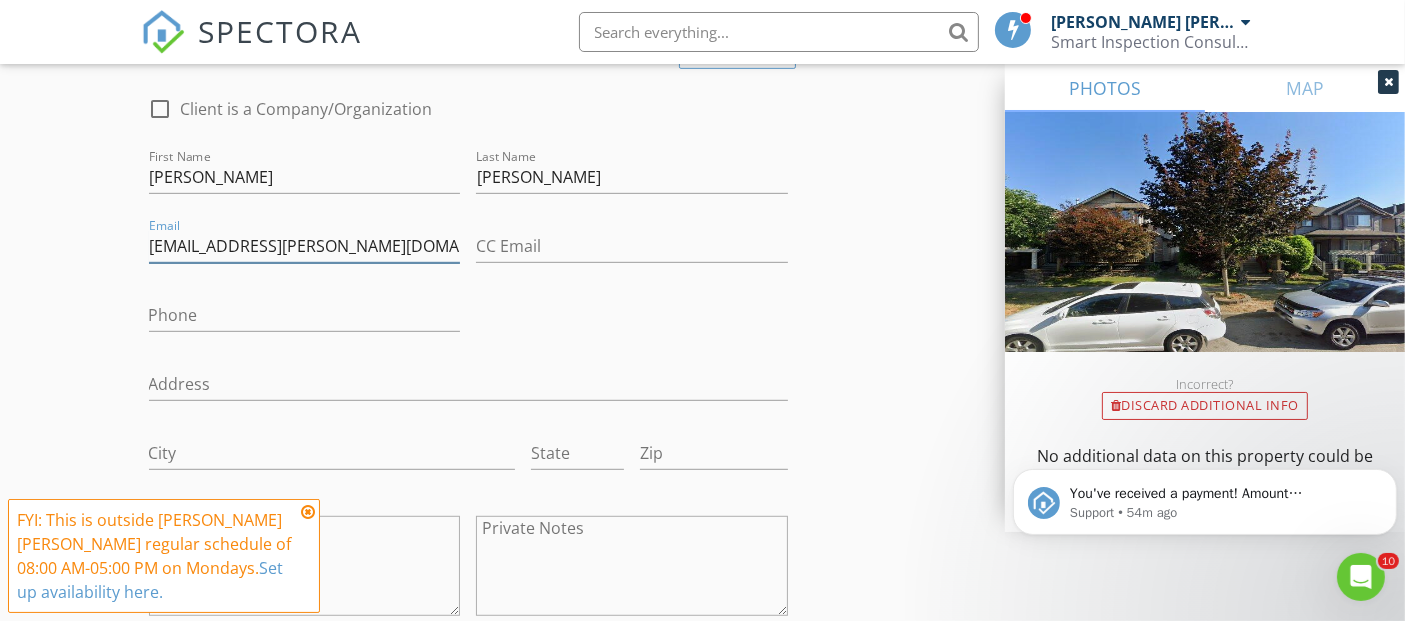 type on "sab.sandhu@gmail.com" 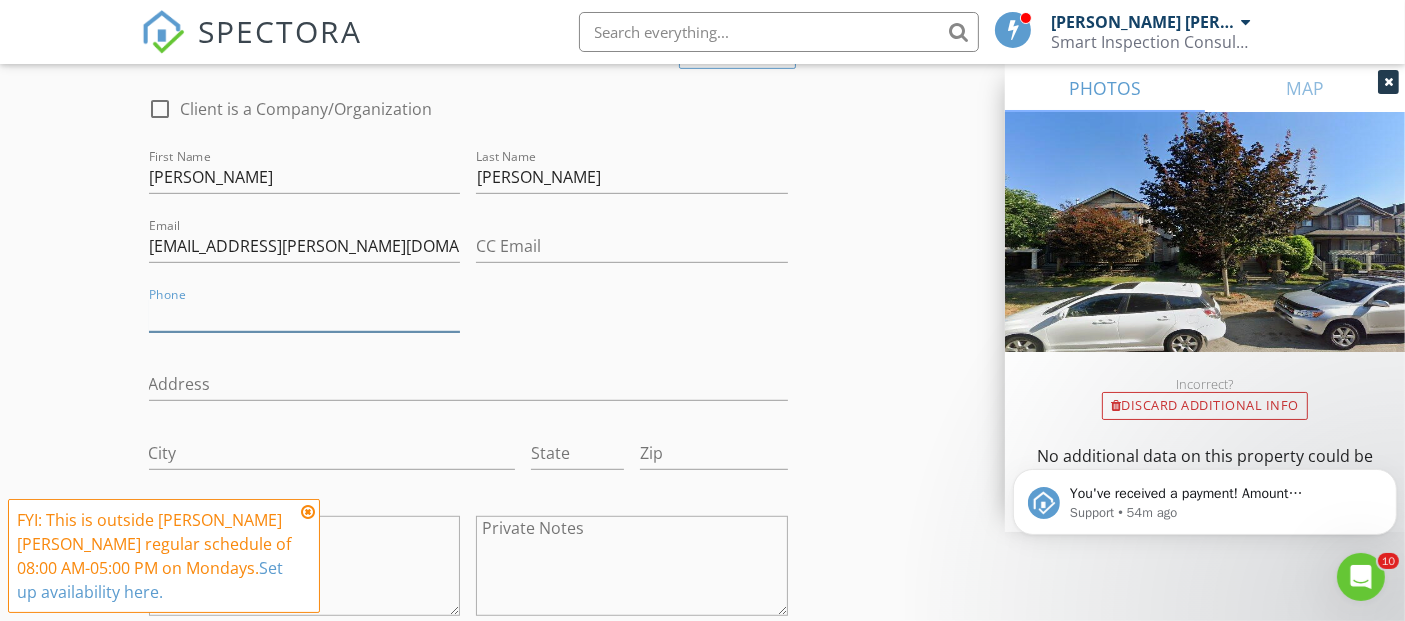 click on "Phone" at bounding box center (305, 315) 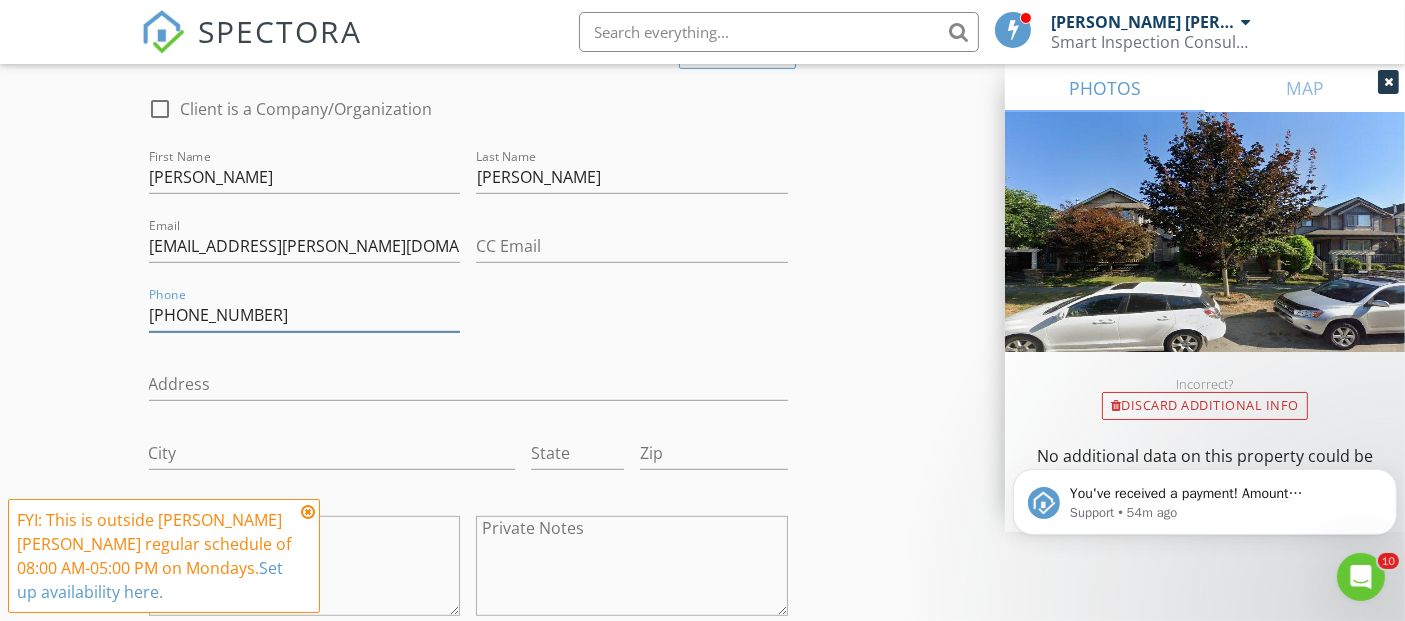 type on "778-926-7099" 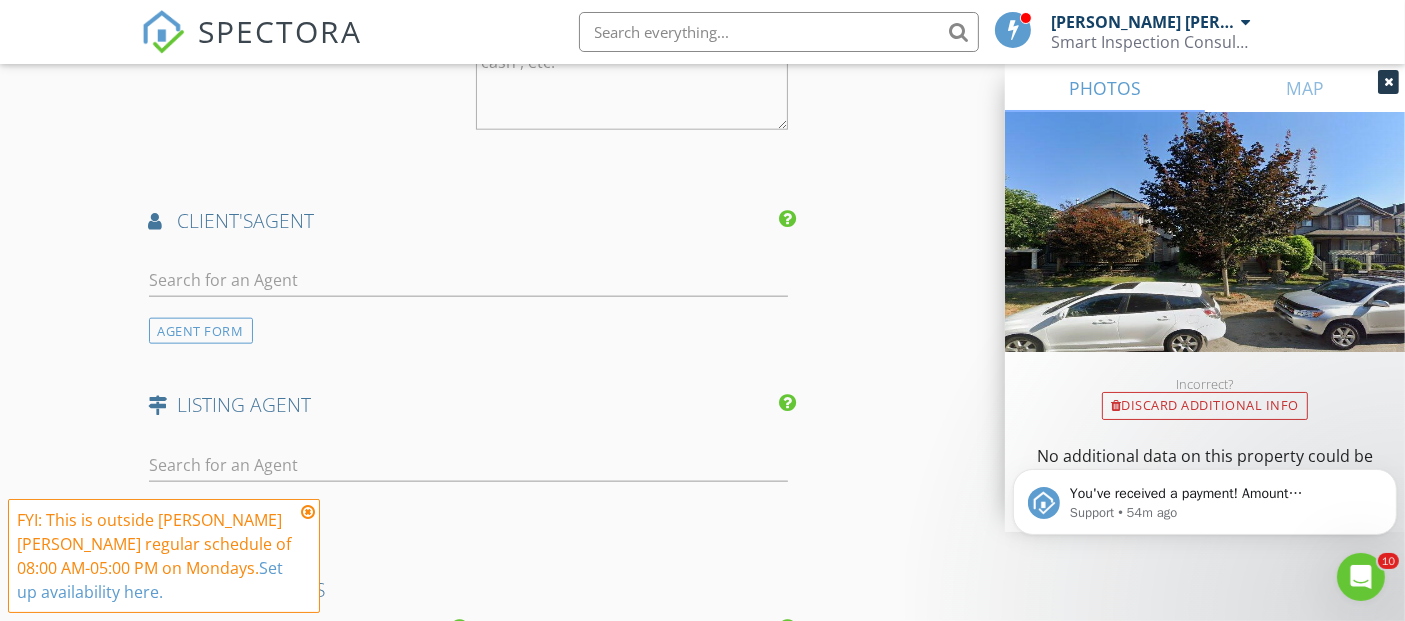 scroll, scrollTop: 2379, scrollLeft: 0, axis: vertical 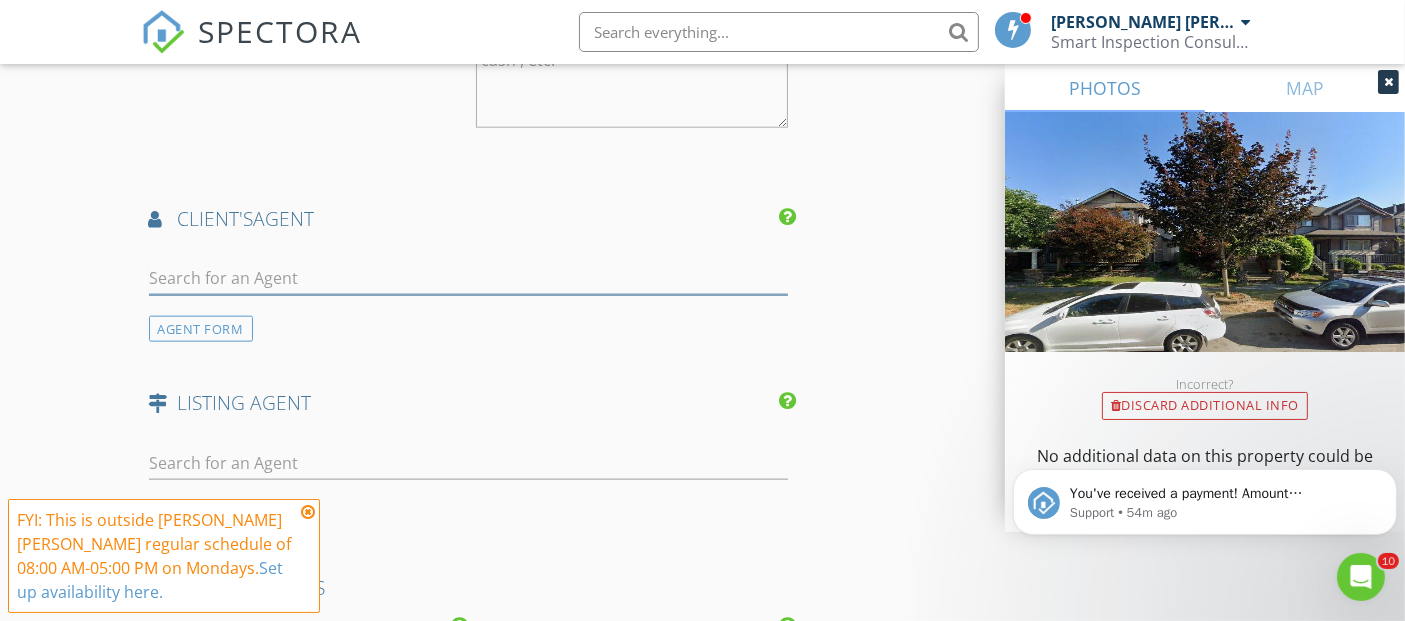 click at bounding box center (469, 278) 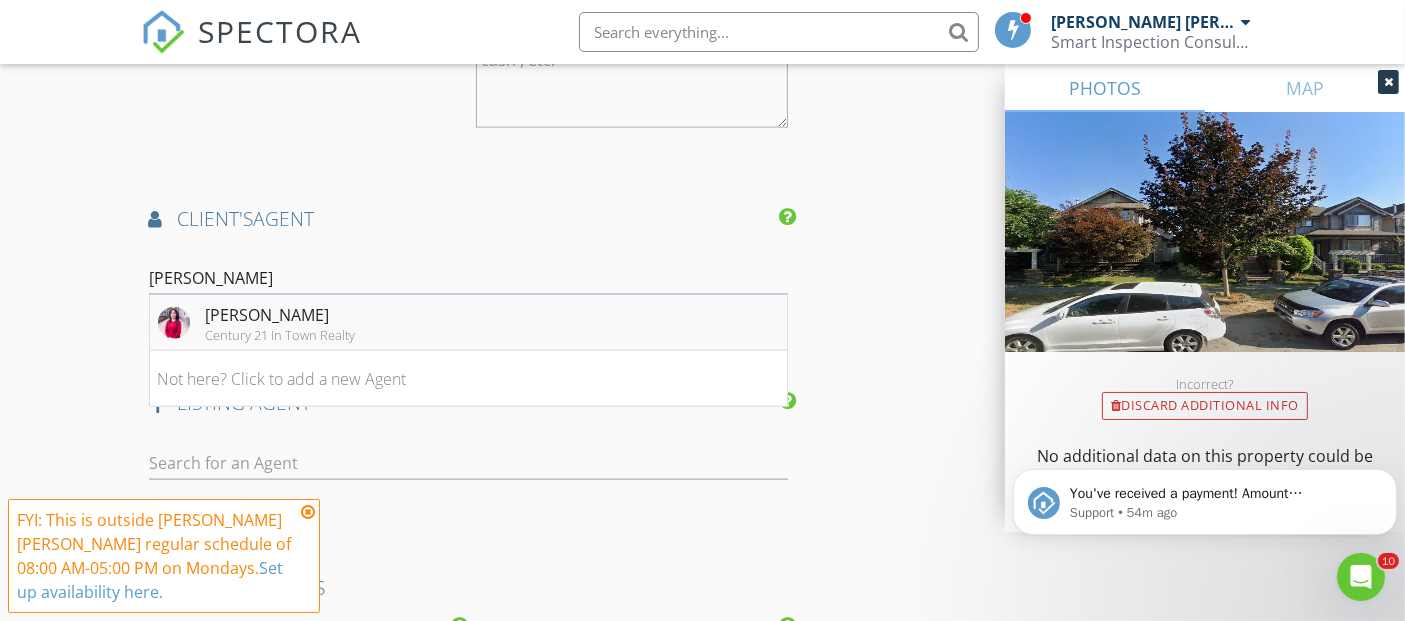 type on "Ramina Sandhu" 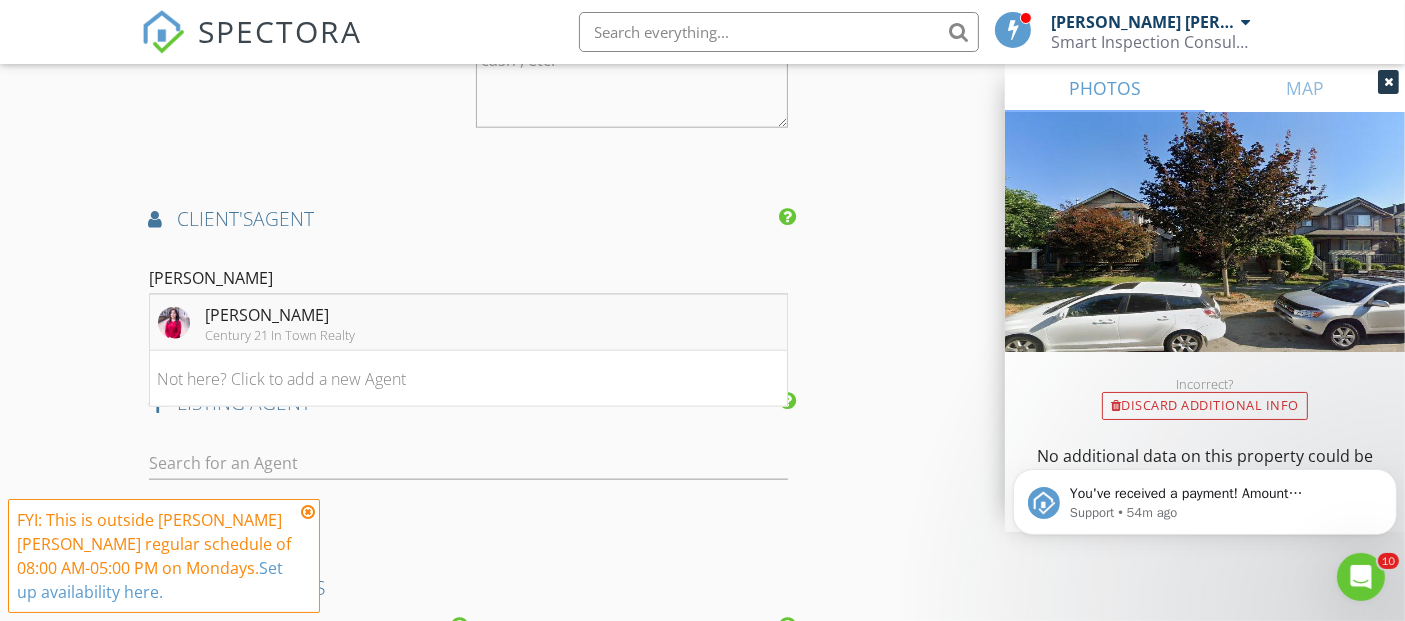 click on "Ramina Sandhu" at bounding box center (281, 315) 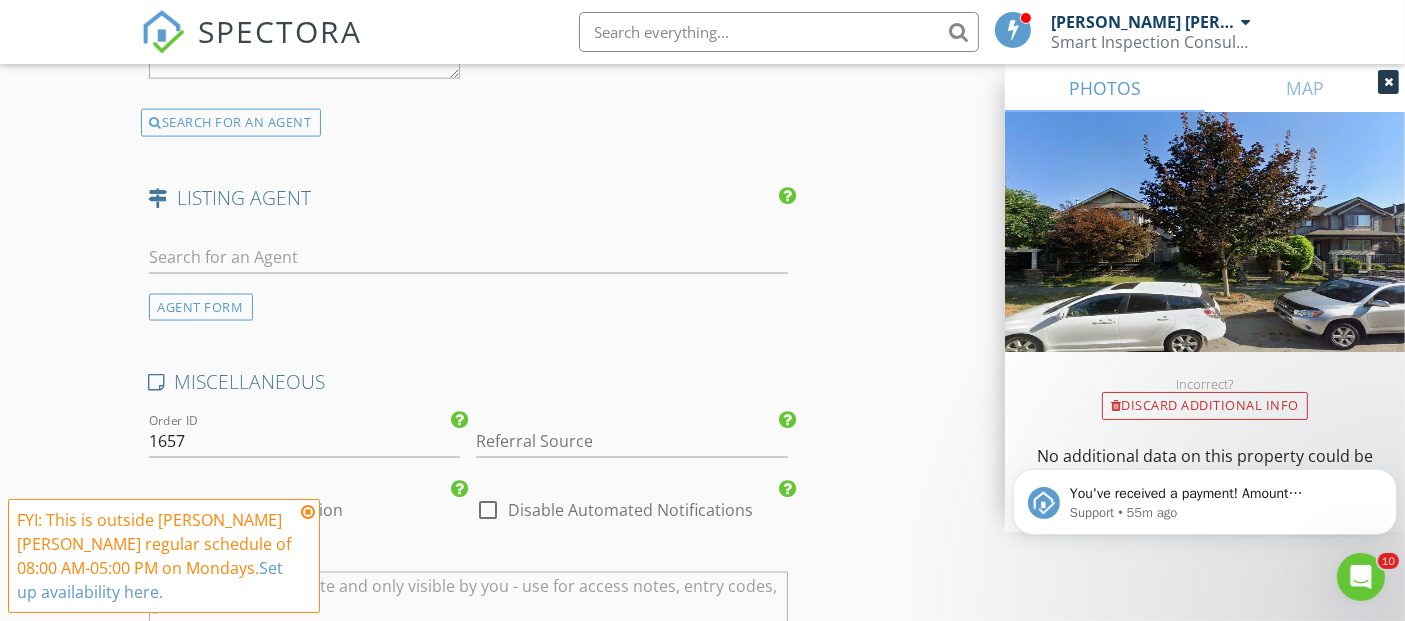 scroll, scrollTop: 3106, scrollLeft: 0, axis: vertical 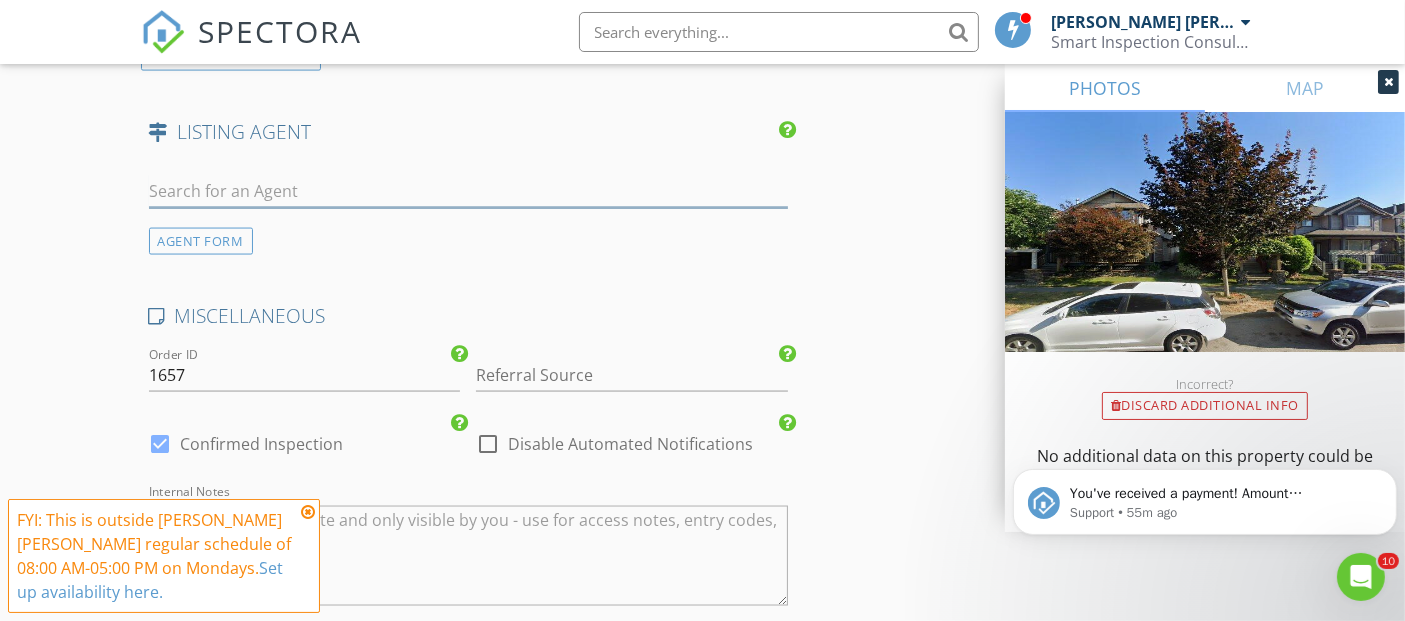 click at bounding box center (469, 191) 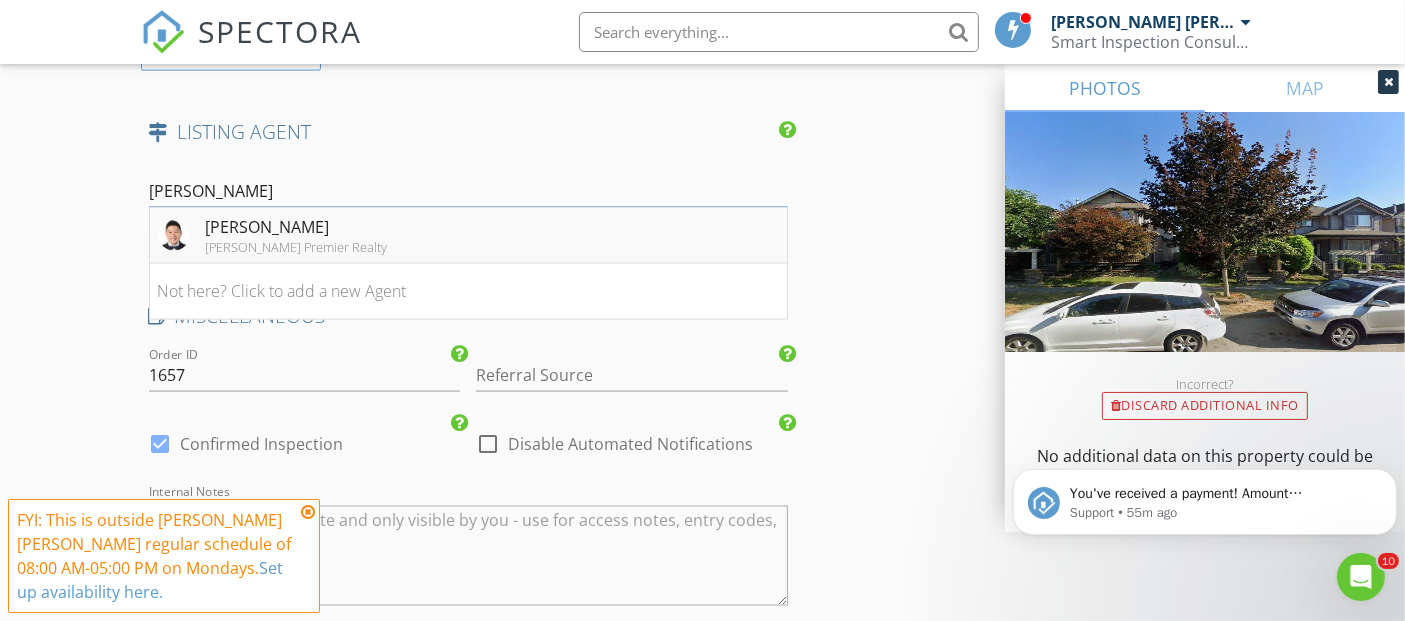 type on "Steve Hahn" 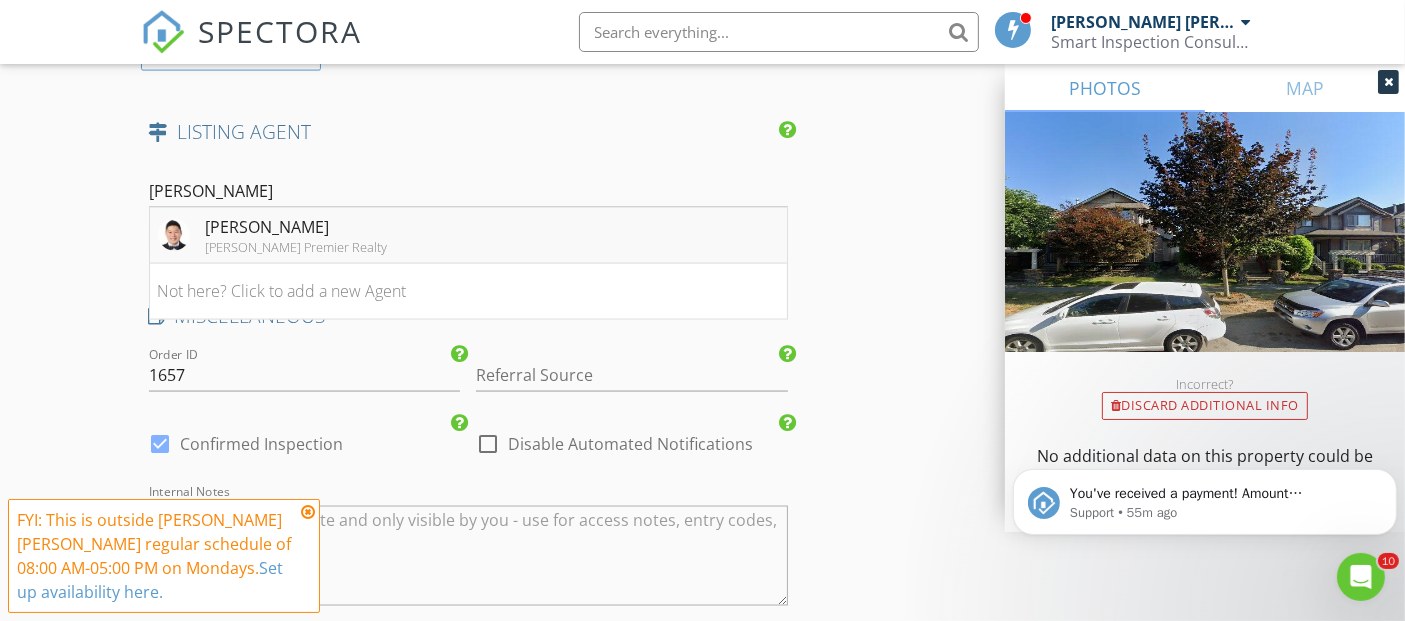 click on "Sutton Premier Realty" at bounding box center (297, 247) 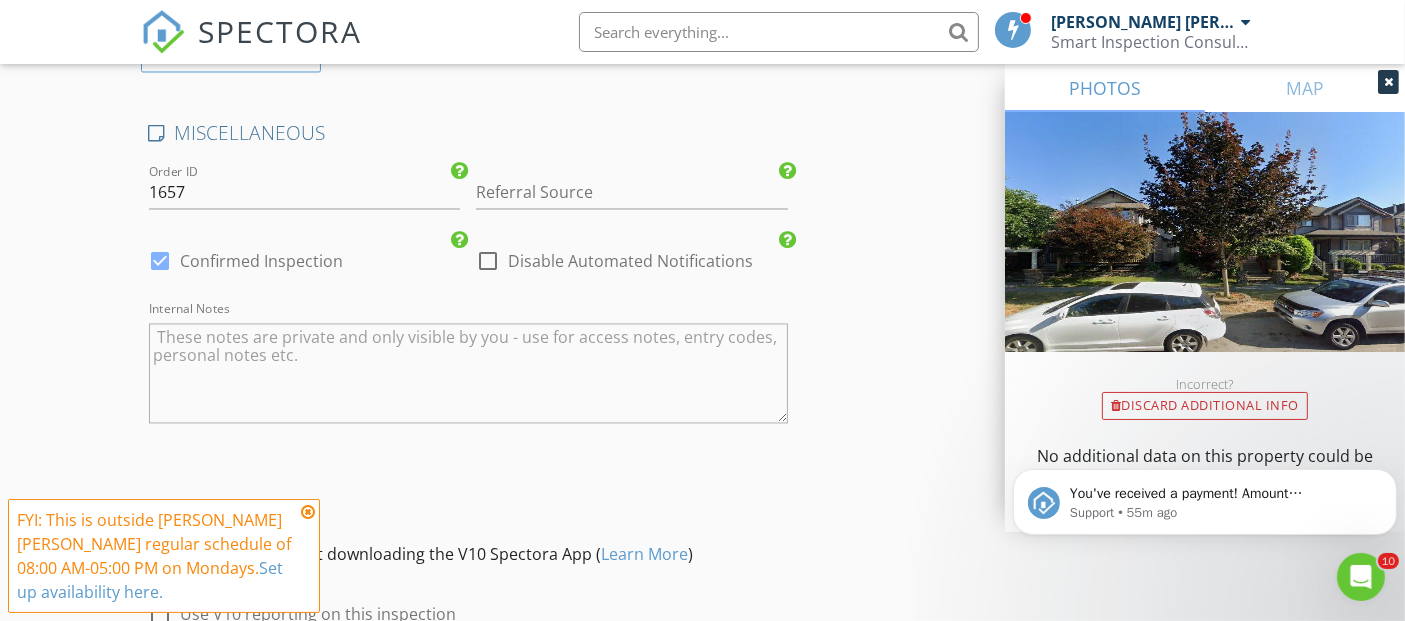 scroll, scrollTop: 3824, scrollLeft: 0, axis: vertical 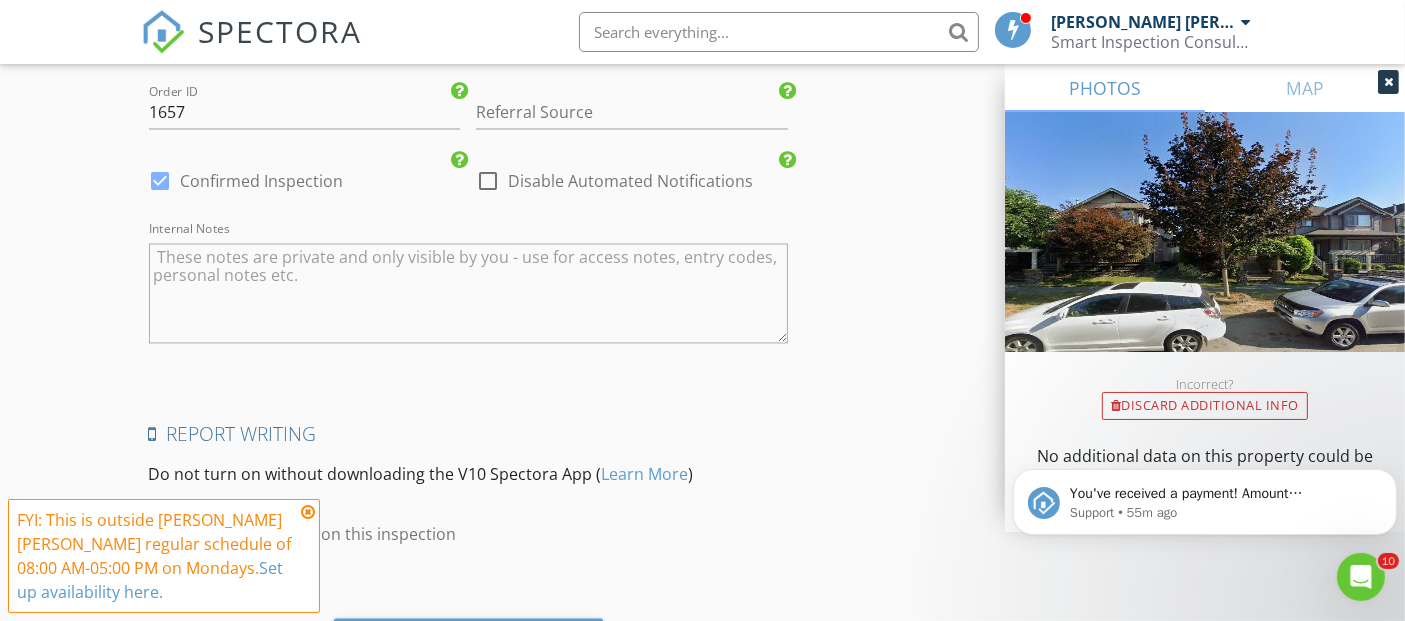 click at bounding box center [469, 293] 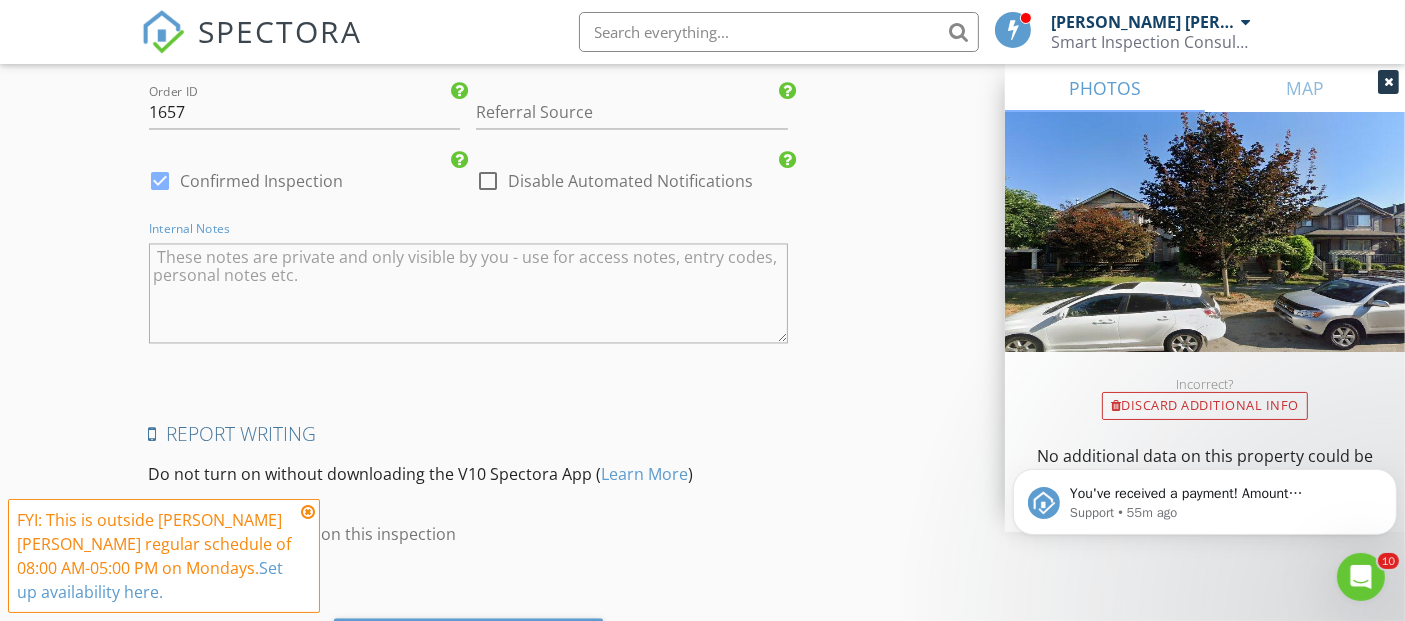 paste on "Steve Hahn" 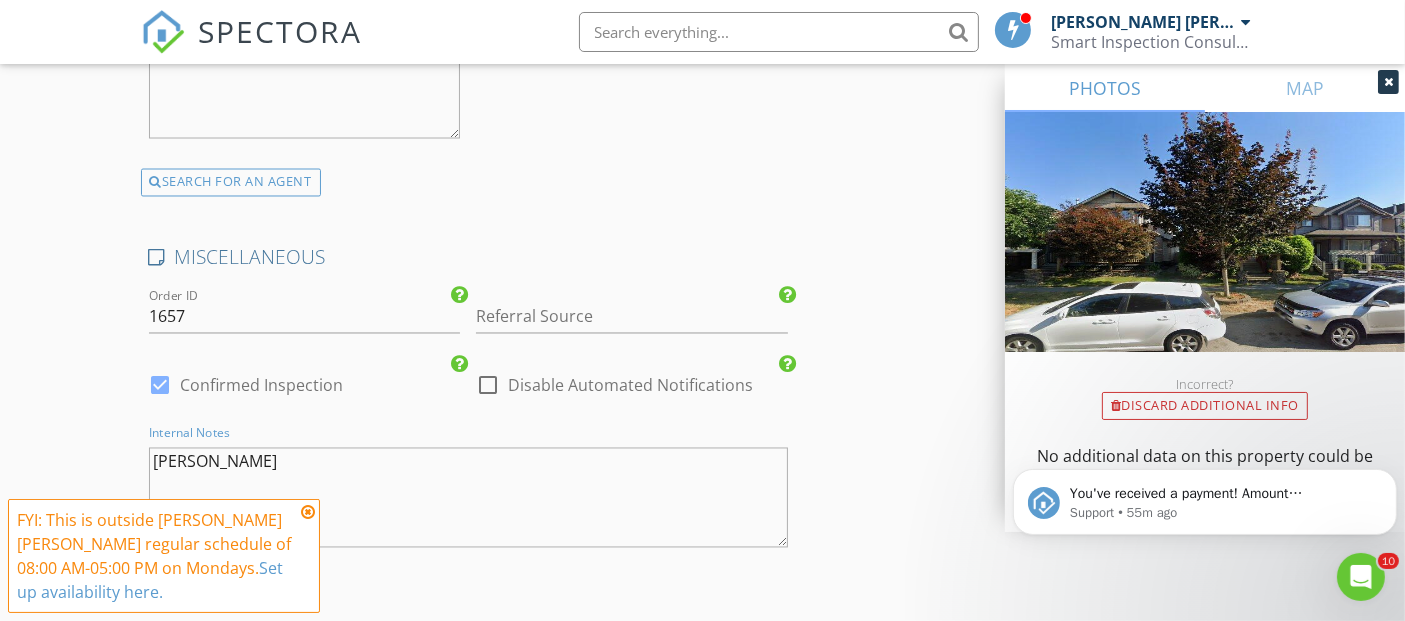 scroll, scrollTop: 3940, scrollLeft: 0, axis: vertical 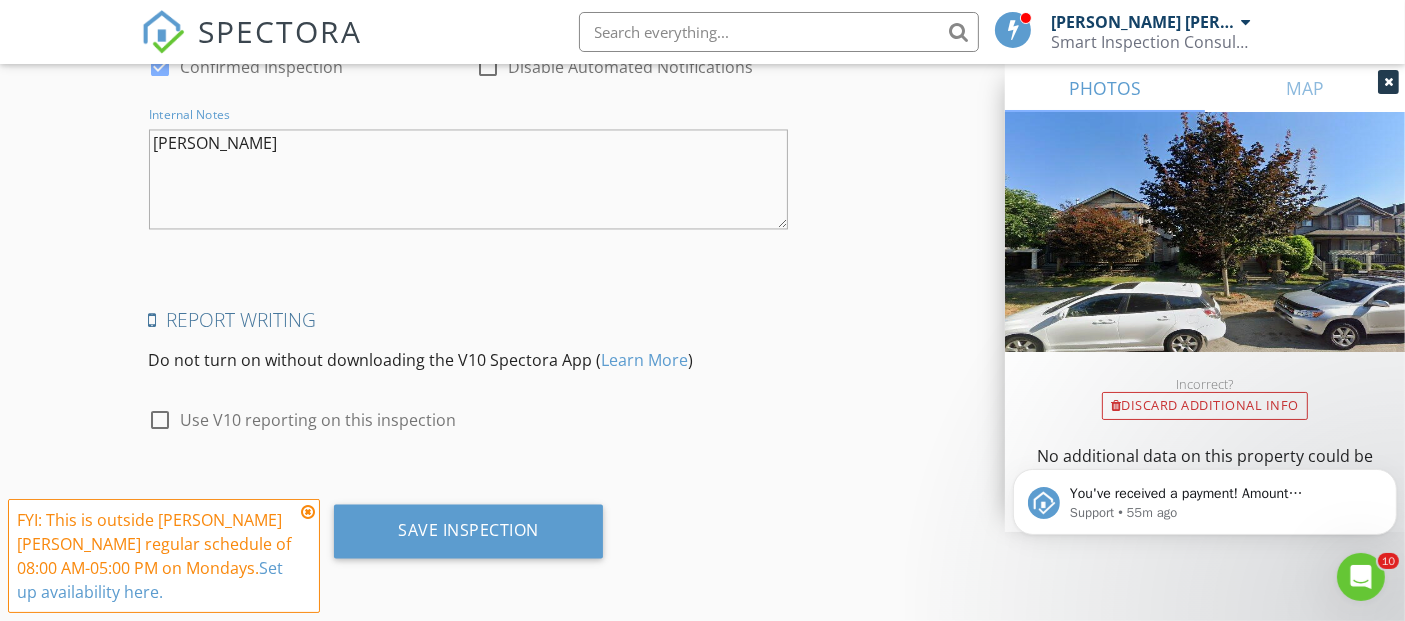 drag, startPoint x: 263, startPoint y: 186, endPoint x: 127, endPoint y: 141, distance: 143.25153 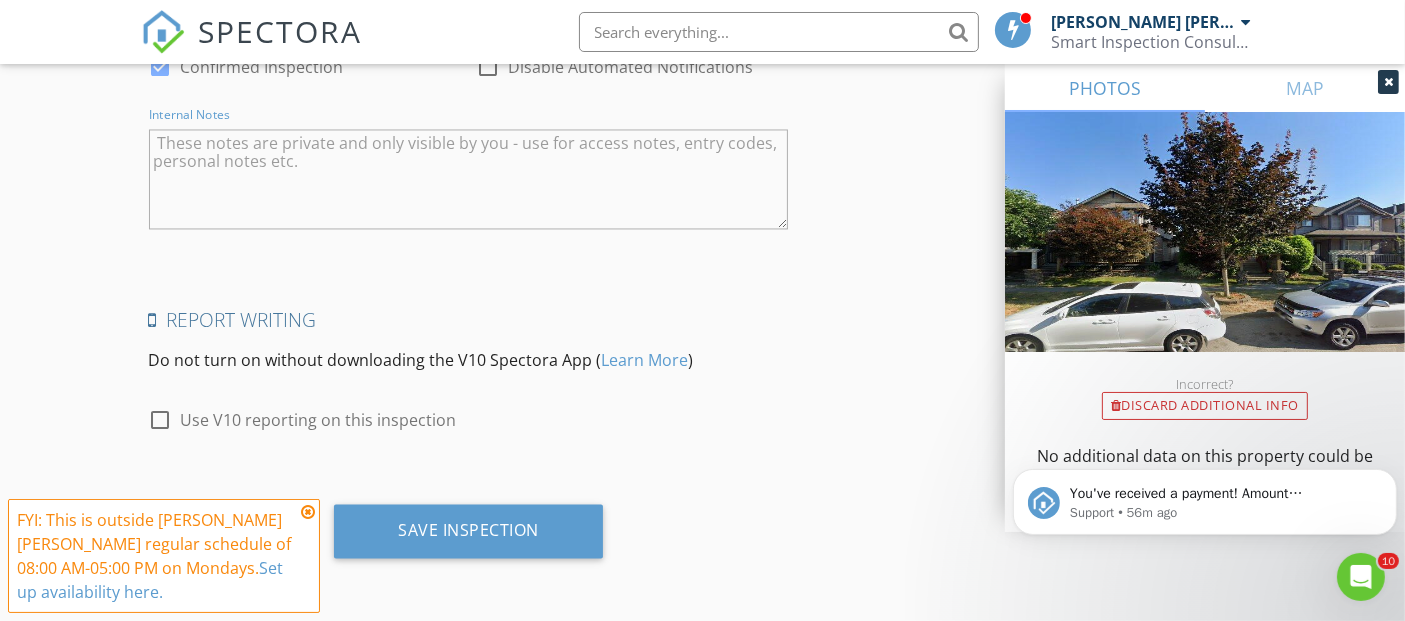 click at bounding box center (469, 179) 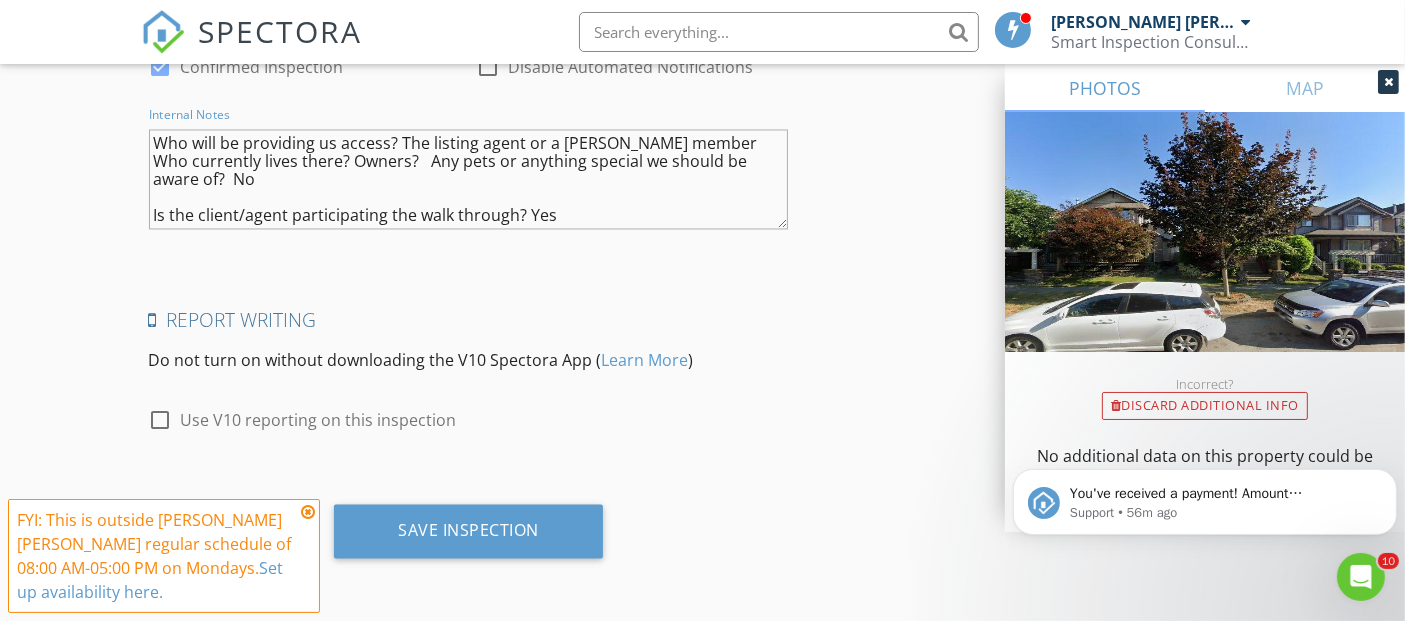 scroll, scrollTop: 0, scrollLeft: 0, axis: both 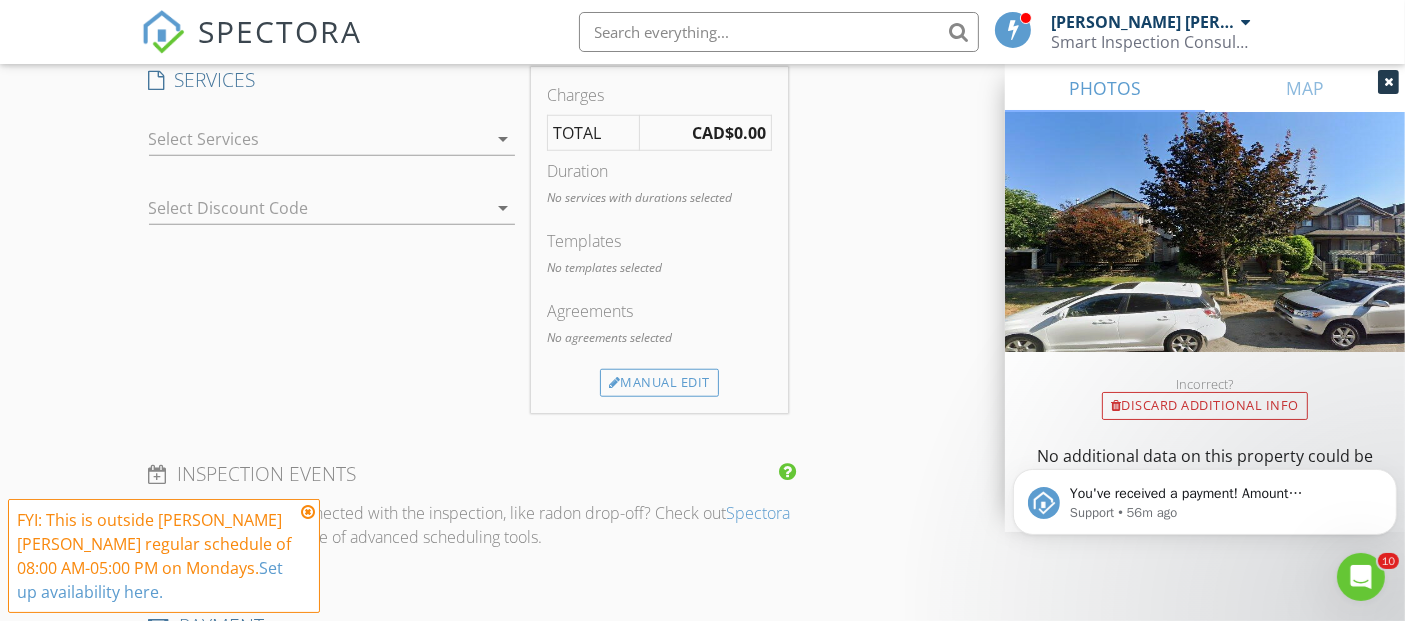 type on "Who will be providing us access? The listing agent or a Rena member
Who currently lives there? Owners?   Any pets or anything special we should be aware of?  No
Is the client/agent participating the walk through? Yes" 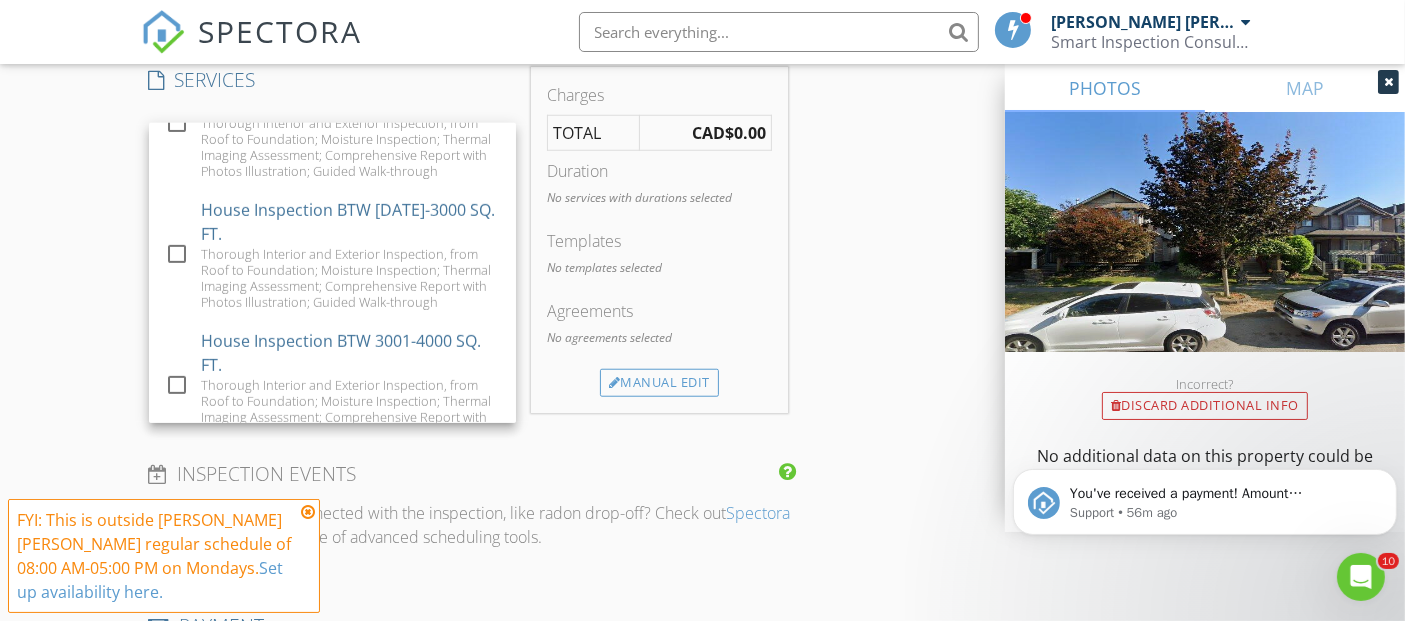 scroll, scrollTop: 884, scrollLeft: 0, axis: vertical 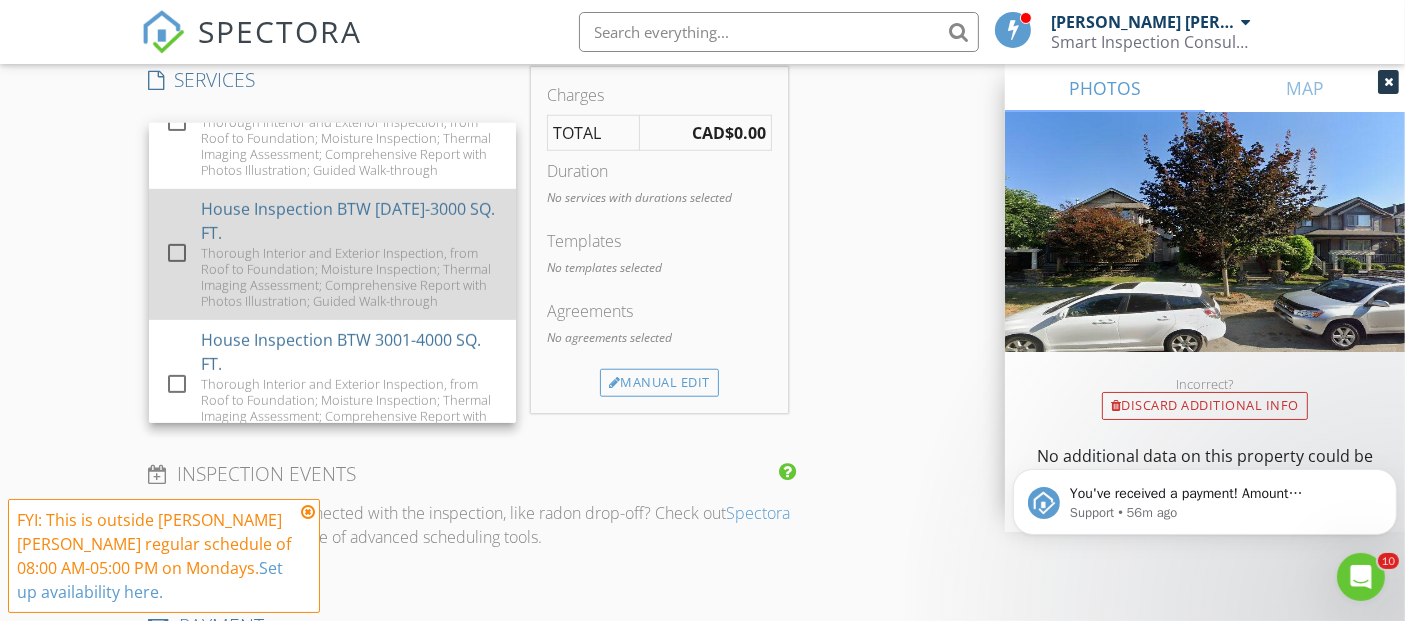 click at bounding box center (177, 253) 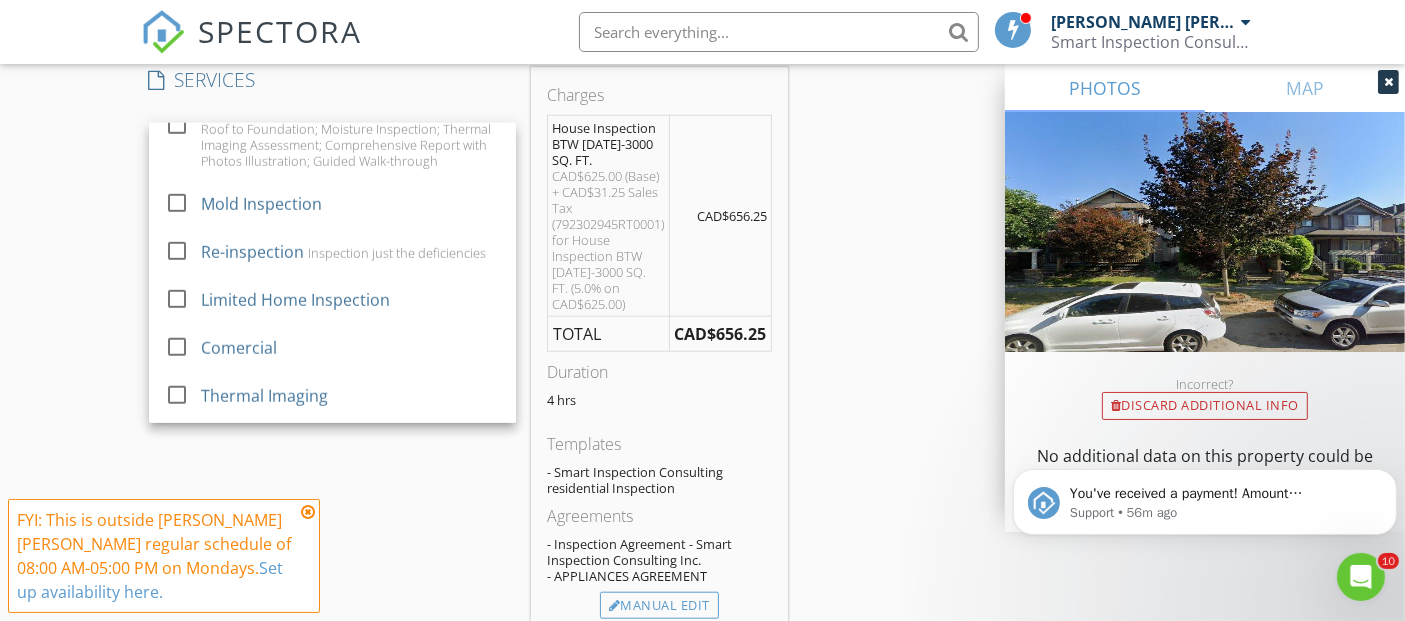 scroll, scrollTop: 1717, scrollLeft: 0, axis: vertical 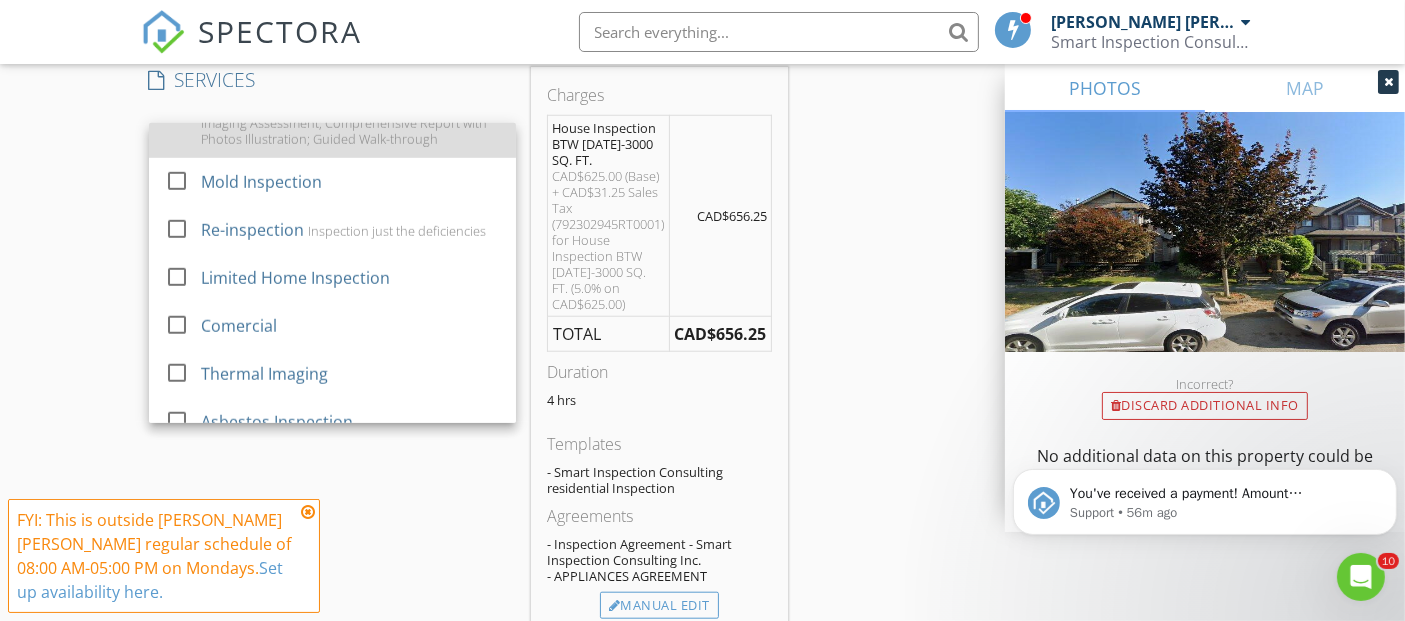 click at bounding box center (177, 103) 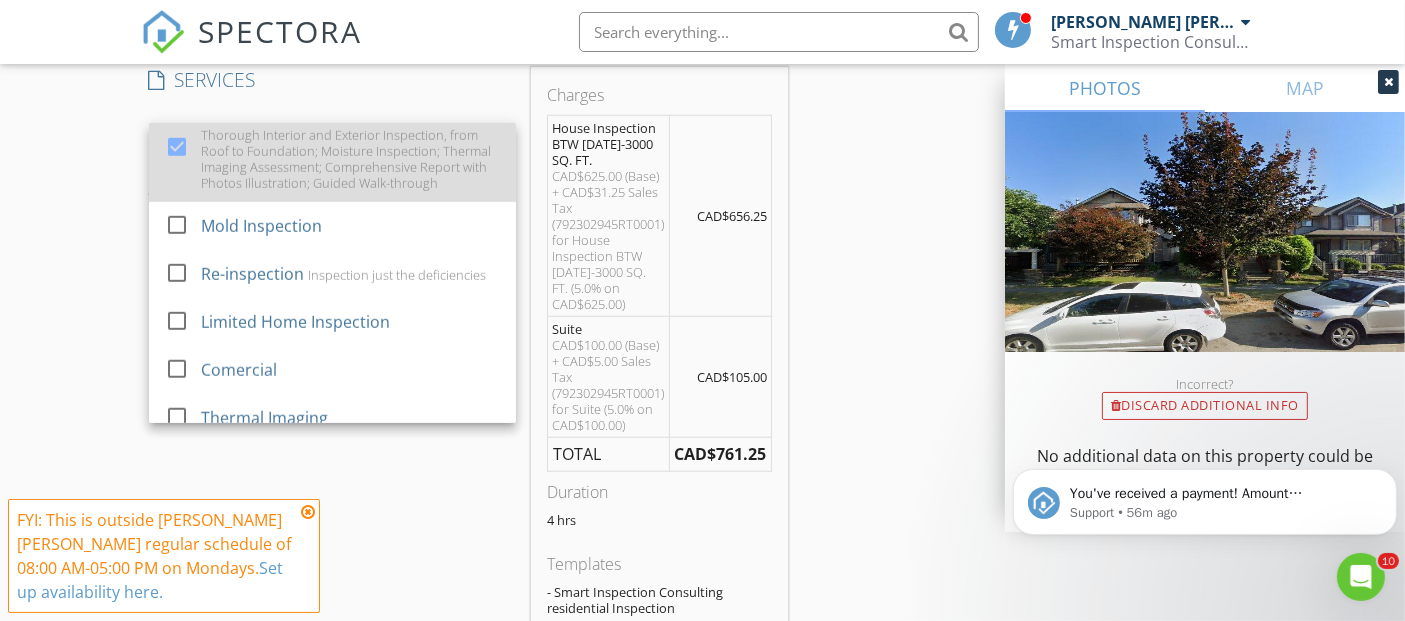 scroll, scrollTop: 1654, scrollLeft: 0, axis: vertical 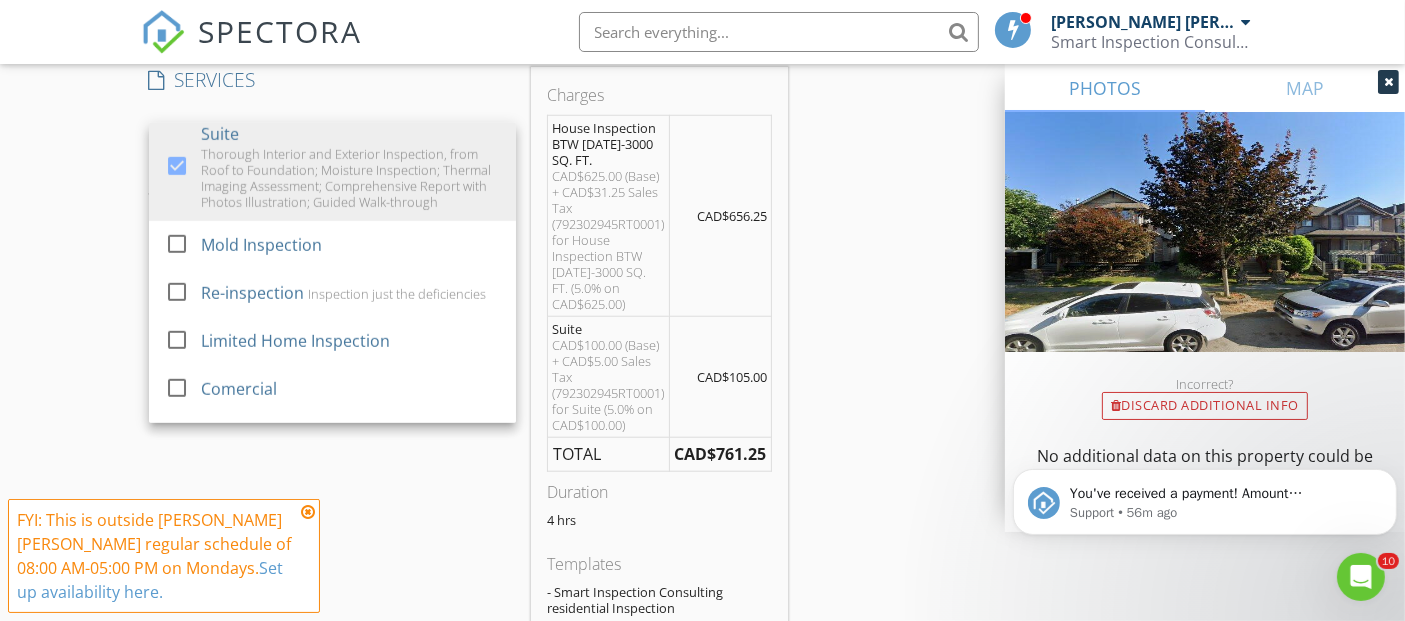 click at bounding box center (177, 81) 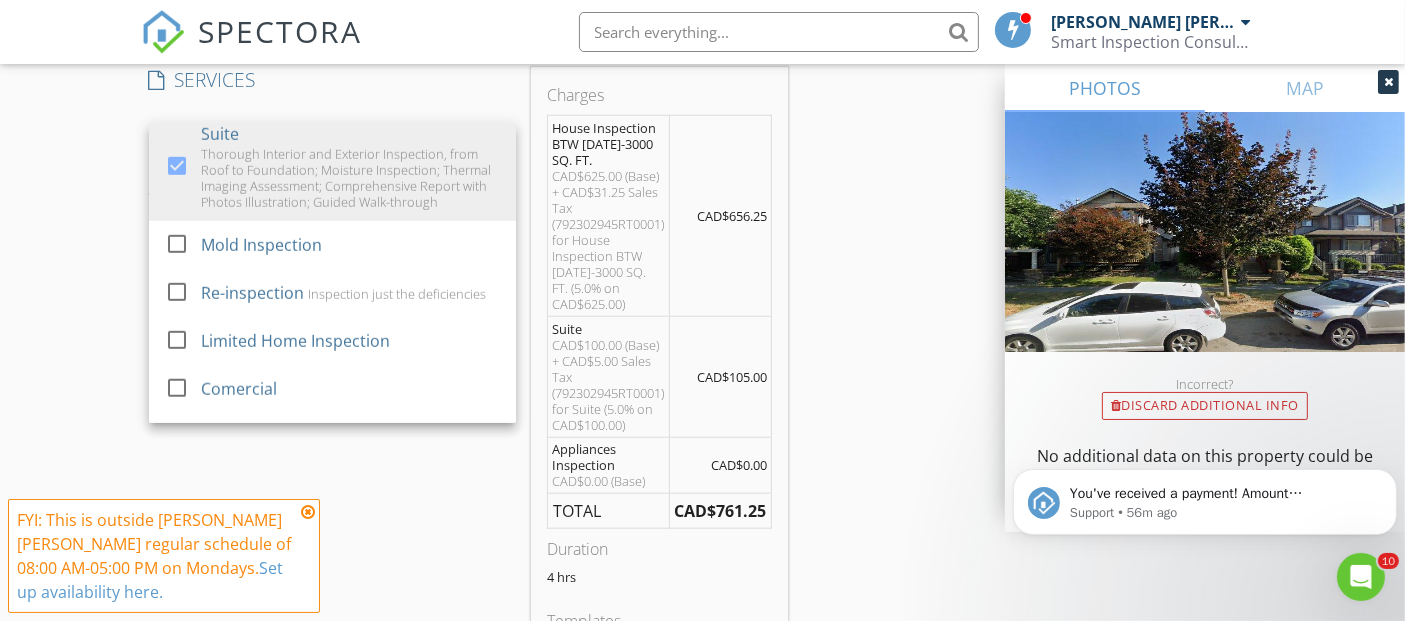 click on "New Inspection
Click here to use the New Order Form
INSPECTOR(S)
check_box   Mohsen Salarpour Goodarzi   PRIMARY   Mohsen Salarpour Goodarzi arrow_drop_down   check_box_outline_blank Mohsen Salarpour Goodarzi specifically requested
Date/Time
07/28/2025 3:00 PM
Location
Address Search       Address 19425 66 Ave   Unit   City Surrey   State BC   Zip V4N 0C3   County Metro Vancouver     Square Feet 2632   Year Built 2006   Foundation arrow_drop_down     Mohsen Salarpour Goodarzi     7.4 miles     (15 minutes)
client
check_box Enable Client CC email for this inspection   Client Search     check_box_outline_blank Client is a Company/Organization     First Name Sabrina   Last Name Sandhu   Email sab.sandhu@gmail.com   CC Email   Phone 778-926-7099   Address   City   State   Zip       Notes   Private Notes          check_box_outline_blank" at bounding box center (702, 819) 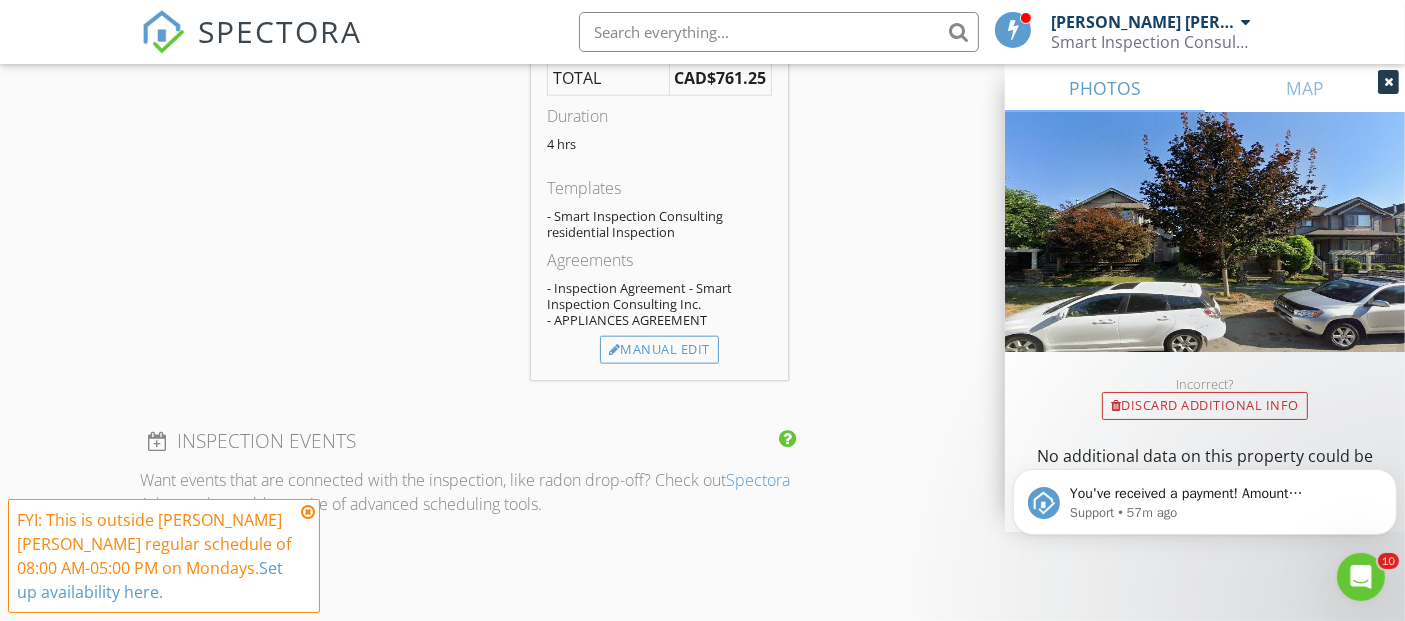 scroll, scrollTop: 2160, scrollLeft: 0, axis: vertical 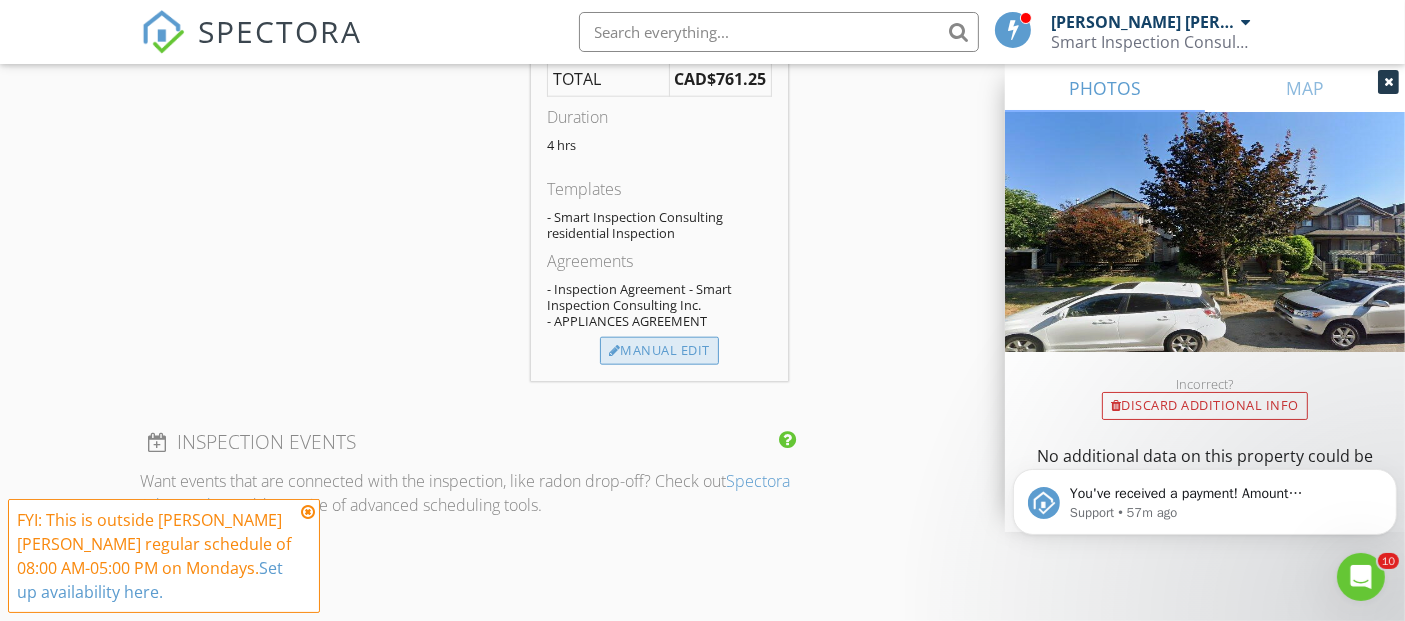 click on "Manual Edit" at bounding box center (659, 351) 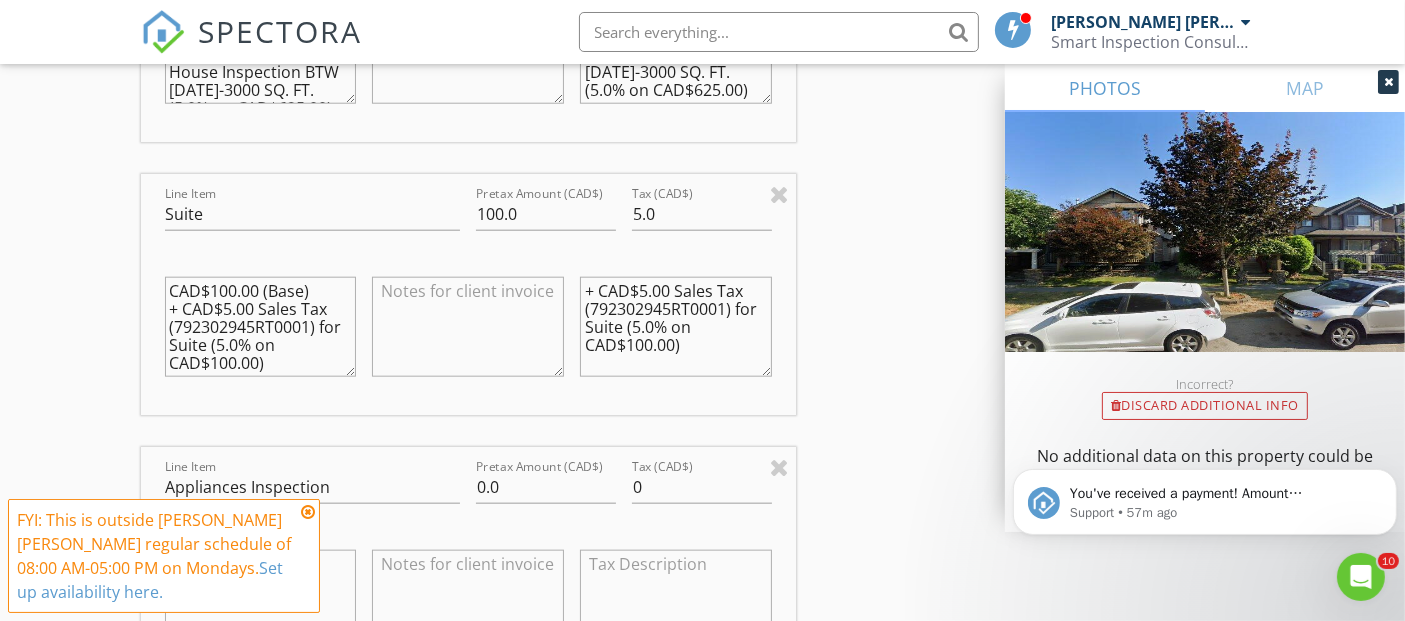 scroll, scrollTop: 1991, scrollLeft: 0, axis: vertical 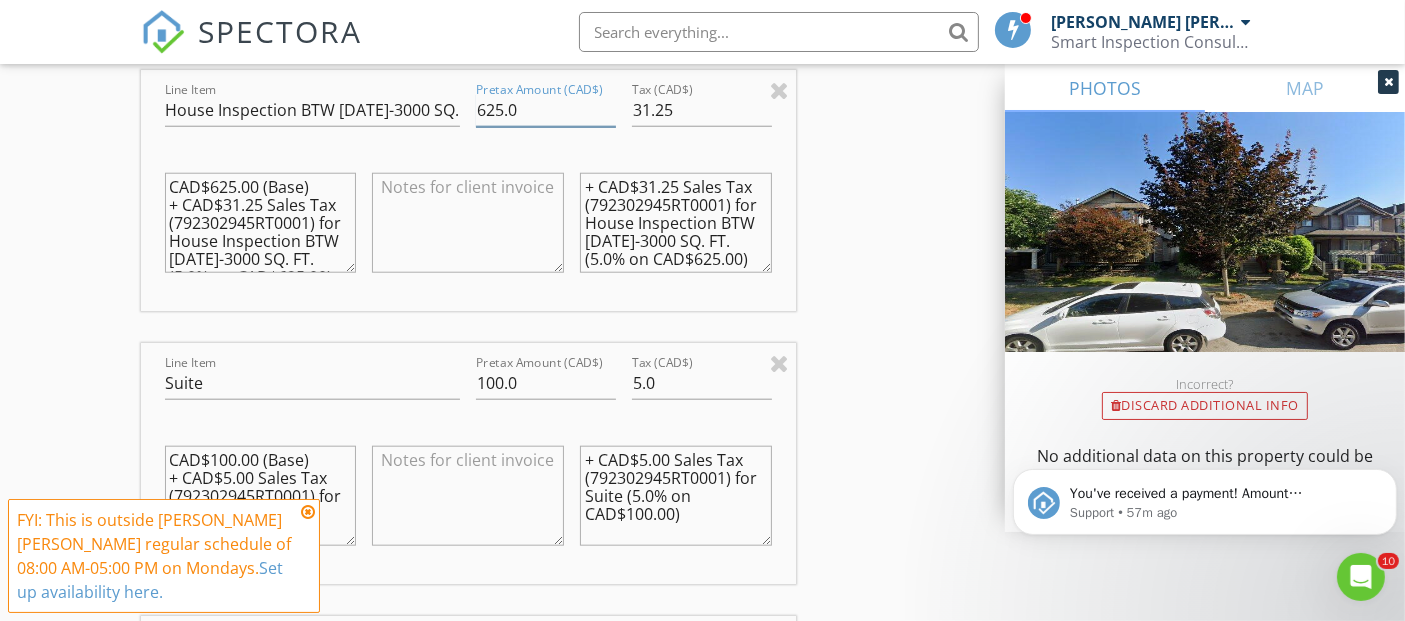 click on "625.0" at bounding box center [546, 110] 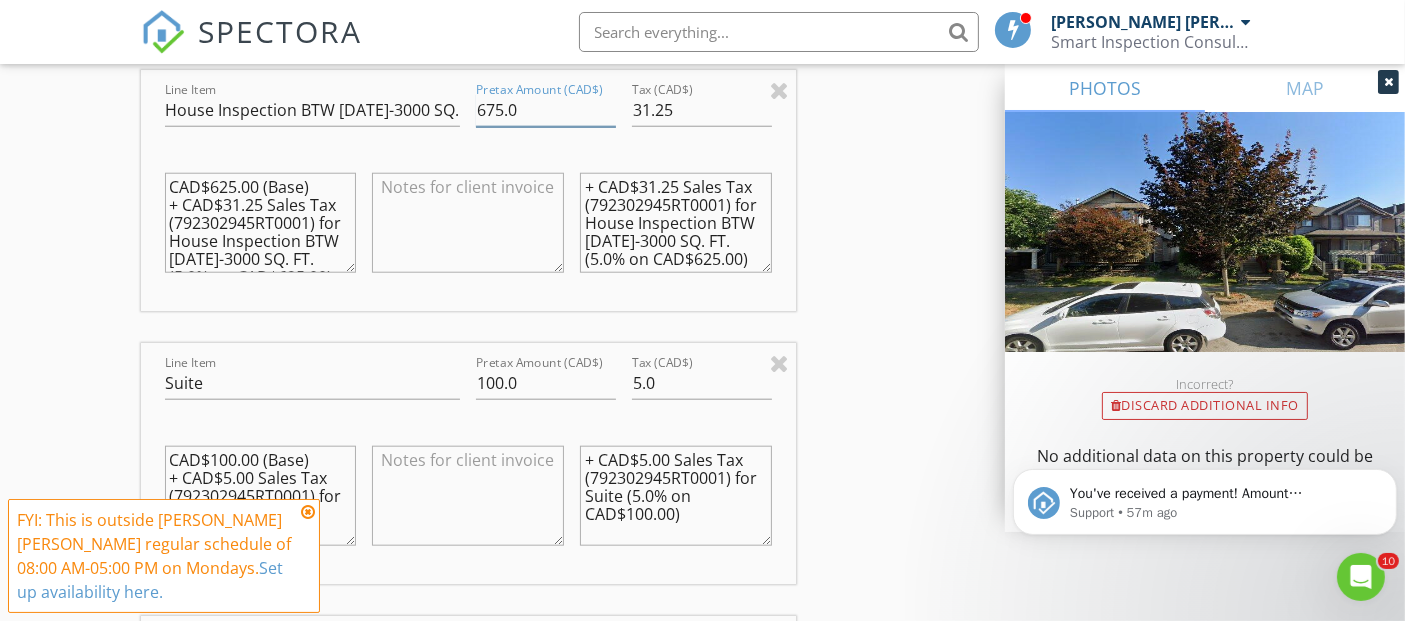 type on "675.0" 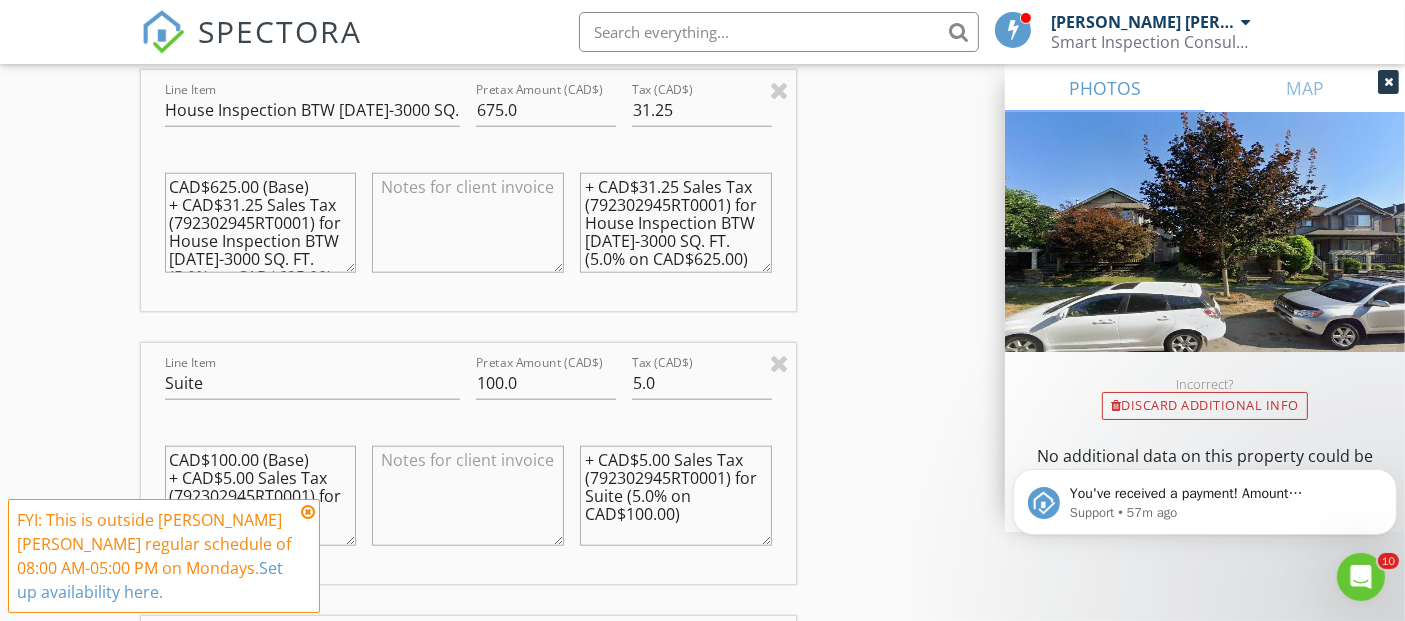 click on "CAD$625.00 (Base)
+ CAD$31.25 Sales Tax (792302945RT0001) for House Inspection BTW 2001-3000 SQ. FT. (5.0% on CAD$625.00)" at bounding box center (261, 223) 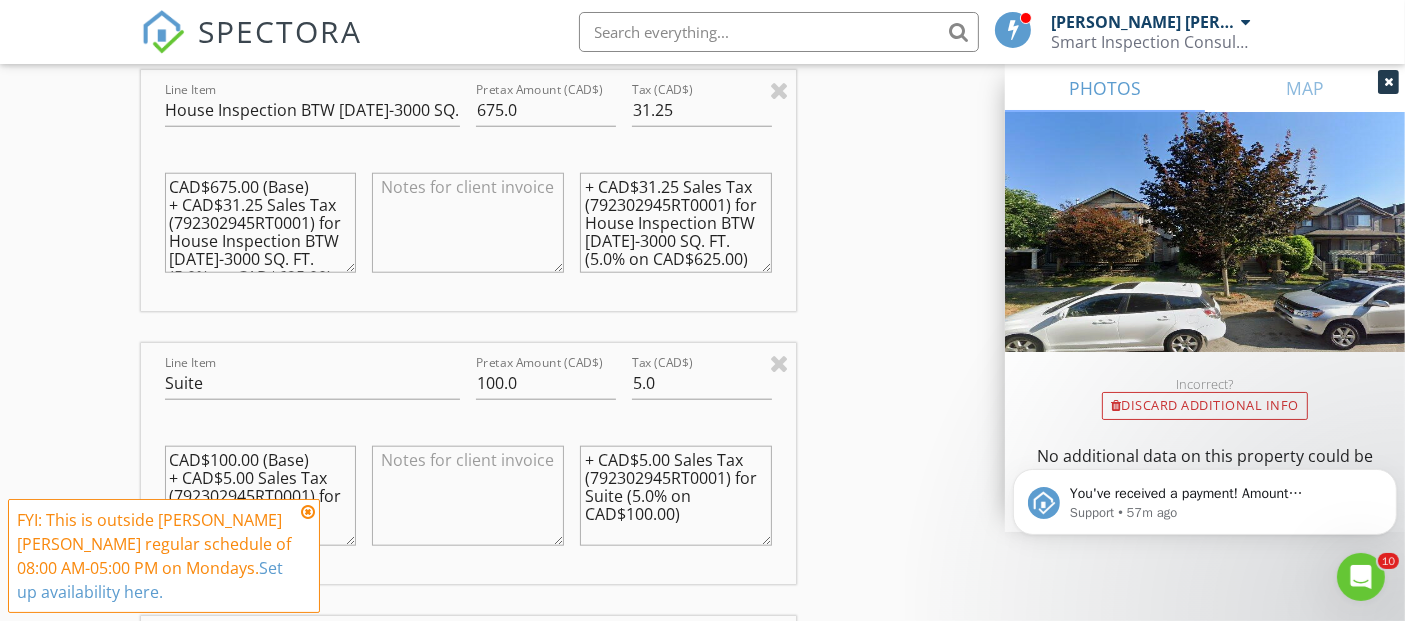 scroll, scrollTop: 71, scrollLeft: 0, axis: vertical 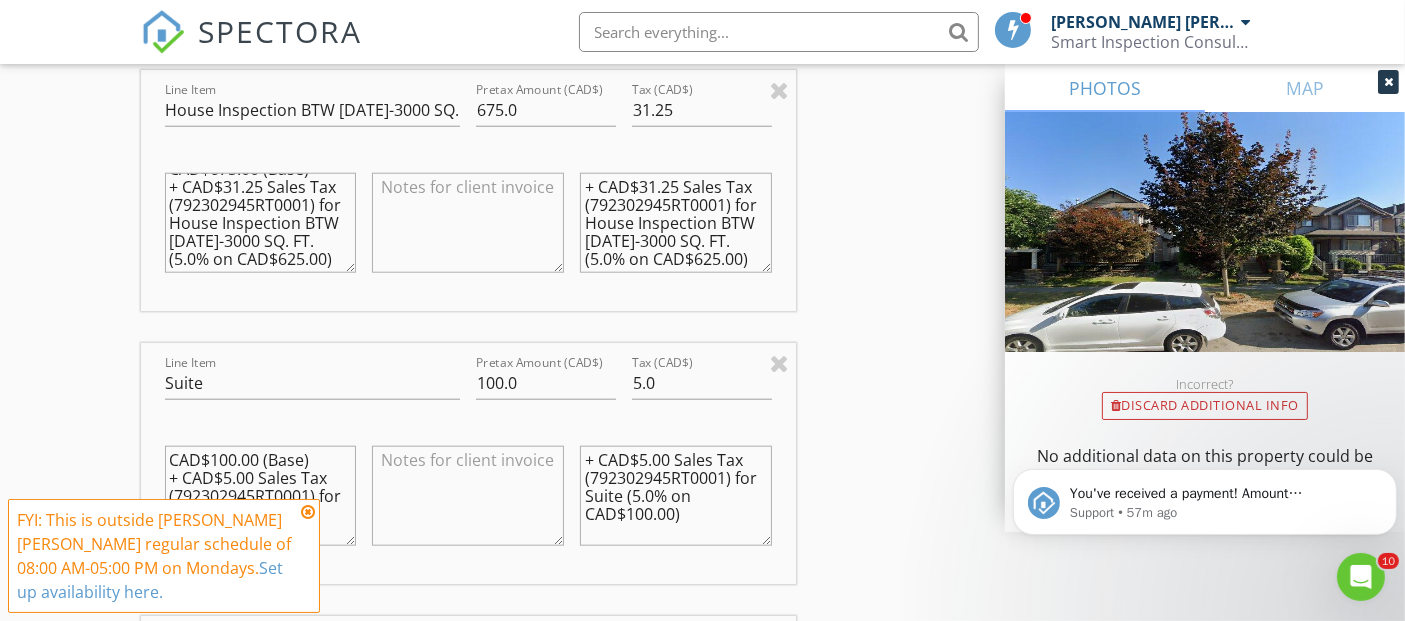 click on "CAD$675.00 (Base)
+ CAD$31.25 Sales Tax (792302945RT0001) for House Inspection BTW 2001-3000 SQ. FT. (5.0% on CAD$625.00)" at bounding box center [261, 223] 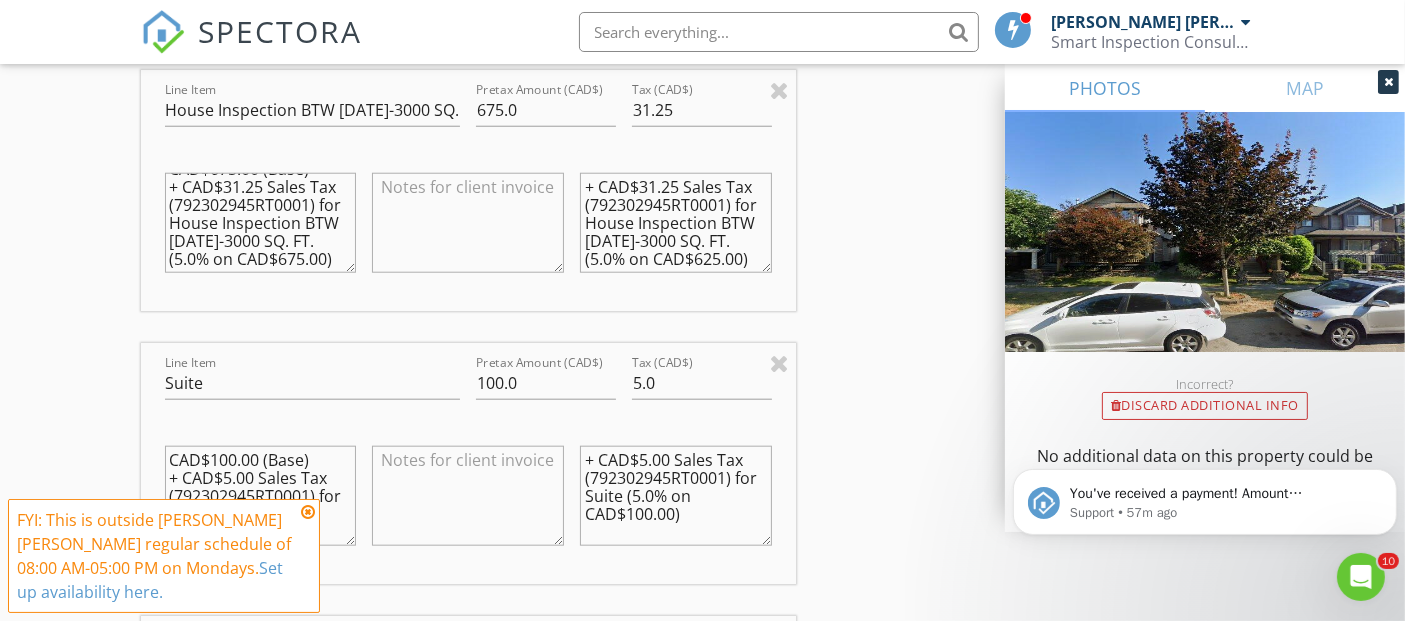 type on "CAD$675.00 (Base)
+ CAD$31.25 Sales Tax (792302945RT0001) for House Inspection BTW 2001-3000 SQ. FT. (5.0% on CAD$675.00)" 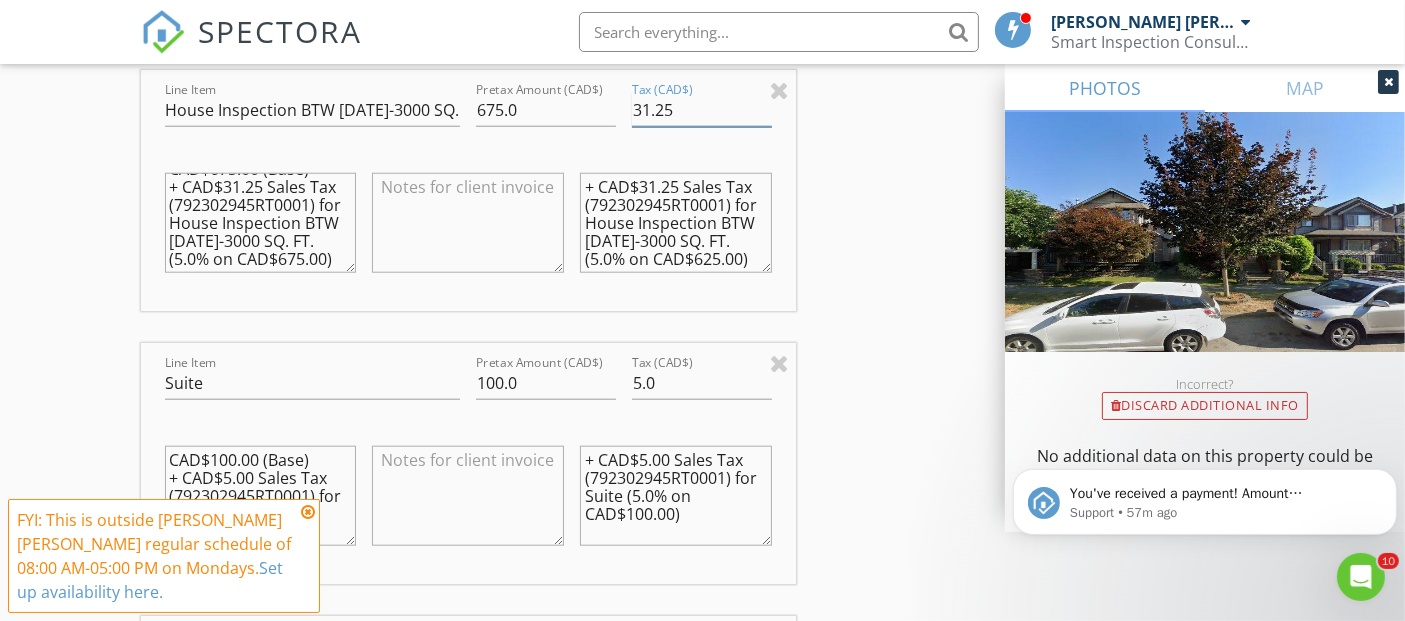 drag, startPoint x: 652, startPoint y: 128, endPoint x: 641, endPoint y: 128, distance: 11 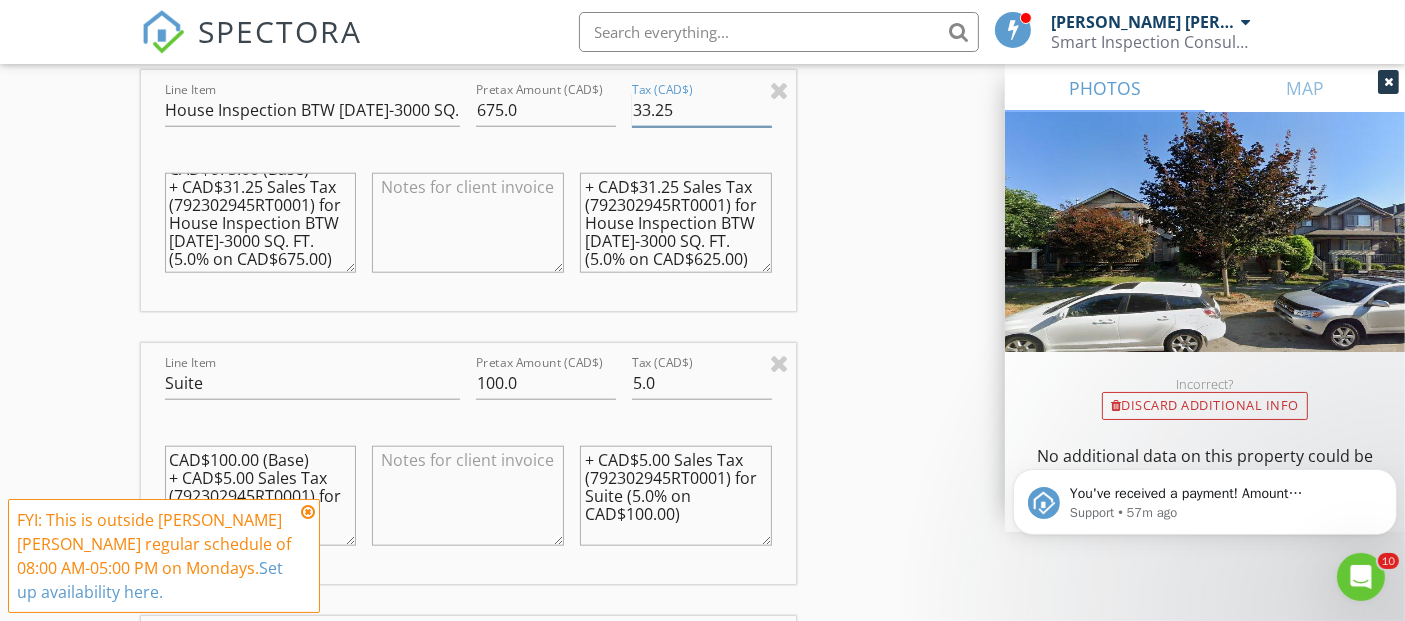 drag, startPoint x: 667, startPoint y: 127, endPoint x: 652, endPoint y: 128, distance: 15.033297 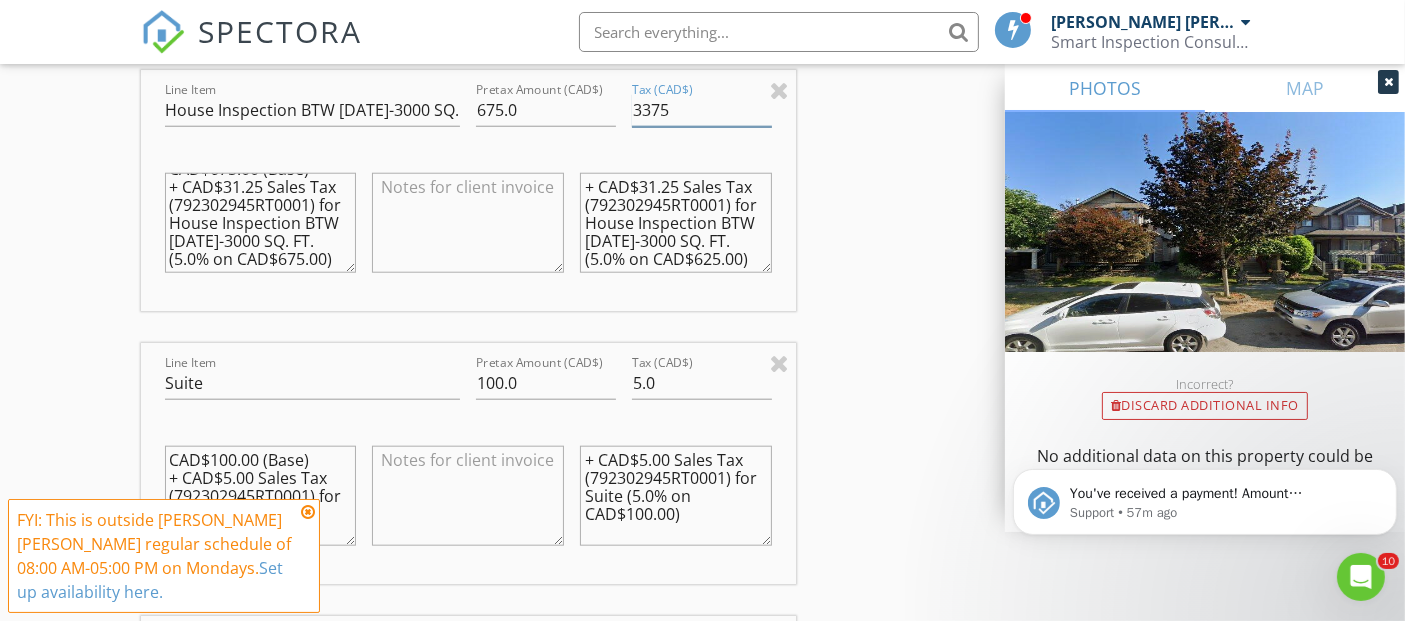 click on "3375" at bounding box center (702, 110) 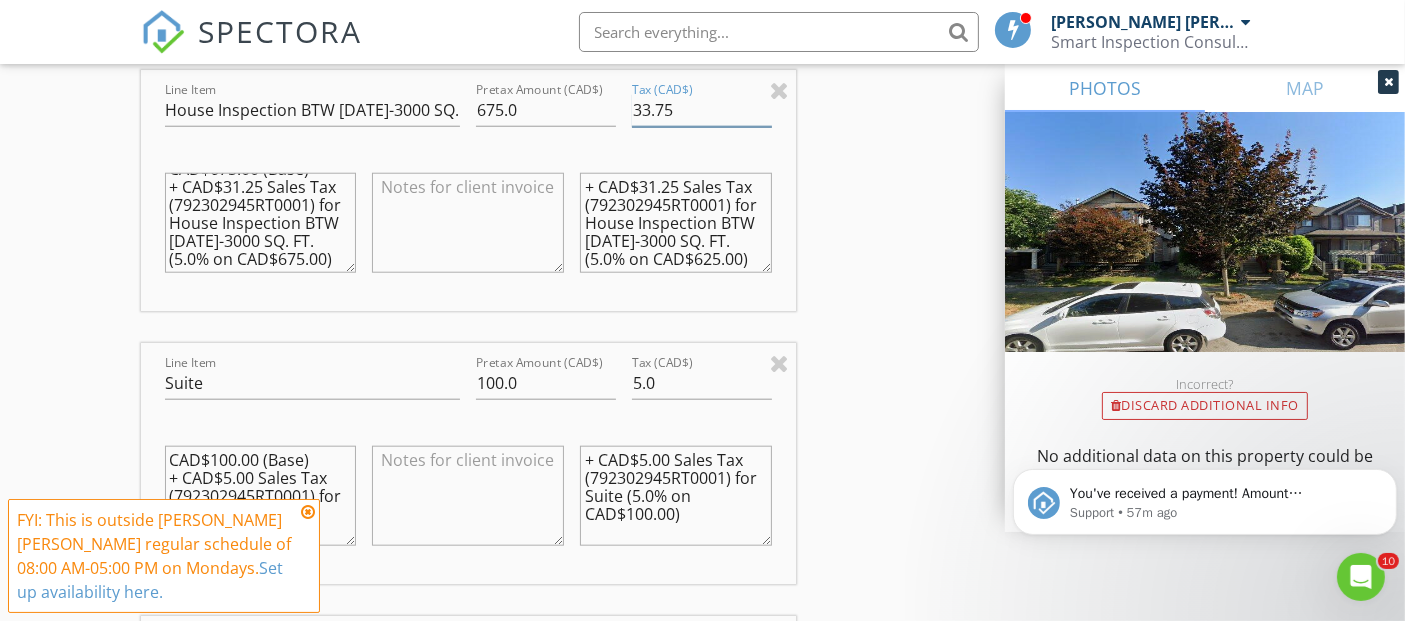 drag, startPoint x: 679, startPoint y: 129, endPoint x: 592, endPoint y: 113, distance: 88.45903 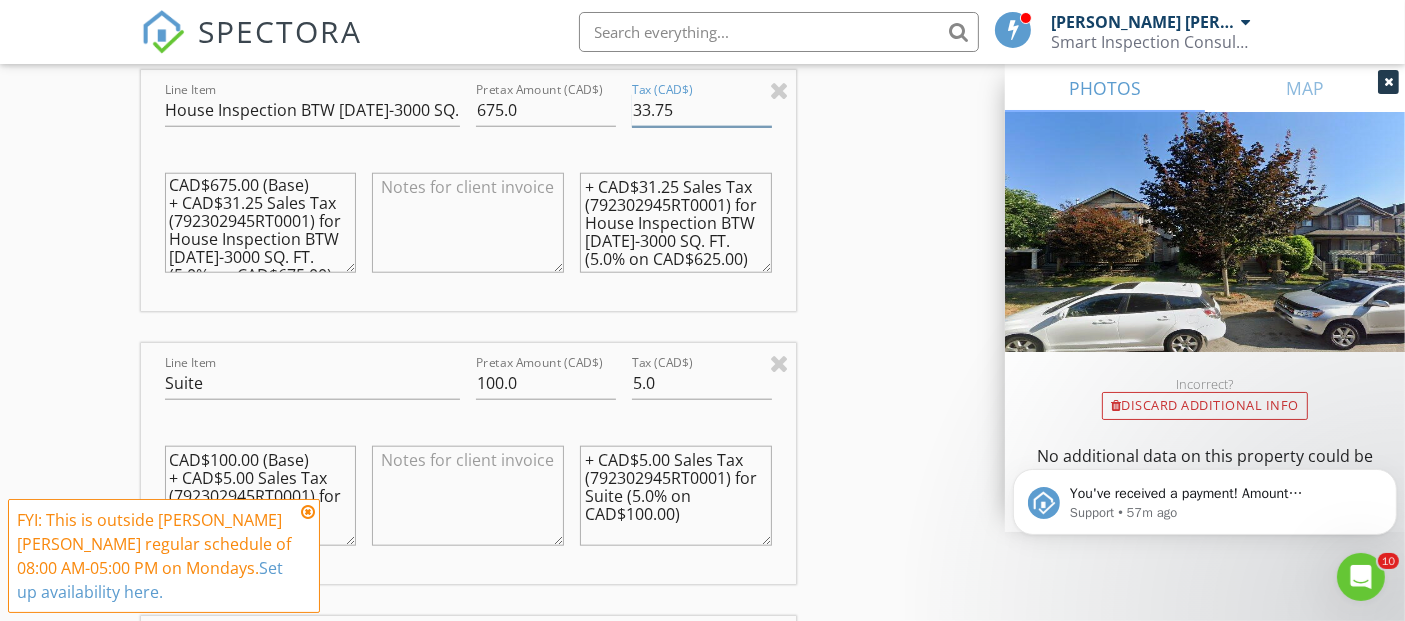 scroll, scrollTop: 1, scrollLeft: 0, axis: vertical 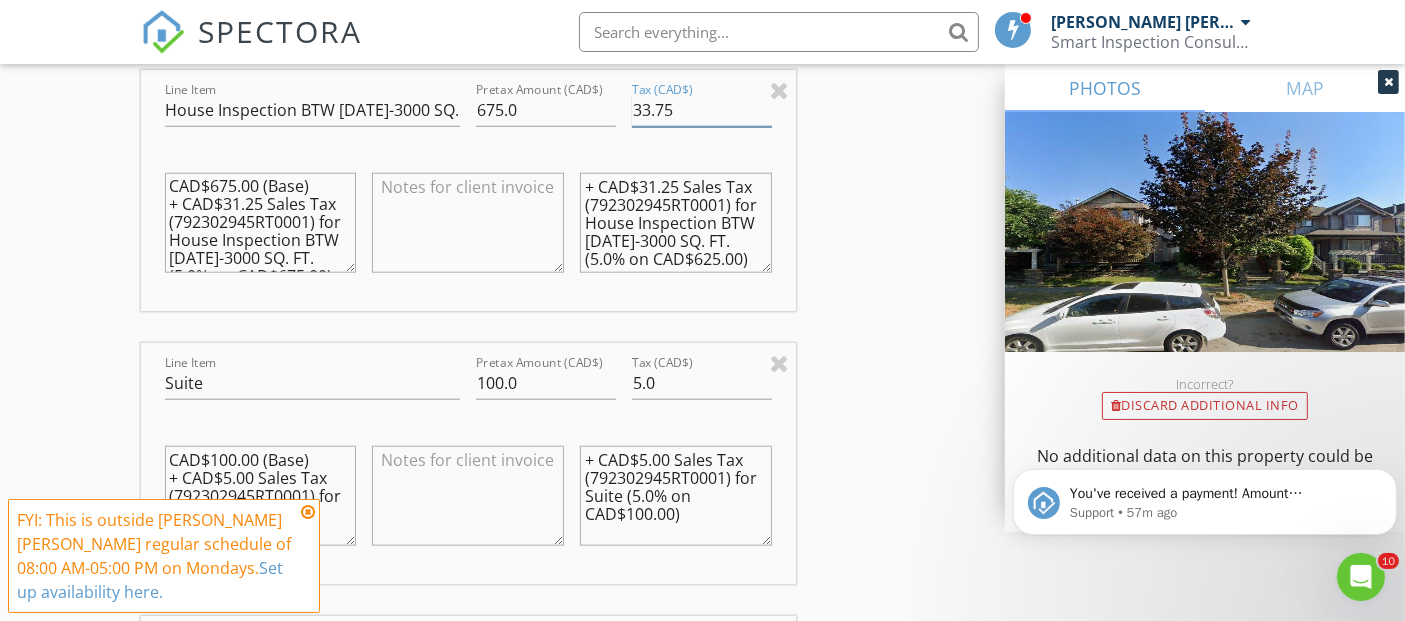 type on "33.75" 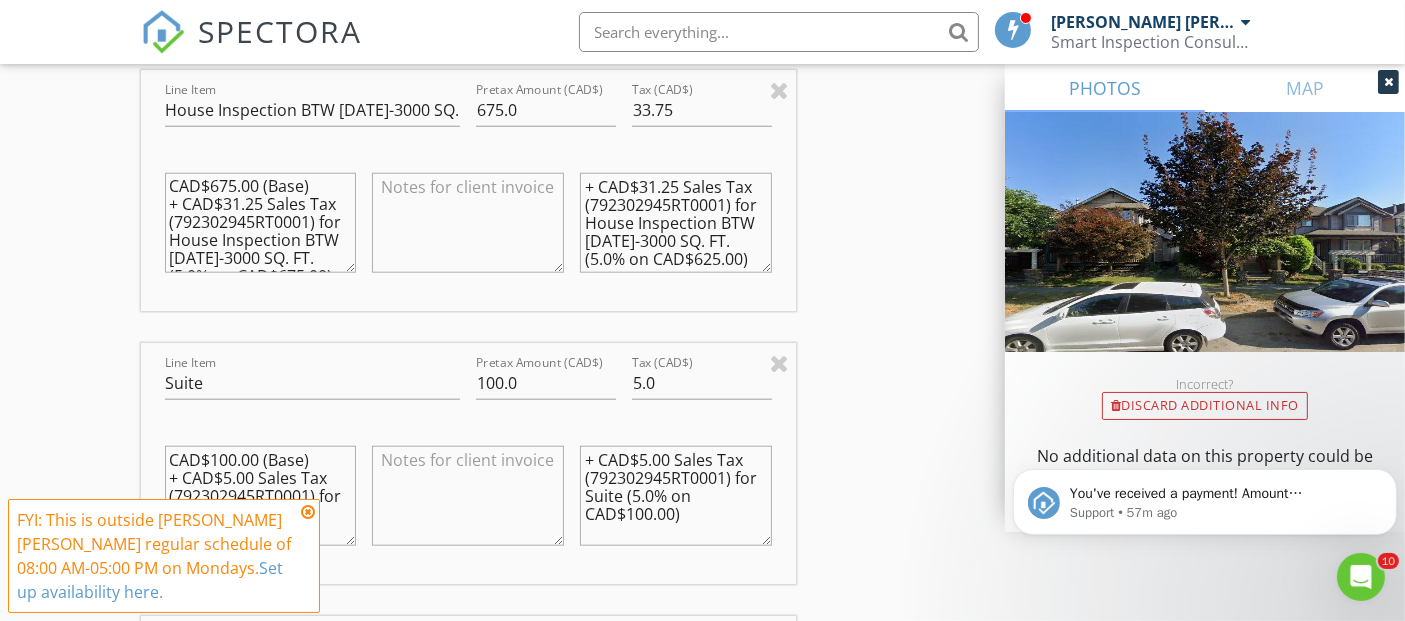 drag, startPoint x: 227, startPoint y: 224, endPoint x: 260, endPoint y: 222, distance: 33.06055 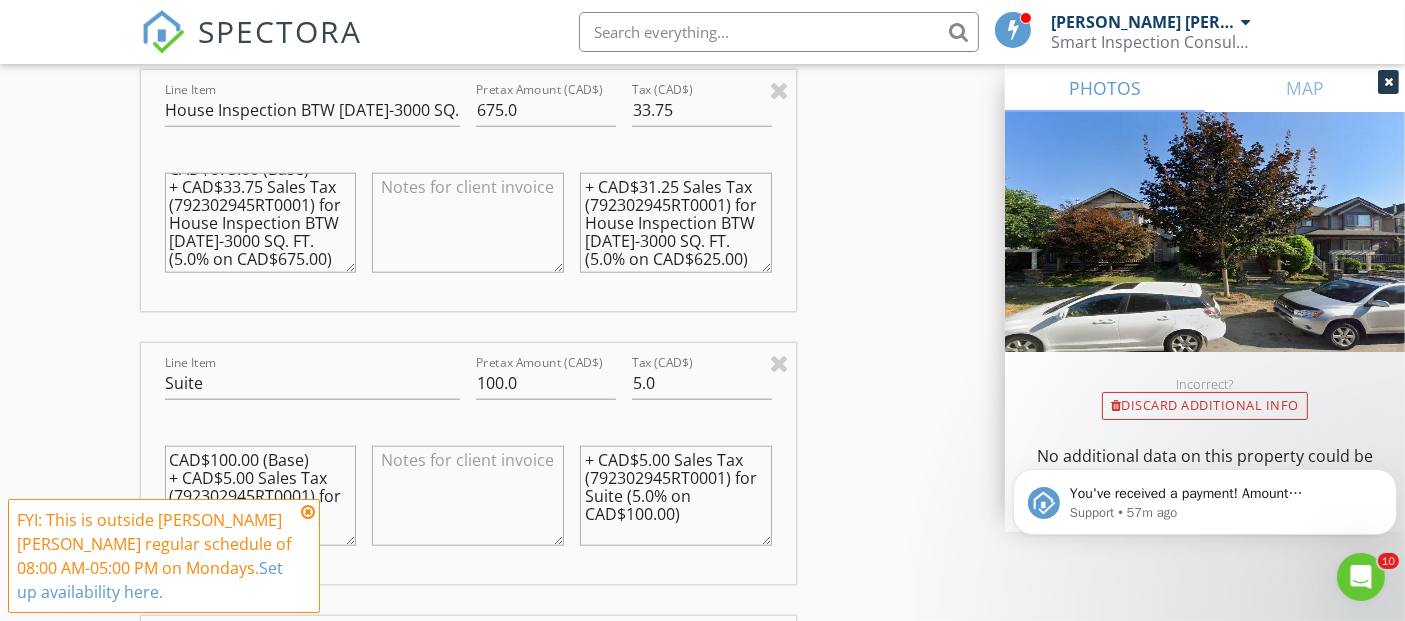 scroll, scrollTop: 31, scrollLeft: 0, axis: vertical 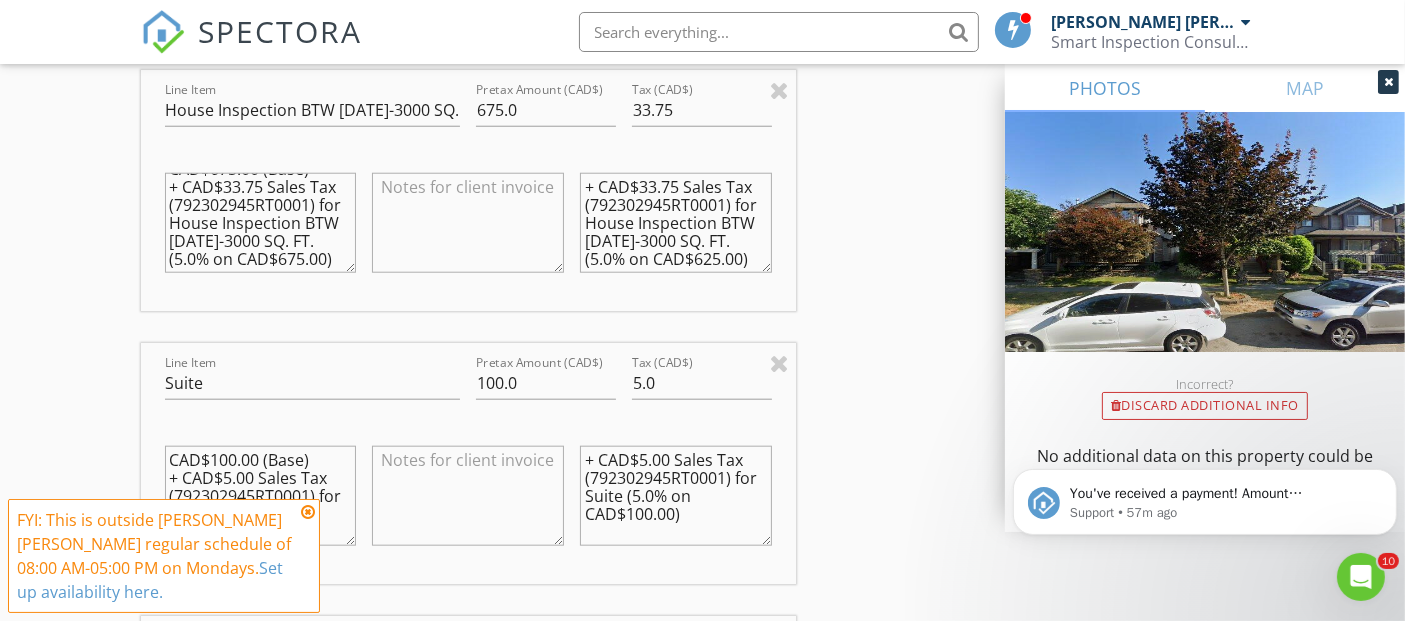 click on "+ CAD$33.75 Sales Tax (792302945RT0001) for House Inspection BTW 2001-3000 SQ. FT. (5.0% on CAD$625.00)" at bounding box center (676, 223) 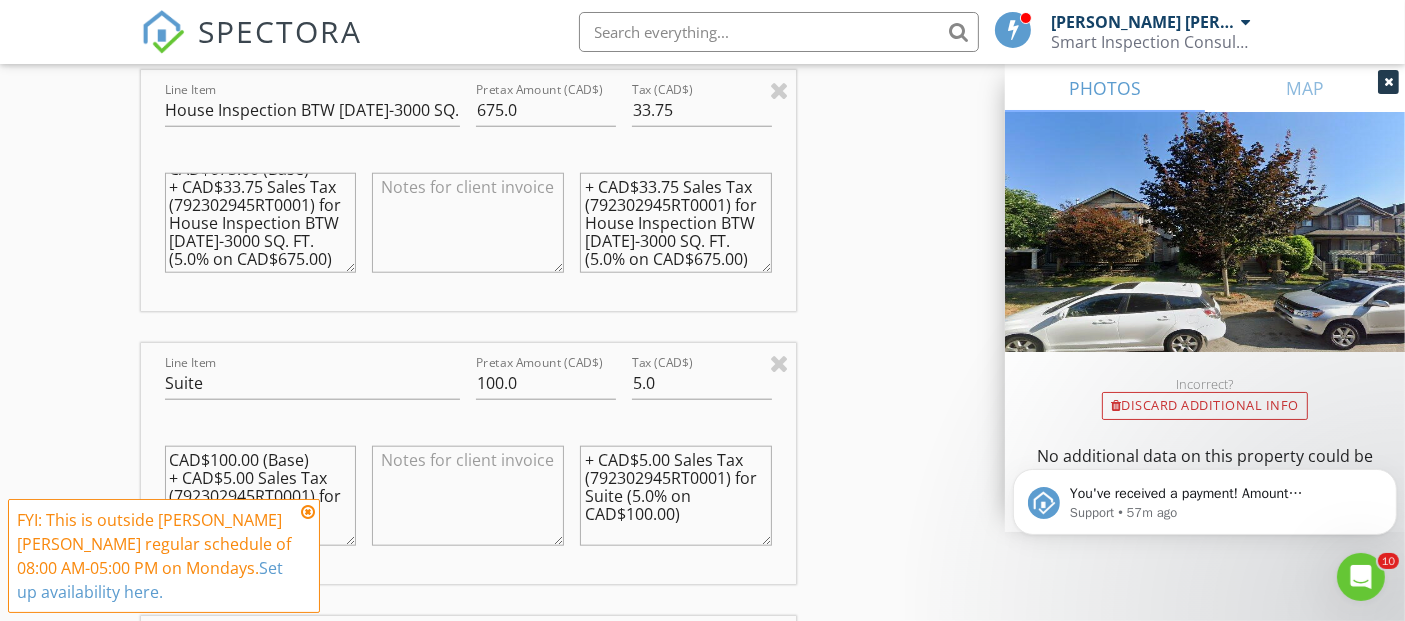 scroll, scrollTop: 0, scrollLeft: 0, axis: both 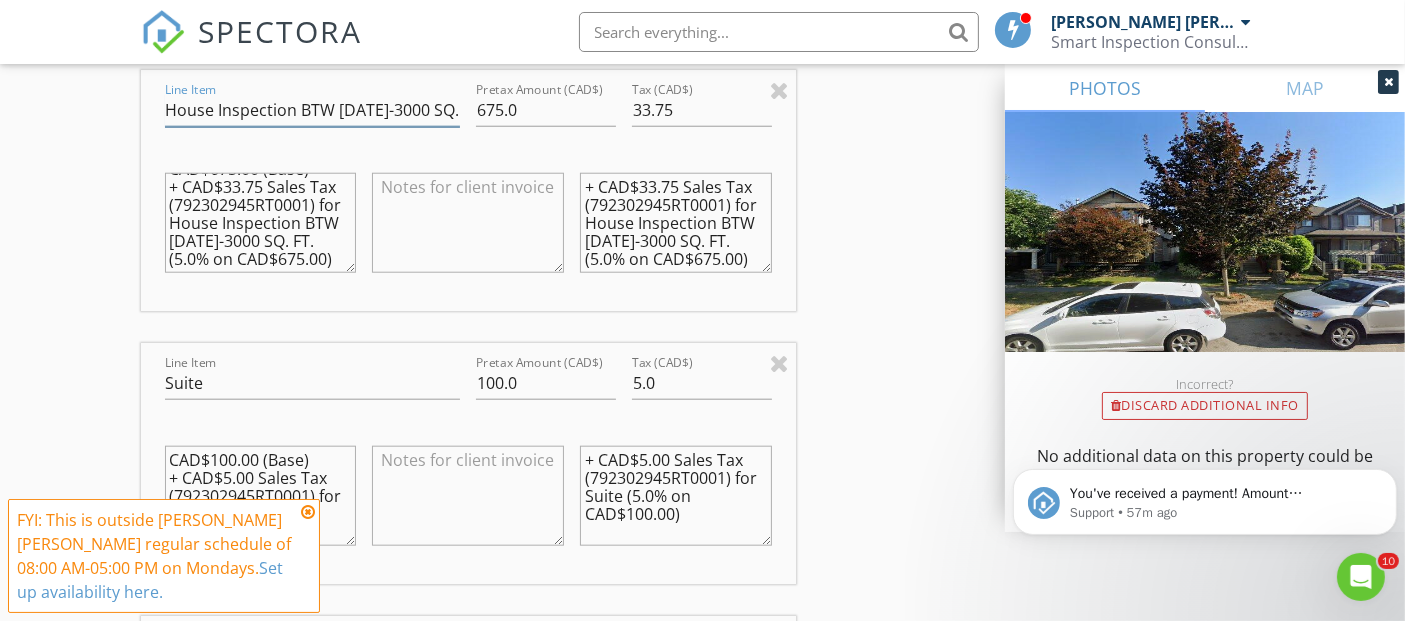 drag, startPoint x: 348, startPoint y: 123, endPoint x: 369, endPoint y: 124, distance: 21.023796 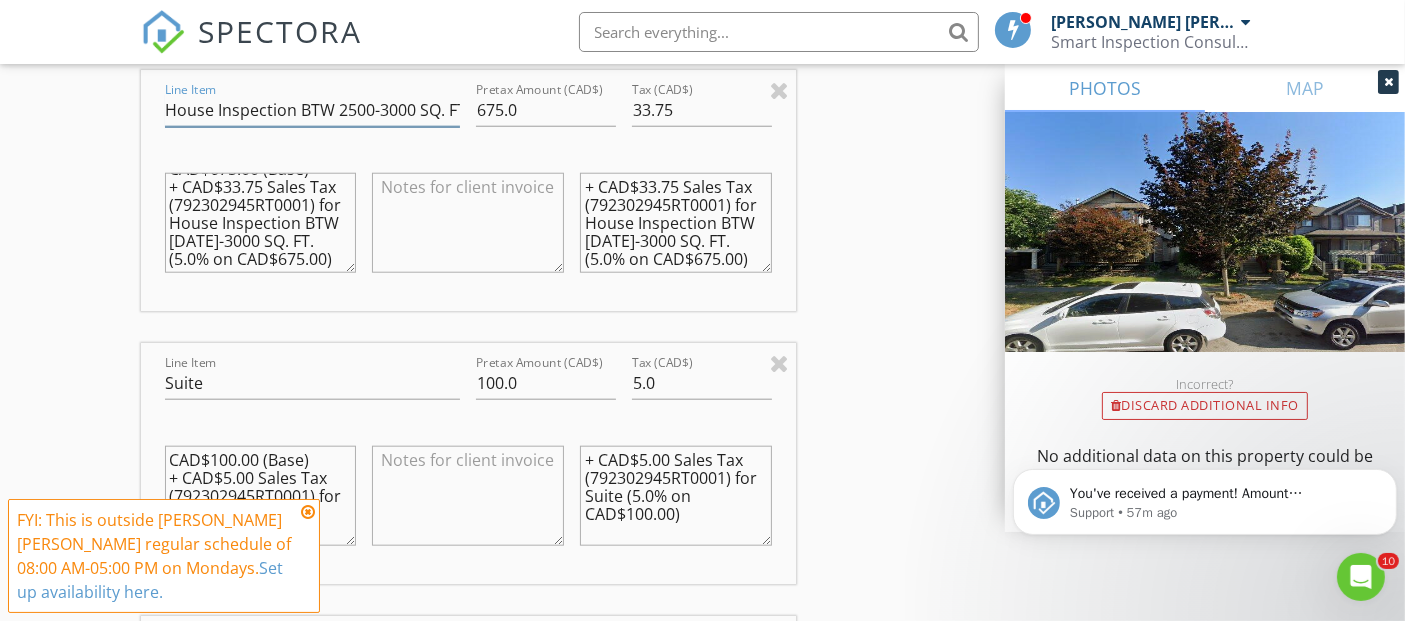 type on "House Inspection BTW 2500-3000 SQ. FT." 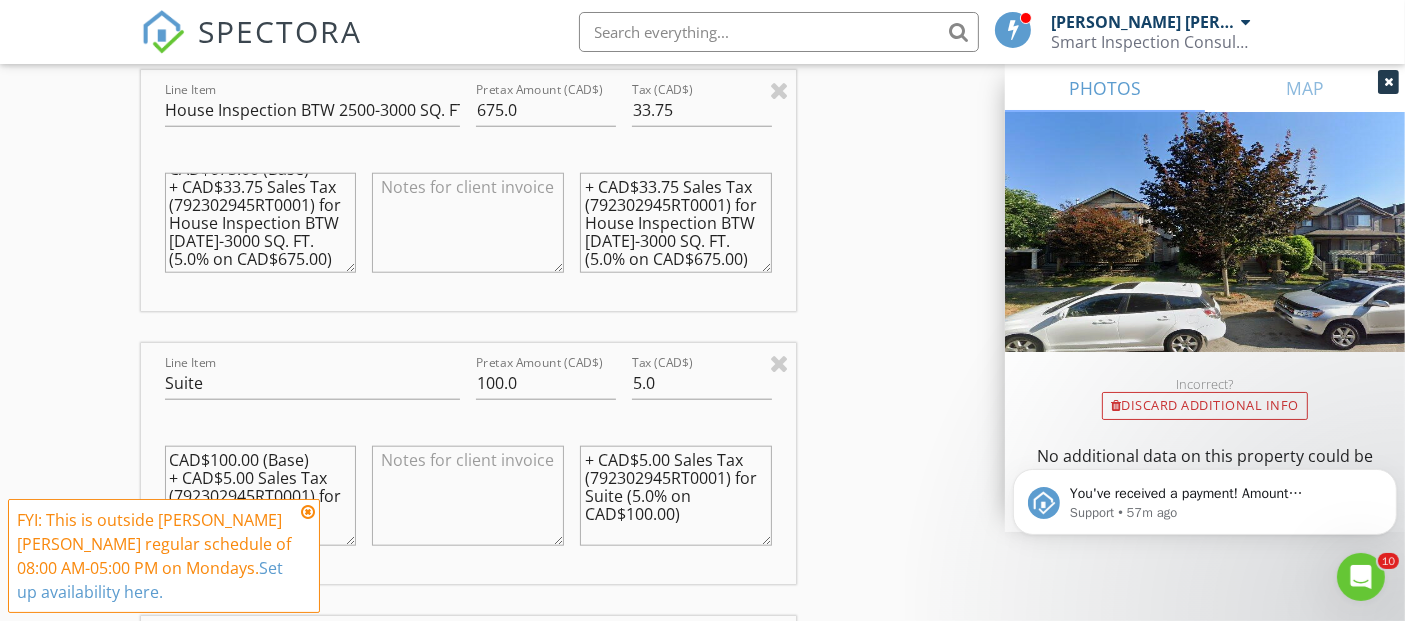 drag, startPoint x: 218, startPoint y: 258, endPoint x: 240, endPoint y: 261, distance: 22.203604 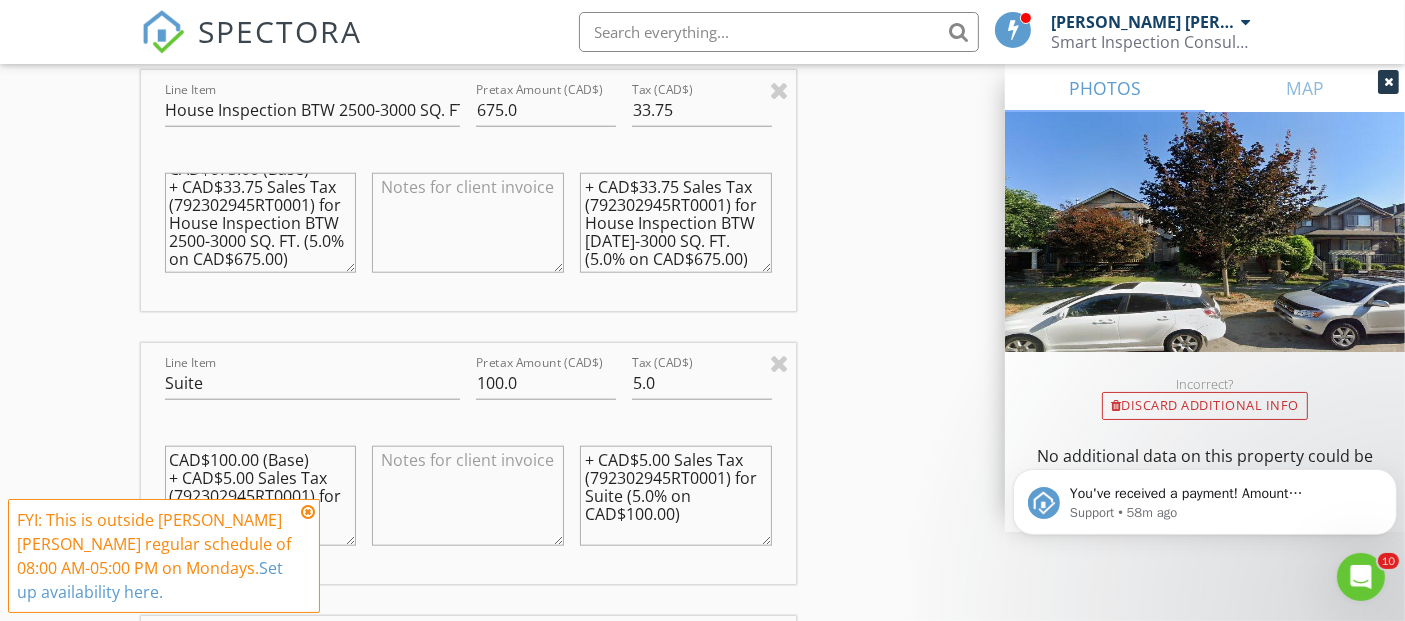 scroll, scrollTop: 53, scrollLeft: 0, axis: vertical 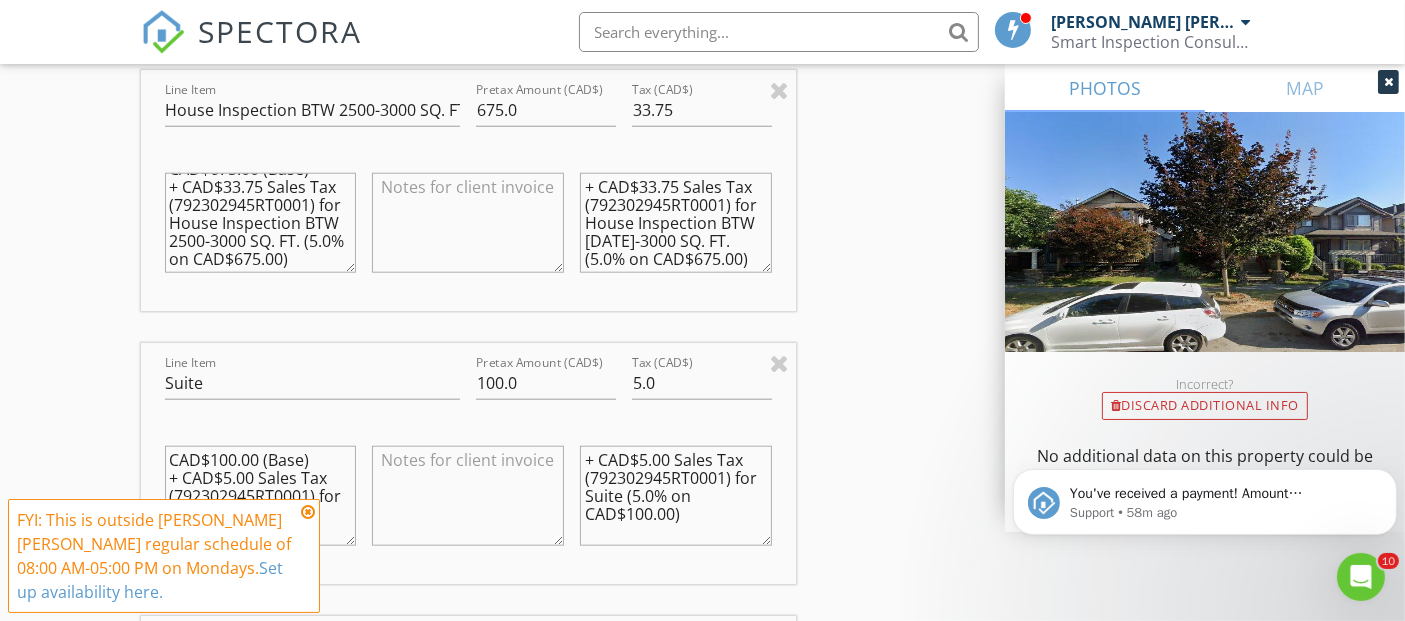 type on "CAD$675.00 (Base)
+ CAD$33.75 Sales Tax (792302945RT0001) for House Inspection BTW 2500-3000 SQ. FT. (5.0% on CAD$675.00)" 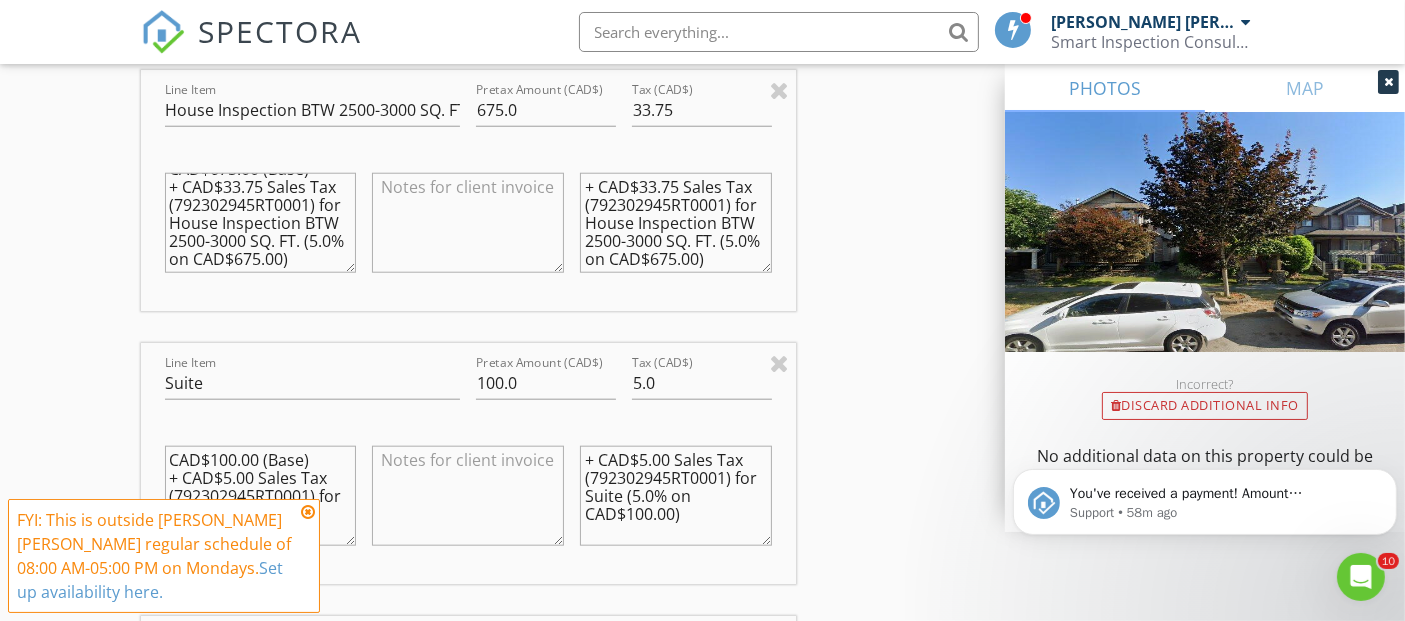 scroll, scrollTop: 53, scrollLeft: 0, axis: vertical 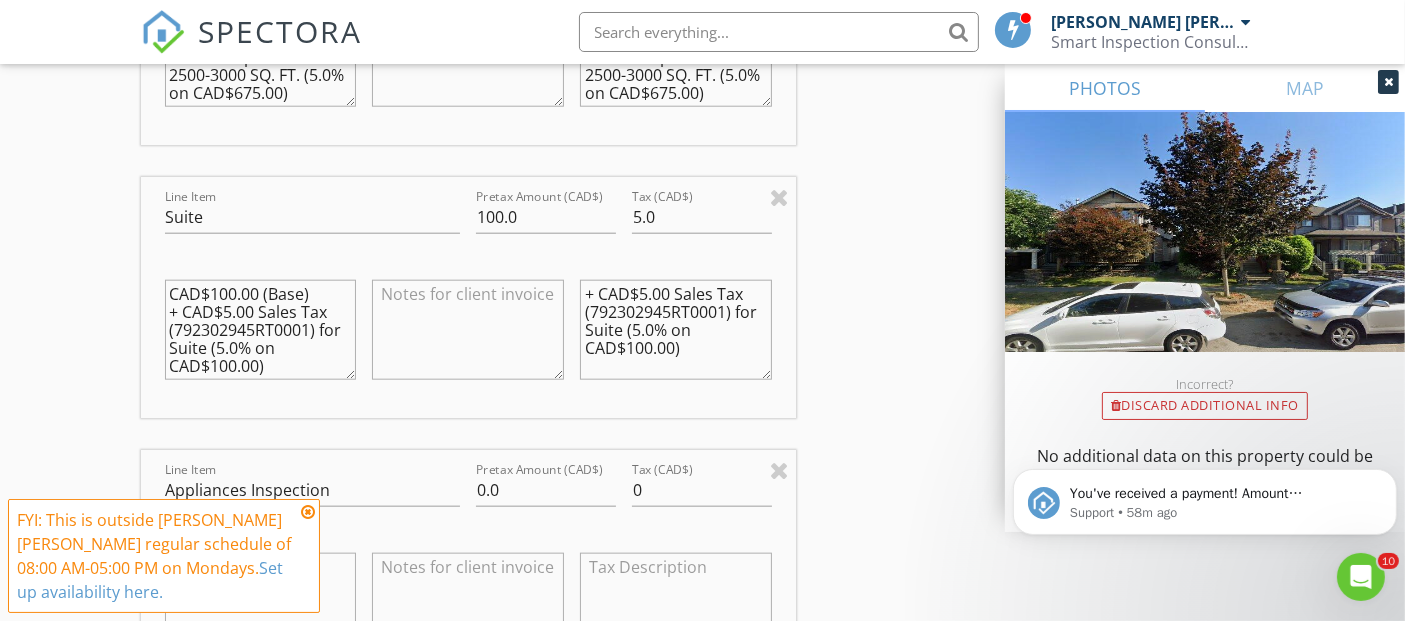 type on "+ CAD$33.75 Sales Tax (792302945RT0001) for House Inspection BTW 2500-3000 SQ. FT. (5.0% on CAD$675.00)" 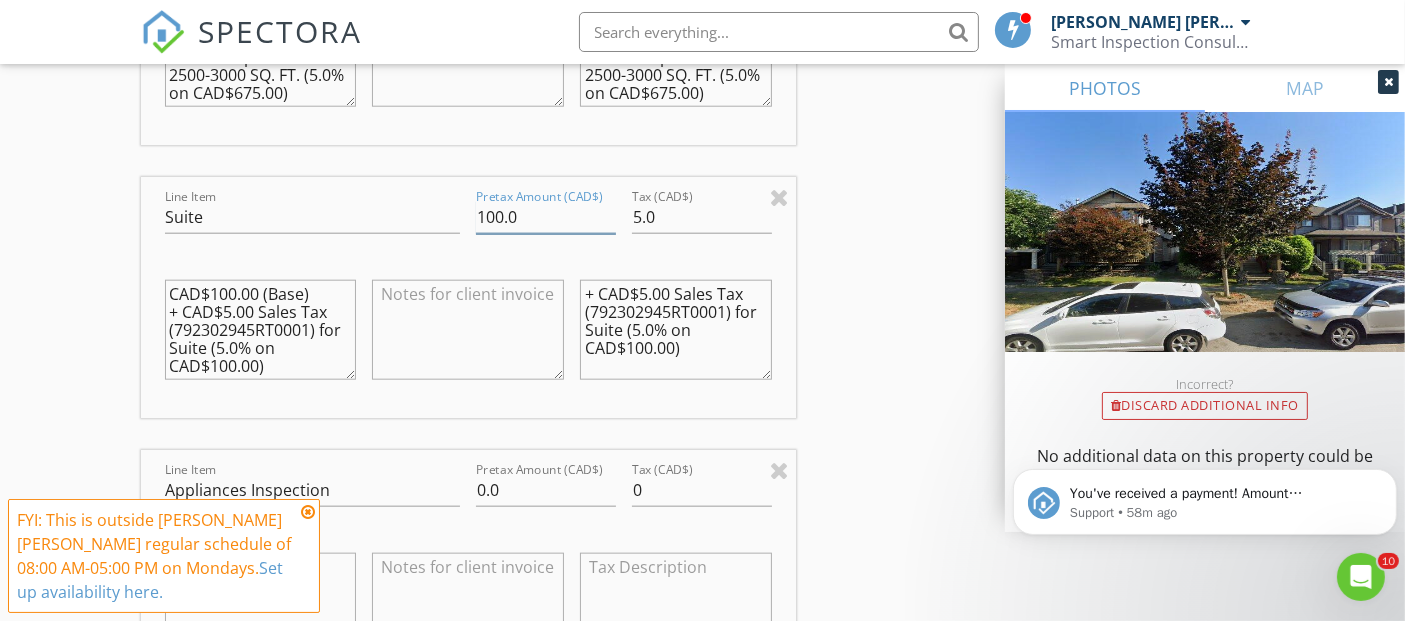 drag, startPoint x: 502, startPoint y: 230, endPoint x: 480, endPoint y: 232, distance: 22.090721 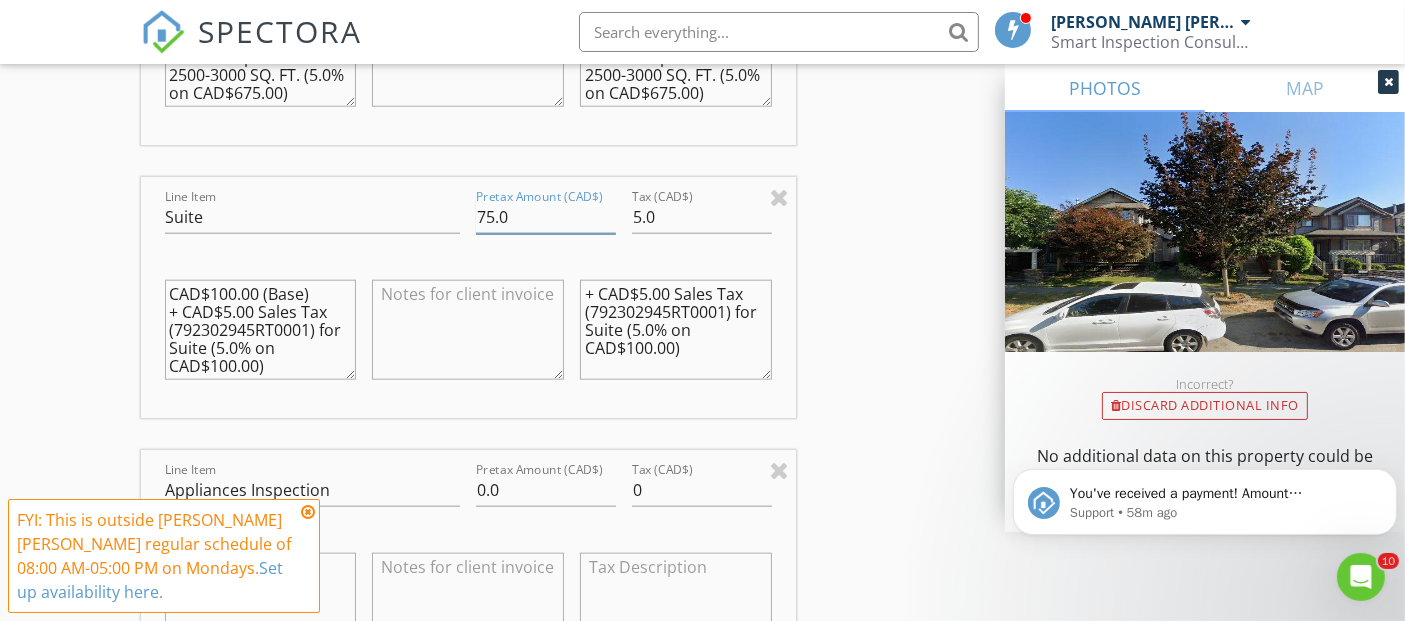 type on "75.0" 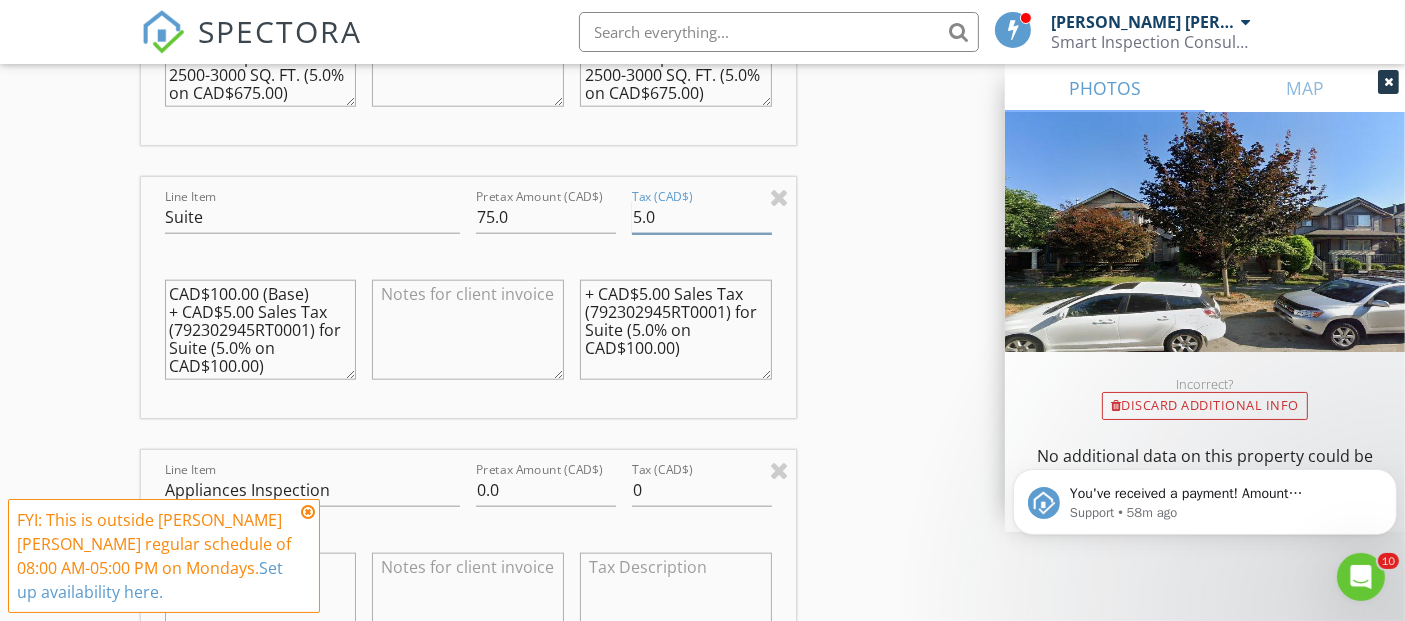 drag, startPoint x: 663, startPoint y: 234, endPoint x: 617, endPoint y: 232, distance: 46.043457 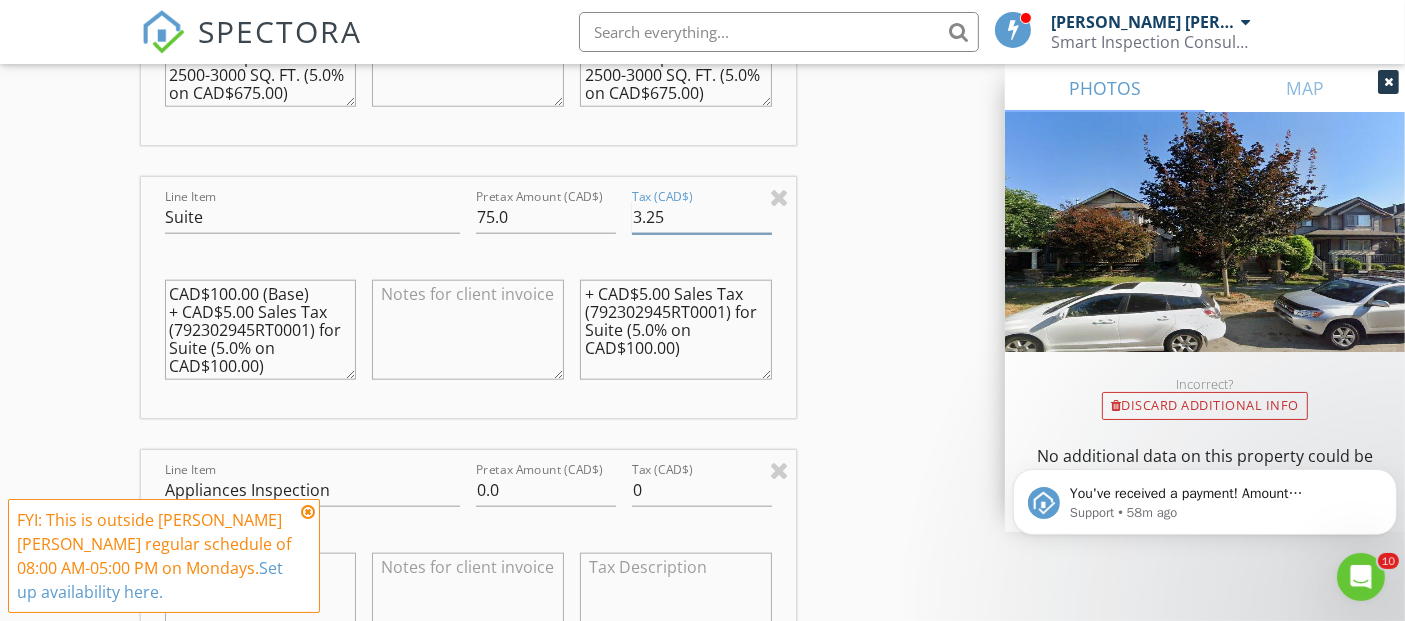 scroll, scrollTop: 2220, scrollLeft: 0, axis: vertical 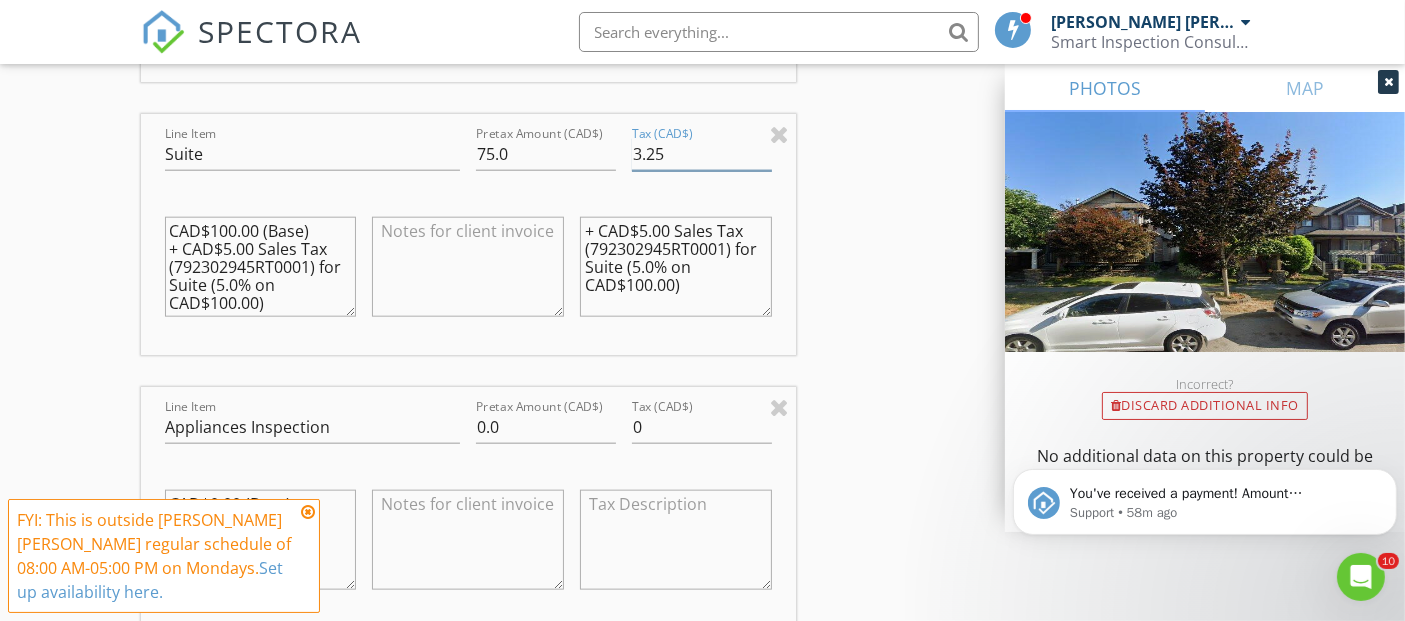 type on "3.25" 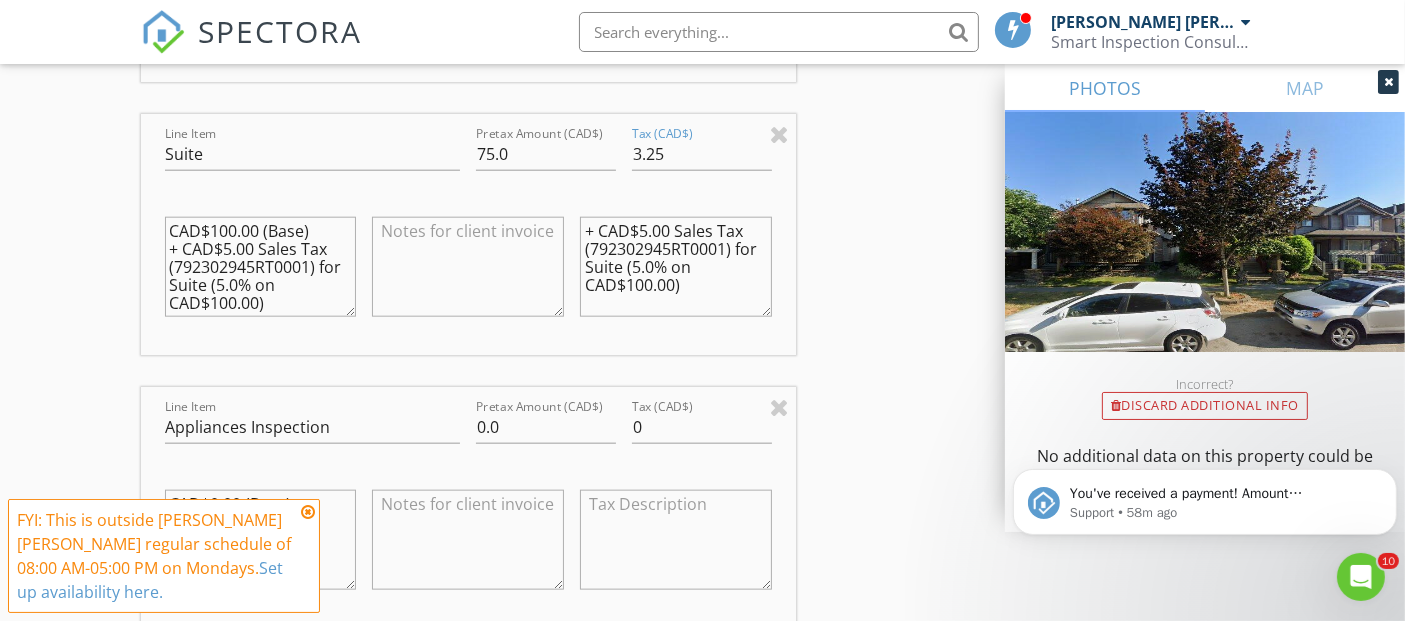 click on "CAD$100.00 (Base)
+ CAD$5.00 Sales Tax (792302945RT0001) for Suite (5.0% on CAD$100.00)" at bounding box center (261, 267) 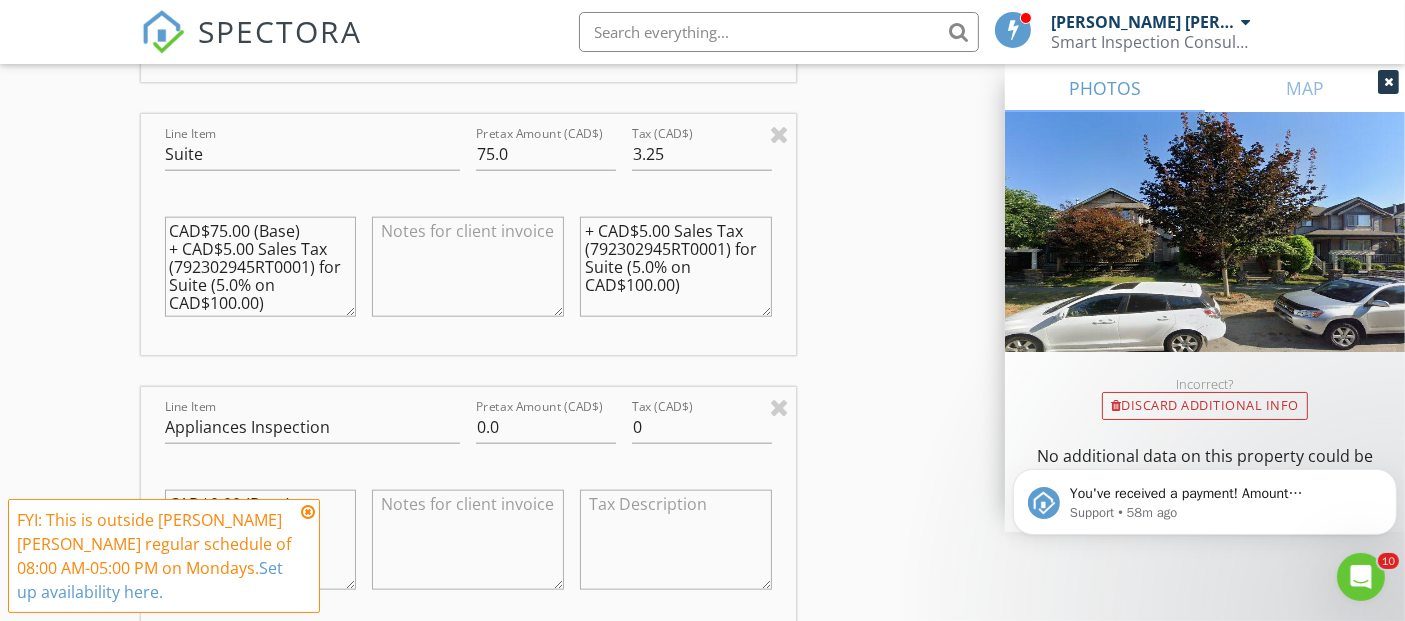 click on "CAD$75.00 (Base)
+ CAD$5.00 Sales Tax (792302945RT0001) for Suite (5.0% on CAD$100.00)" at bounding box center (261, 267) 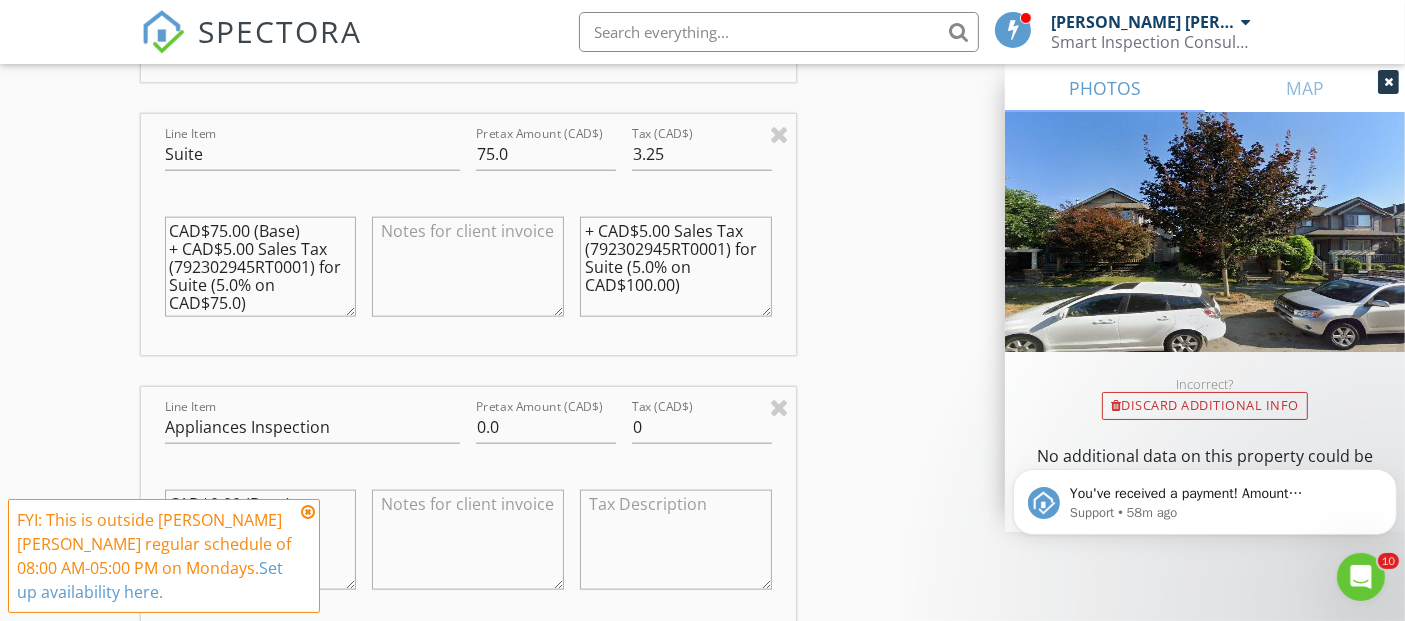 click on "CAD$75.00 (Base)
+ CAD$5.00 Sales Tax (792302945RT0001) for Suite (5.0% on CAD$75.0)" at bounding box center [261, 267] 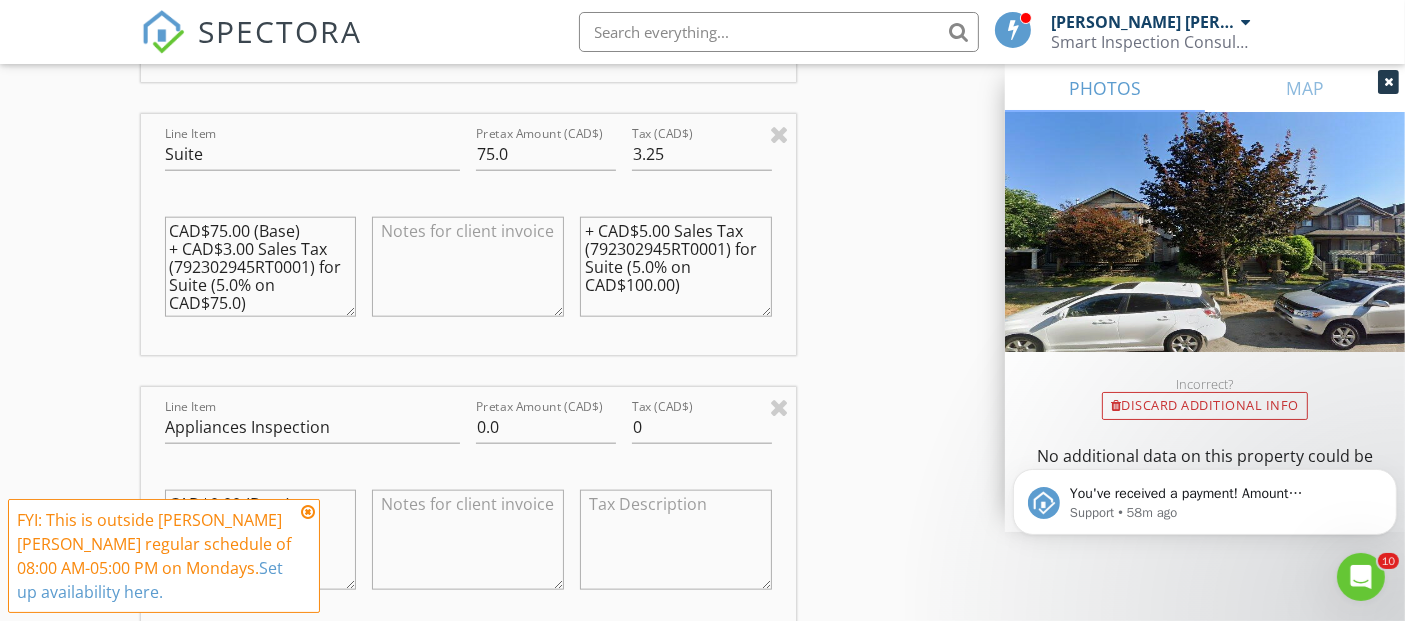 click on "CAD$75.00 (Base)
+ CAD$3.00 Sales Tax (792302945RT0001) for Suite (5.0% on CAD$75.0)" at bounding box center (261, 267) 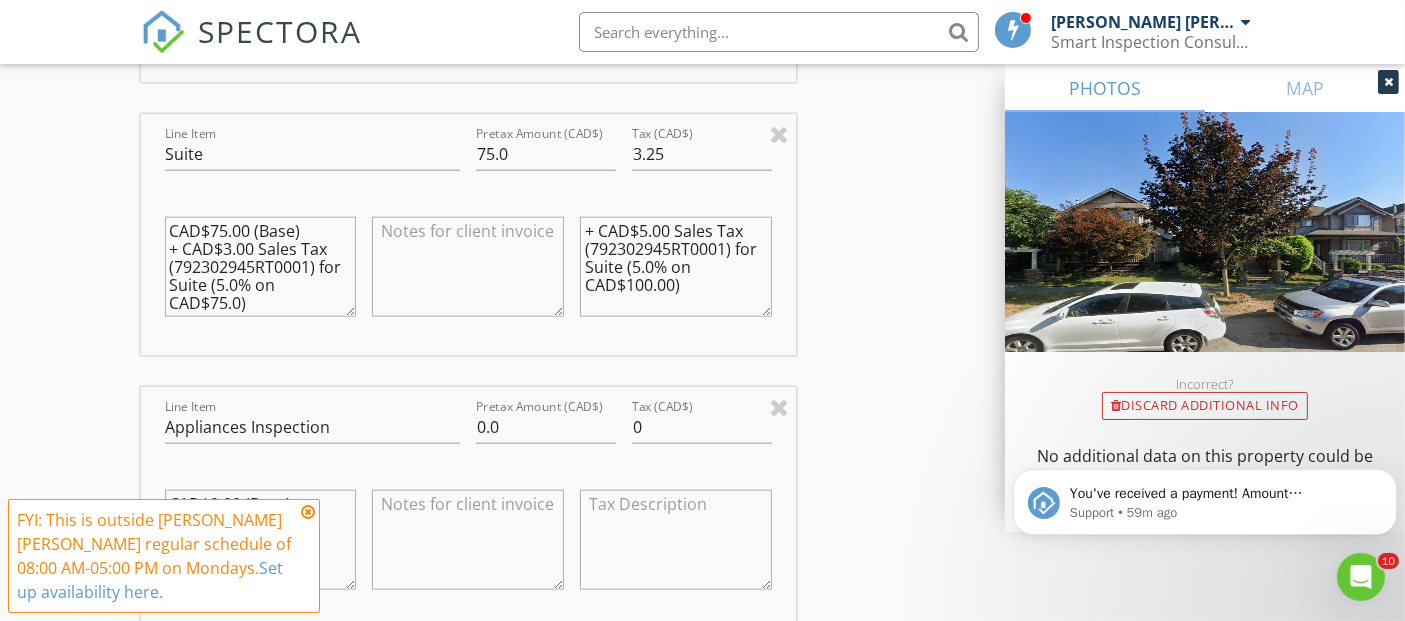 drag, startPoint x: 239, startPoint y: 264, endPoint x: 253, endPoint y: 264, distance: 14 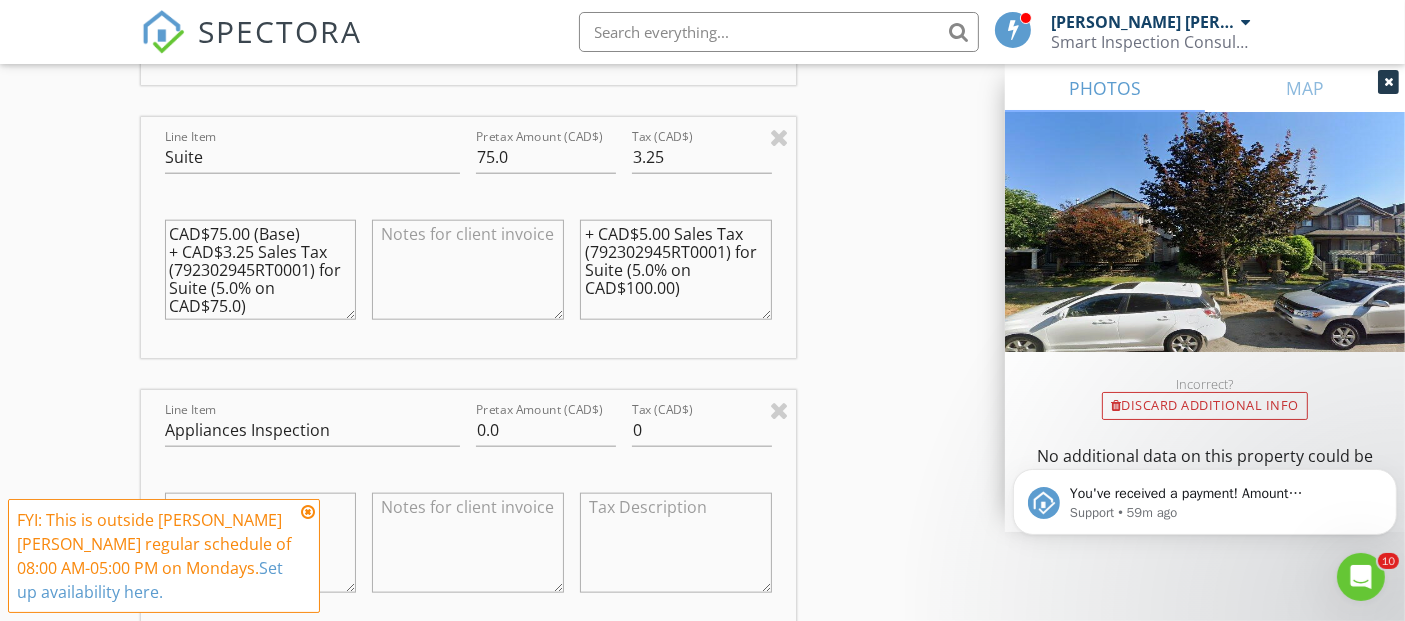 scroll, scrollTop: 2219, scrollLeft: 0, axis: vertical 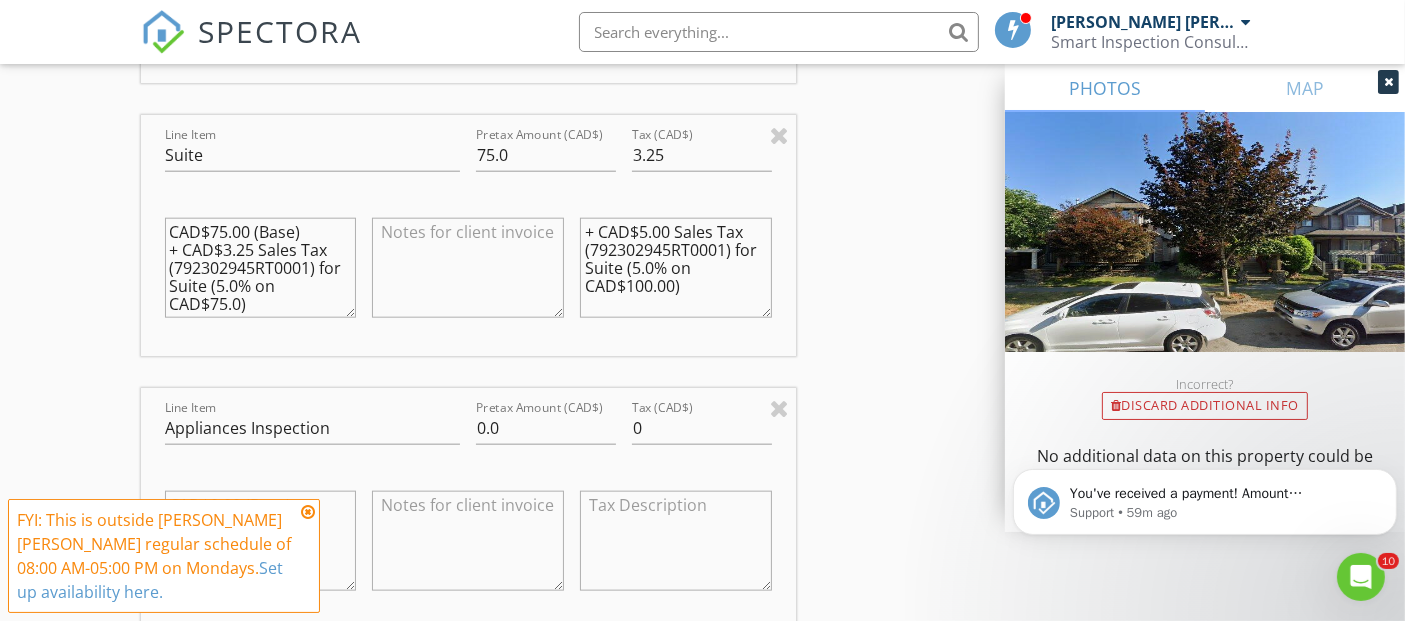 type on "CAD$75.00 (Base)
+ CAD$3.25 Sales Tax (792302945RT0001) for Suite (5.0% on CAD$75.0)" 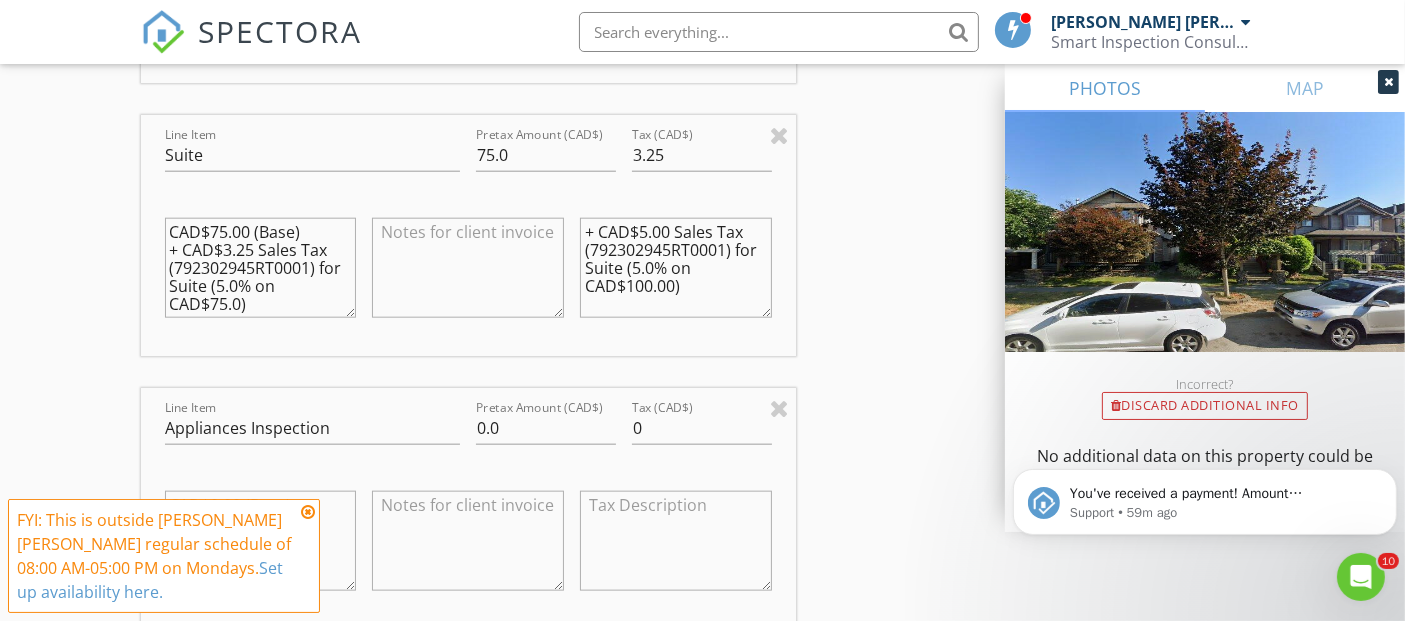 click on "+ CAD$5.00 Sales Tax (792302945RT0001) for Suite (5.0% on CAD$100.00)" at bounding box center (676, 268) 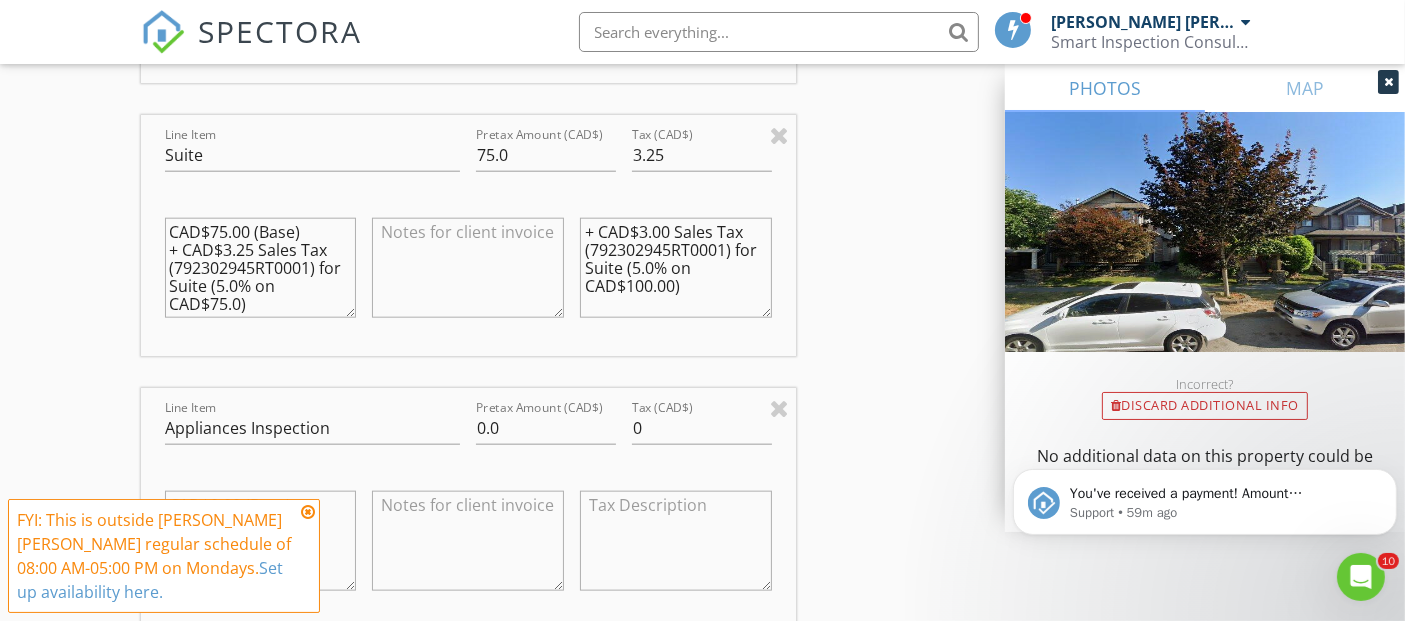 drag, startPoint x: 652, startPoint y: 248, endPoint x: 668, endPoint y: 248, distance: 16 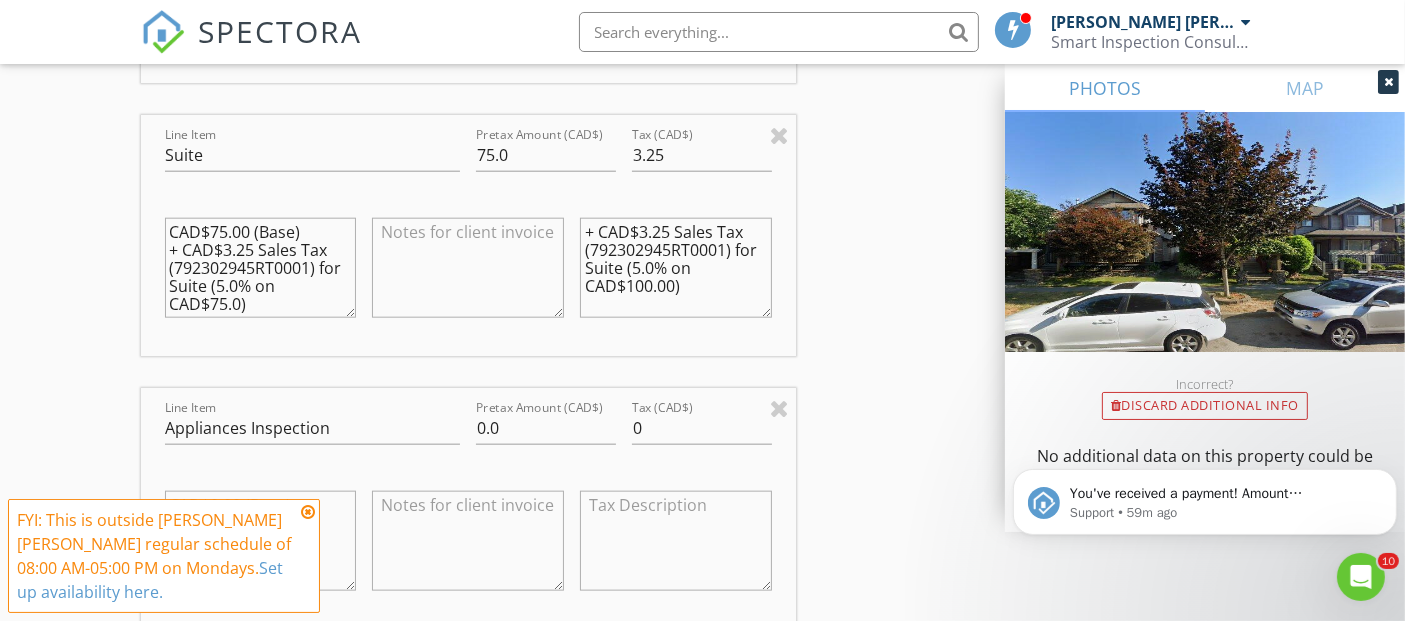 drag, startPoint x: 629, startPoint y: 301, endPoint x: 649, endPoint y: 301, distance: 20 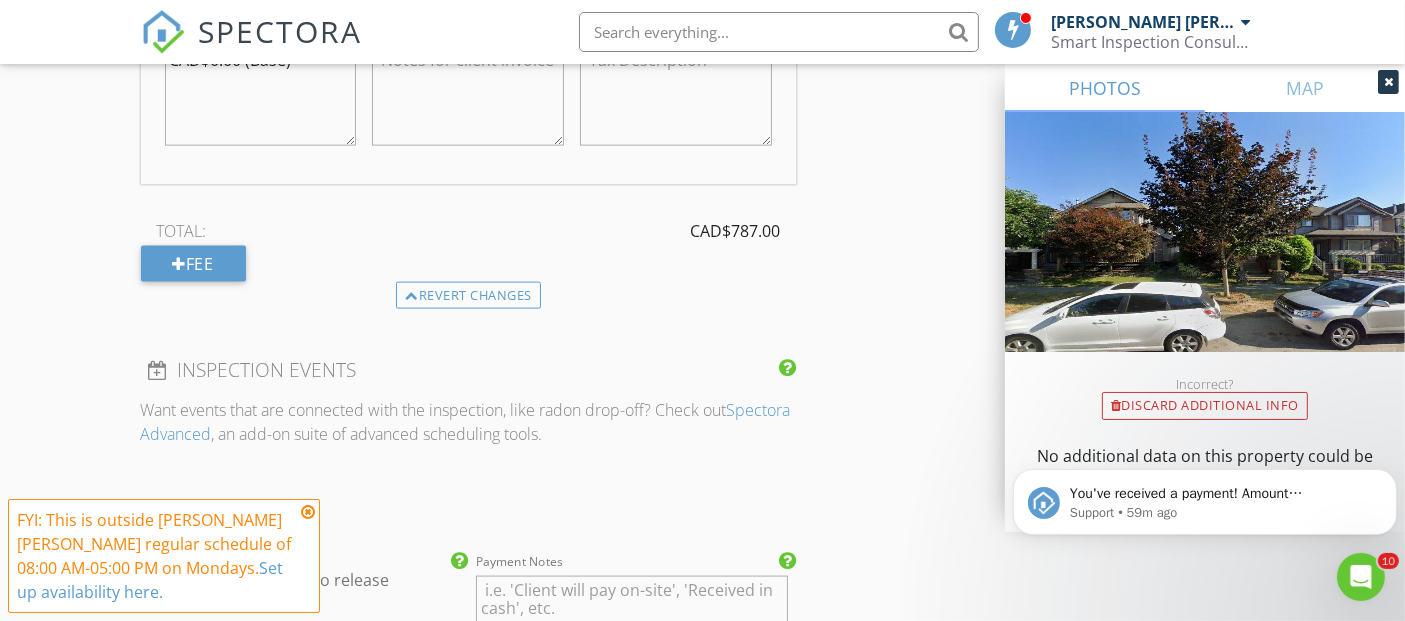 scroll, scrollTop: 2654, scrollLeft: 0, axis: vertical 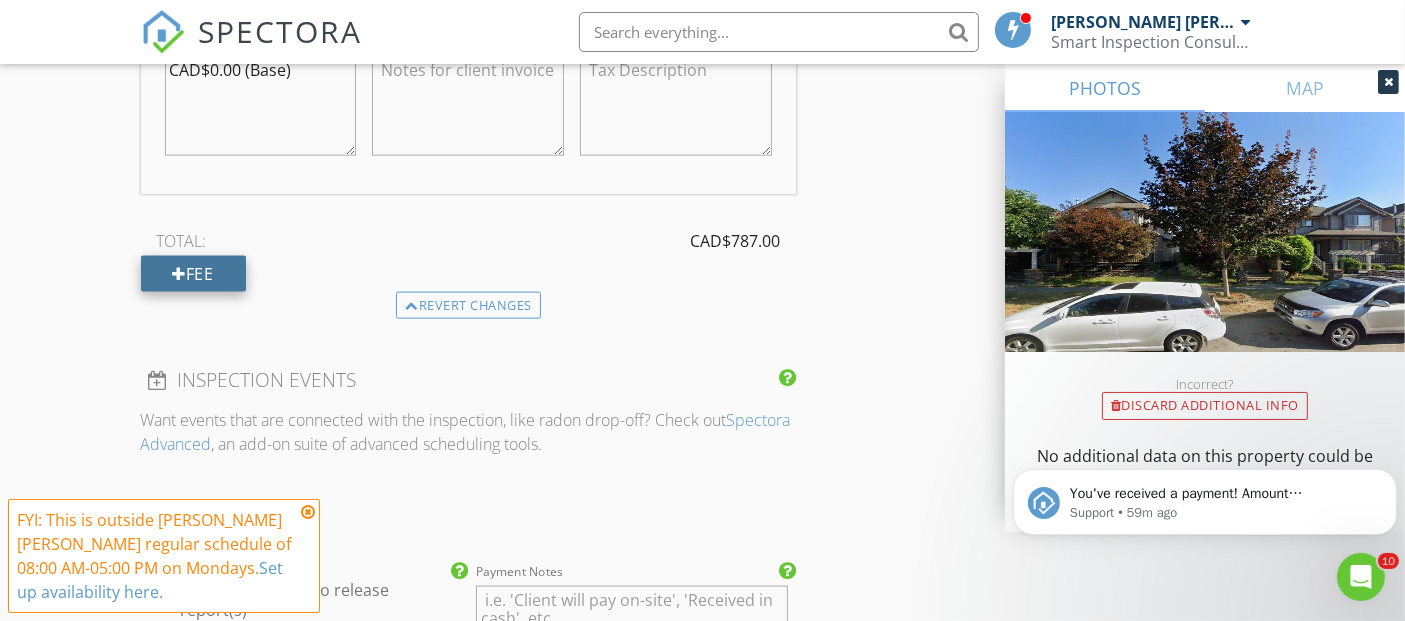 type on "+ CAD$3.25 Sales Tax (792302945RT0001) for Suite (5.0% on CAD$75.00)" 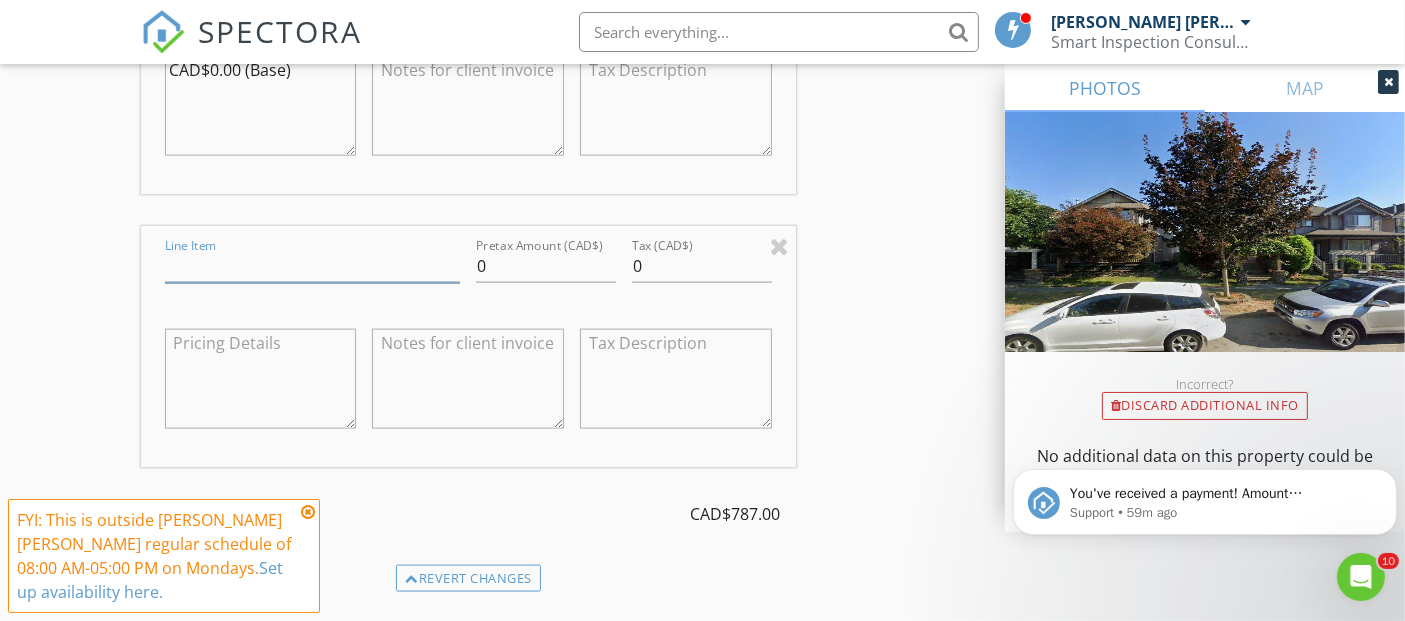 click on "Line Item" at bounding box center (313, 266) 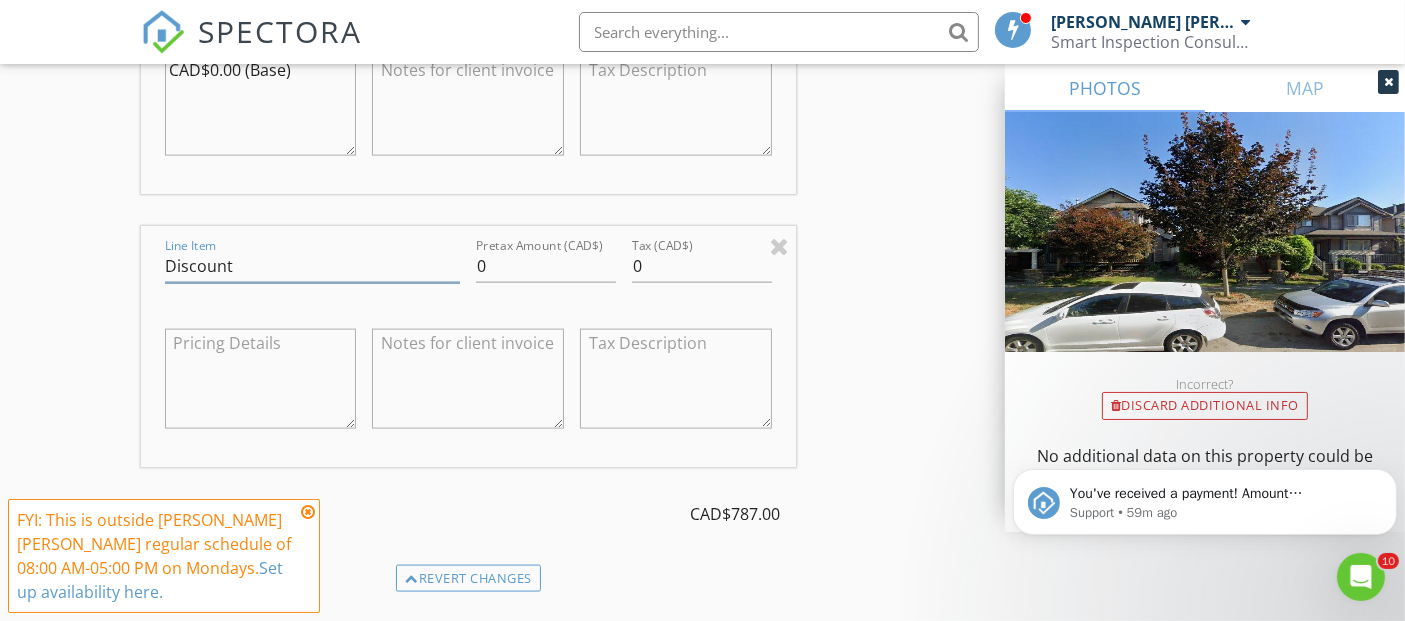 type on "Discount" 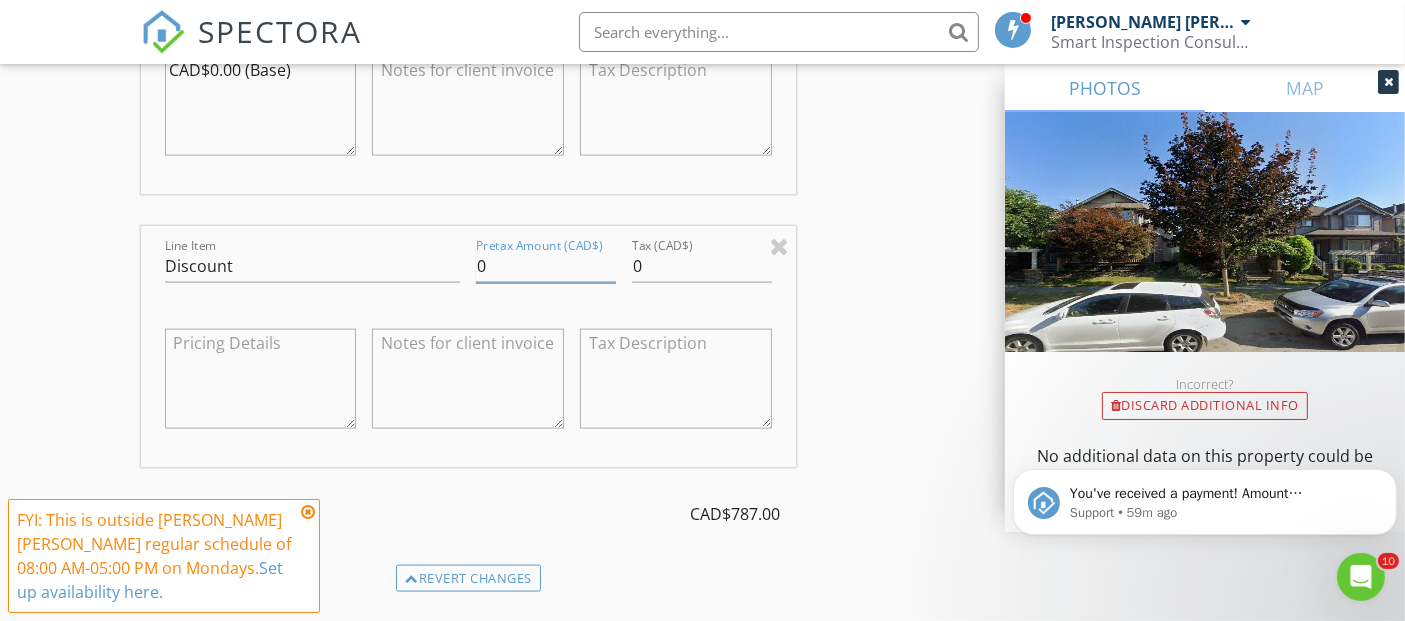 drag, startPoint x: 493, startPoint y: 278, endPoint x: 394, endPoint y: 272, distance: 99.18165 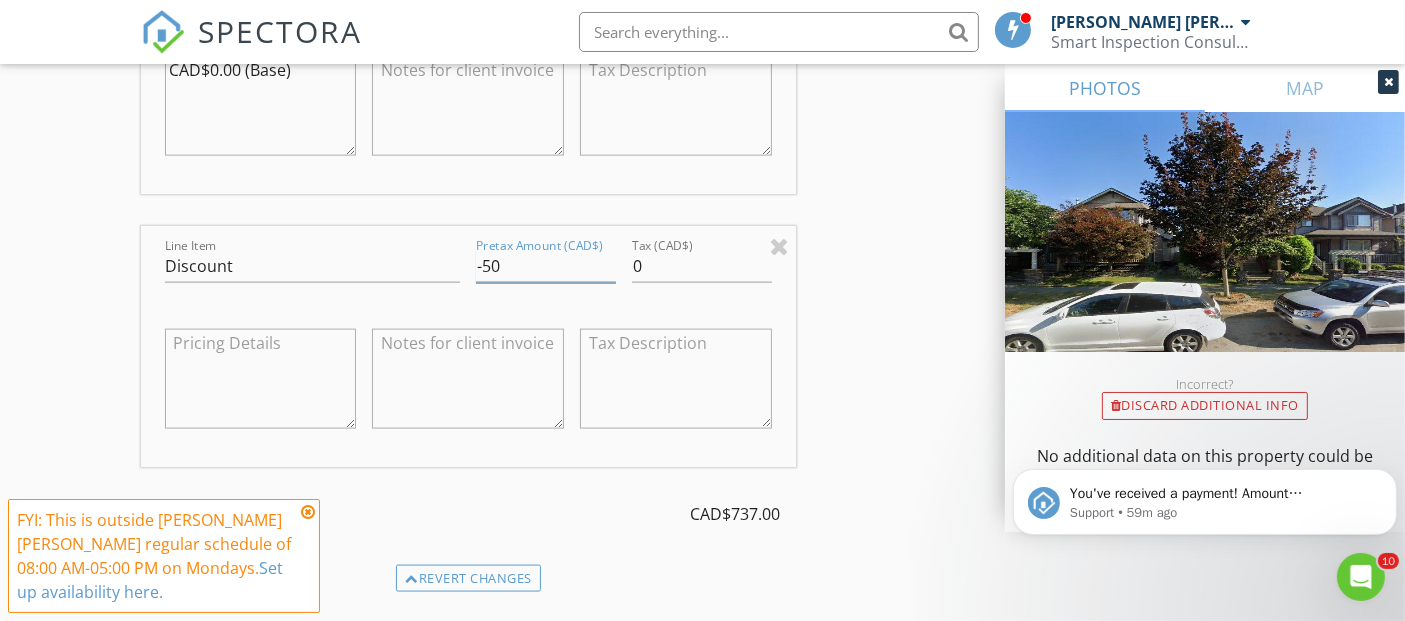 type on "-50" 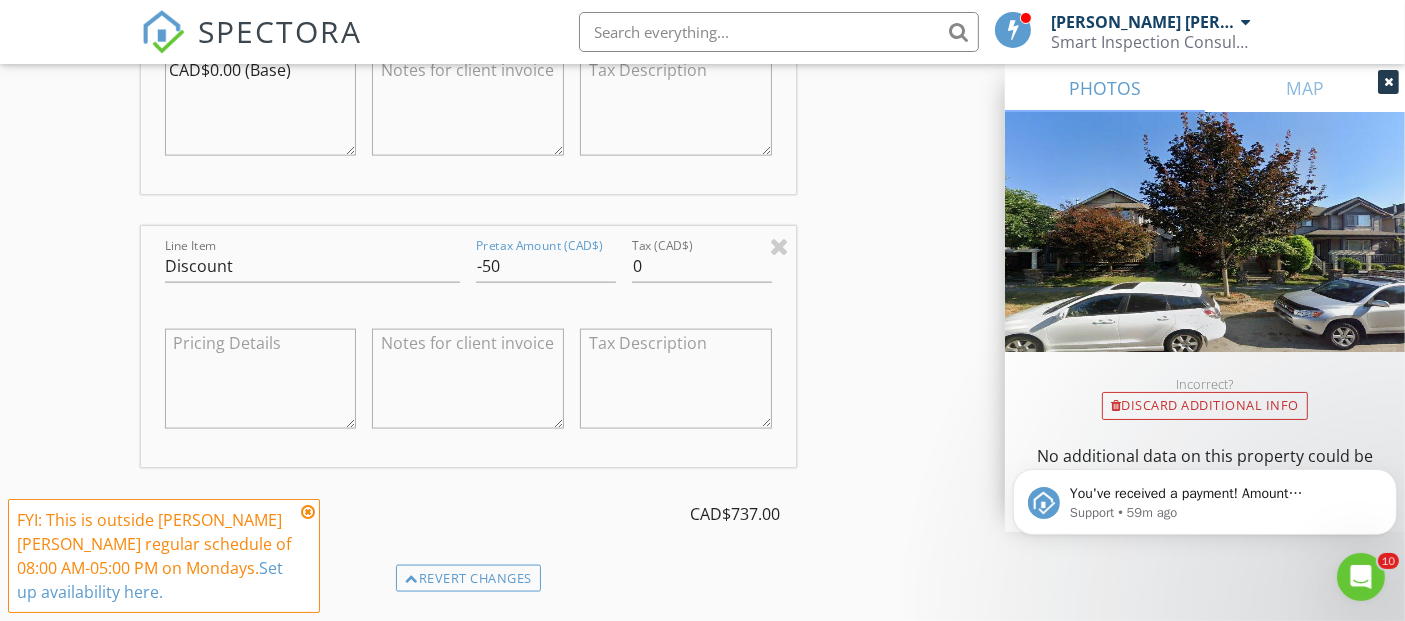 click at bounding box center (468, 379) 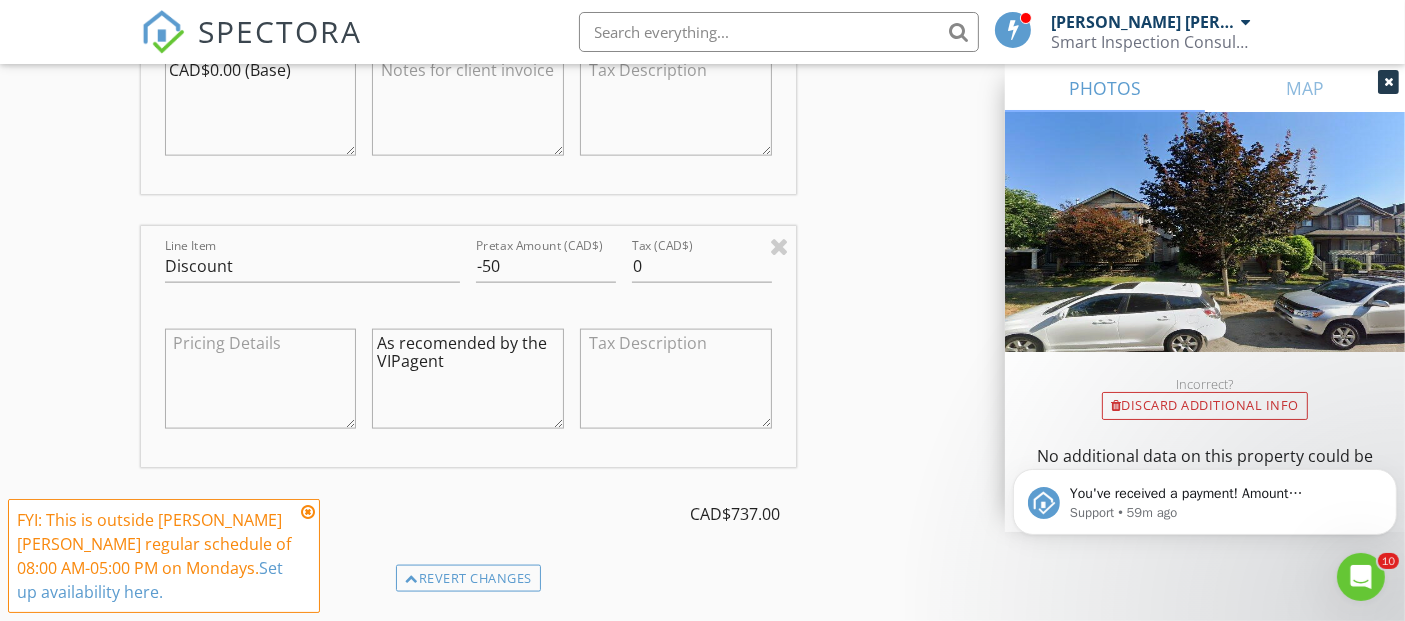 click on "As recomended by the VIPagent" at bounding box center (468, 379) 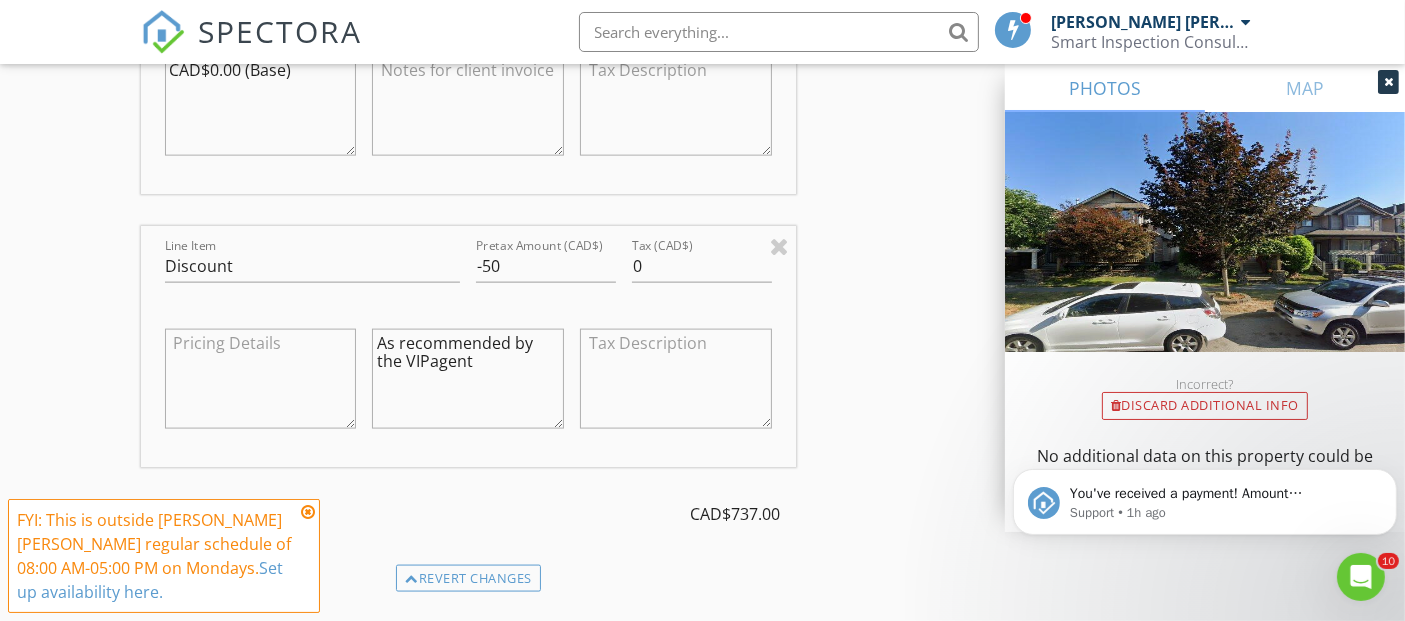click on "As recommended by the VIPagent" at bounding box center [468, 379] 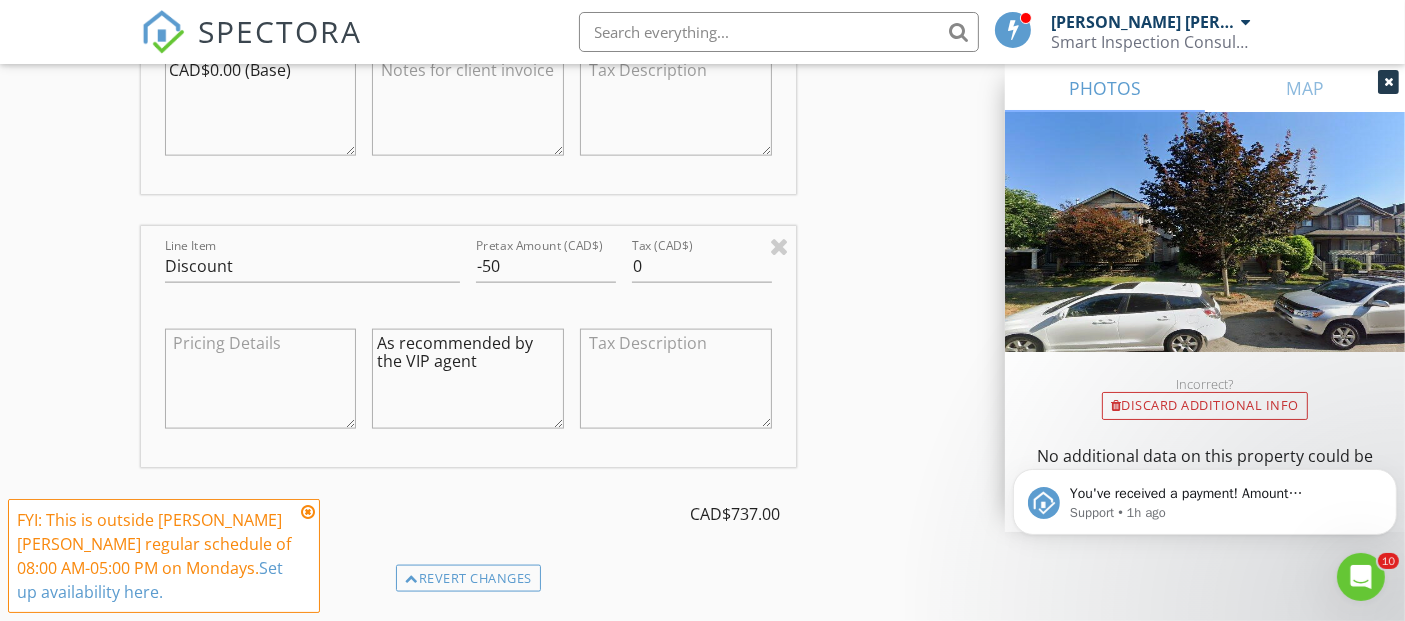 click on "As recommended by the VIP agent" at bounding box center (468, 379) 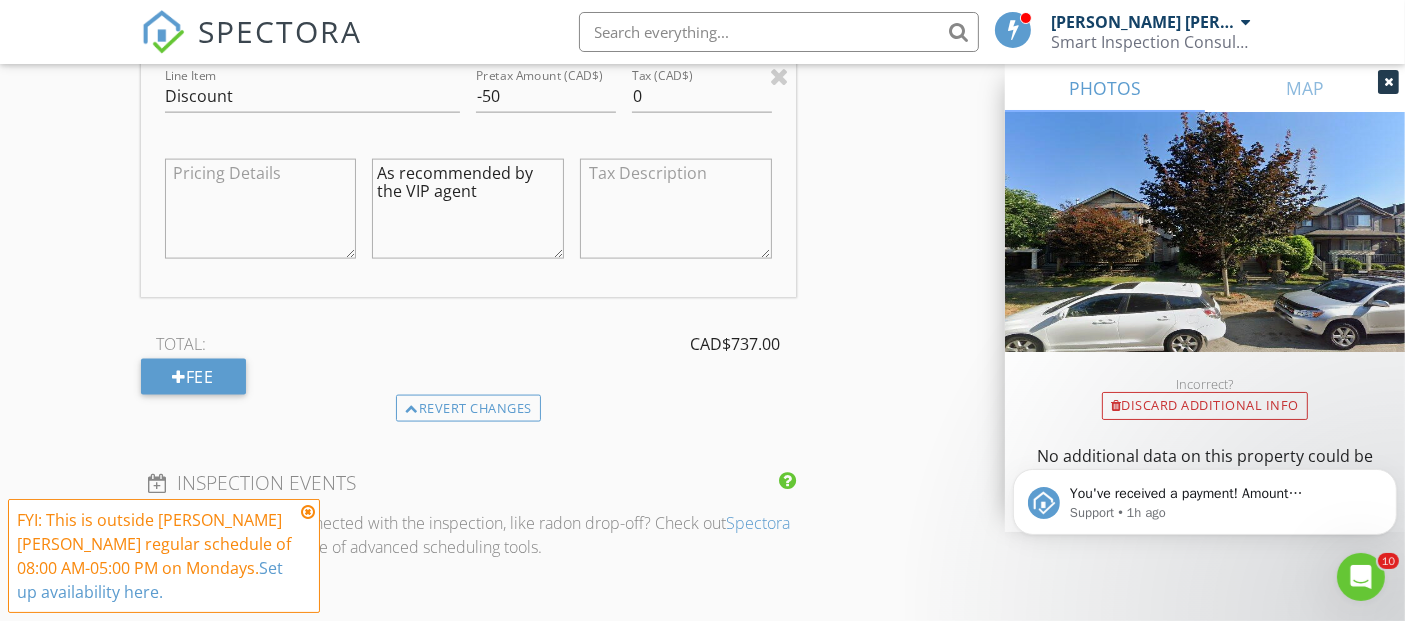 scroll, scrollTop: 2823, scrollLeft: 0, axis: vertical 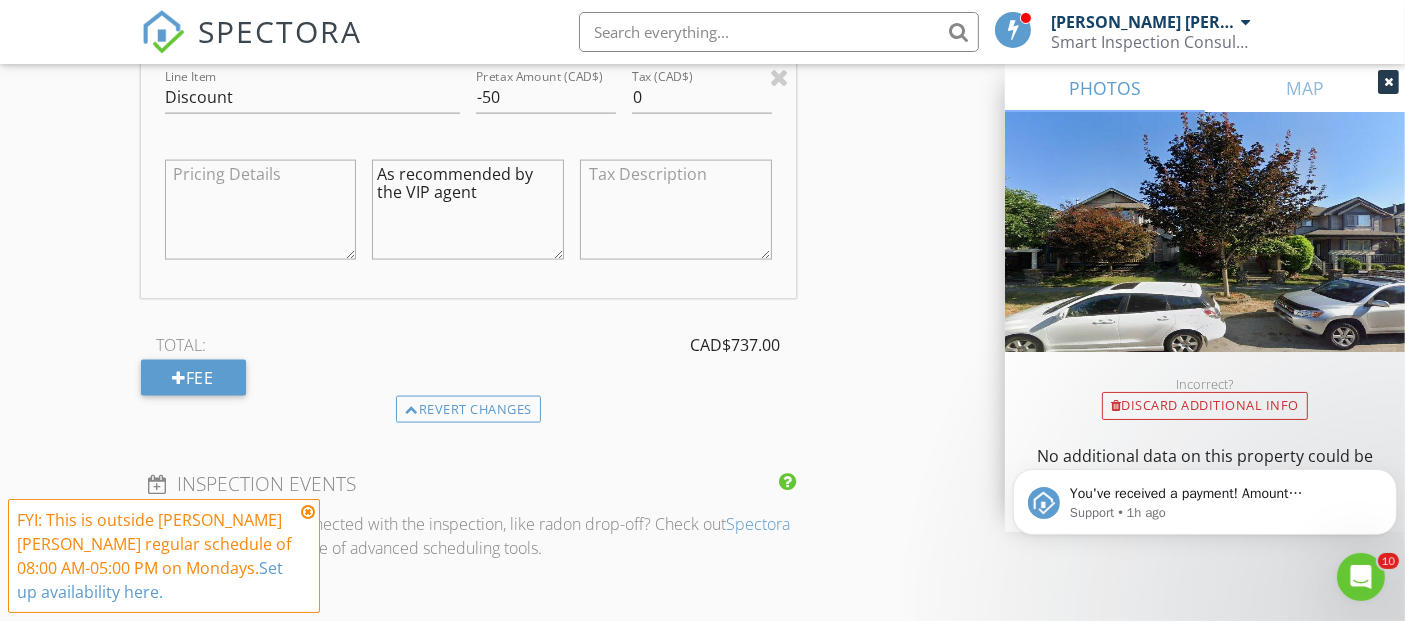 type on "As recommended by the VIP agent" 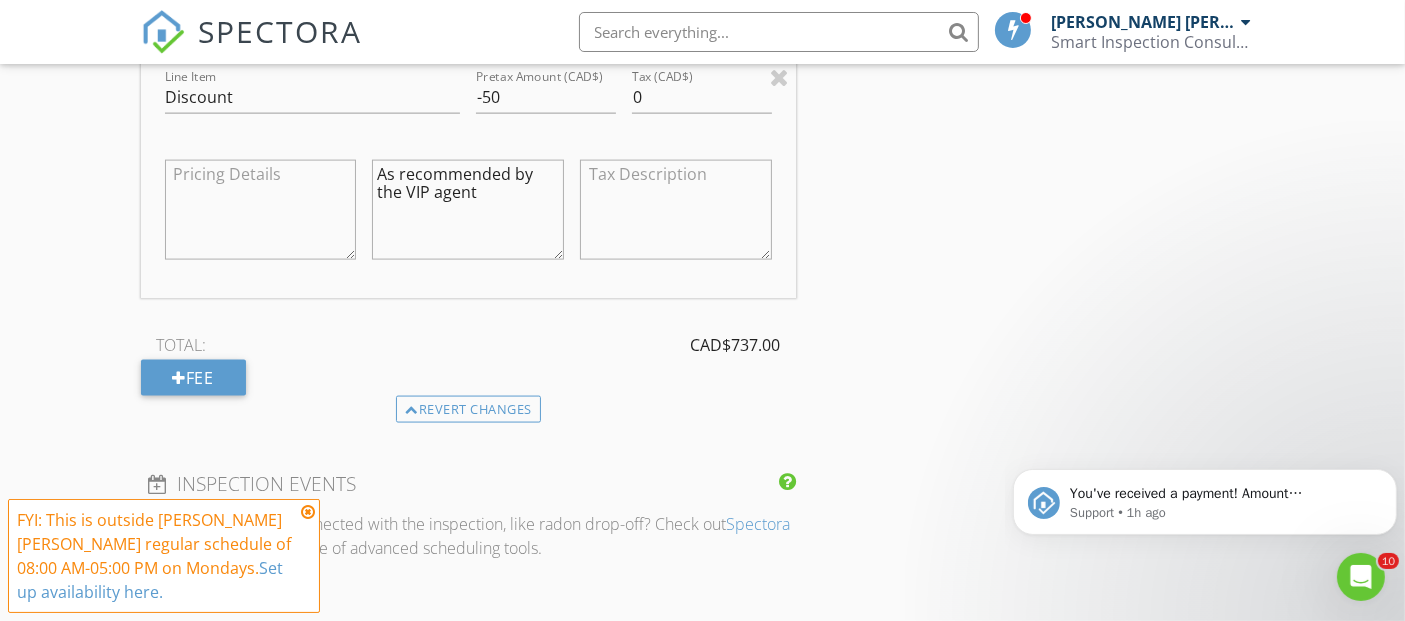 scroll, scrollTop: 2777, scrollLeft: 0, axis: vertical 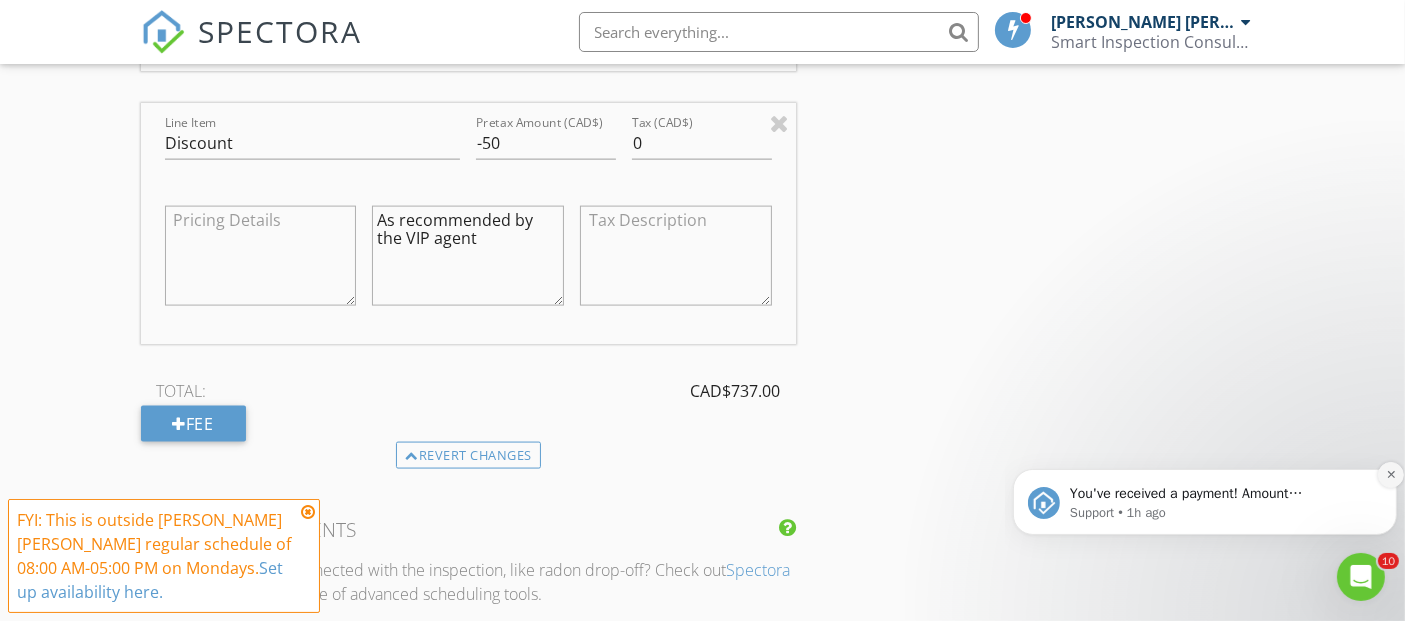 click 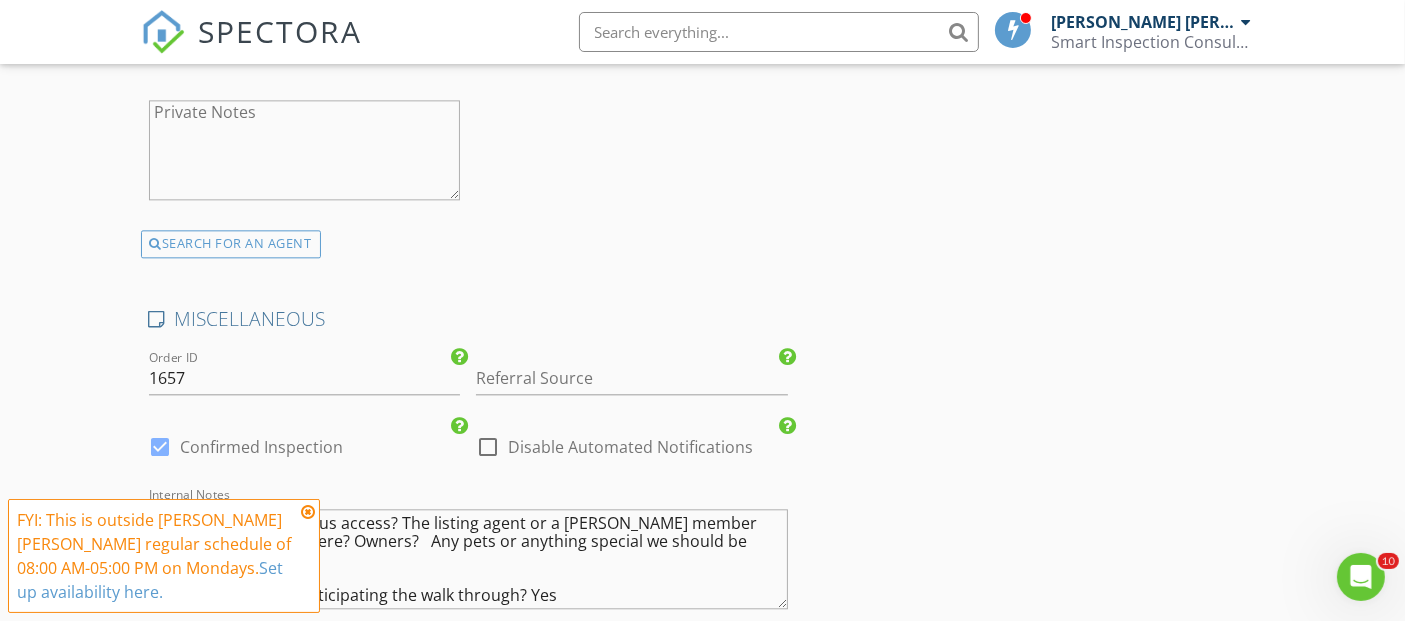 scroll, scrollTop: 5048, scrollLeft: 0, axis: vertical 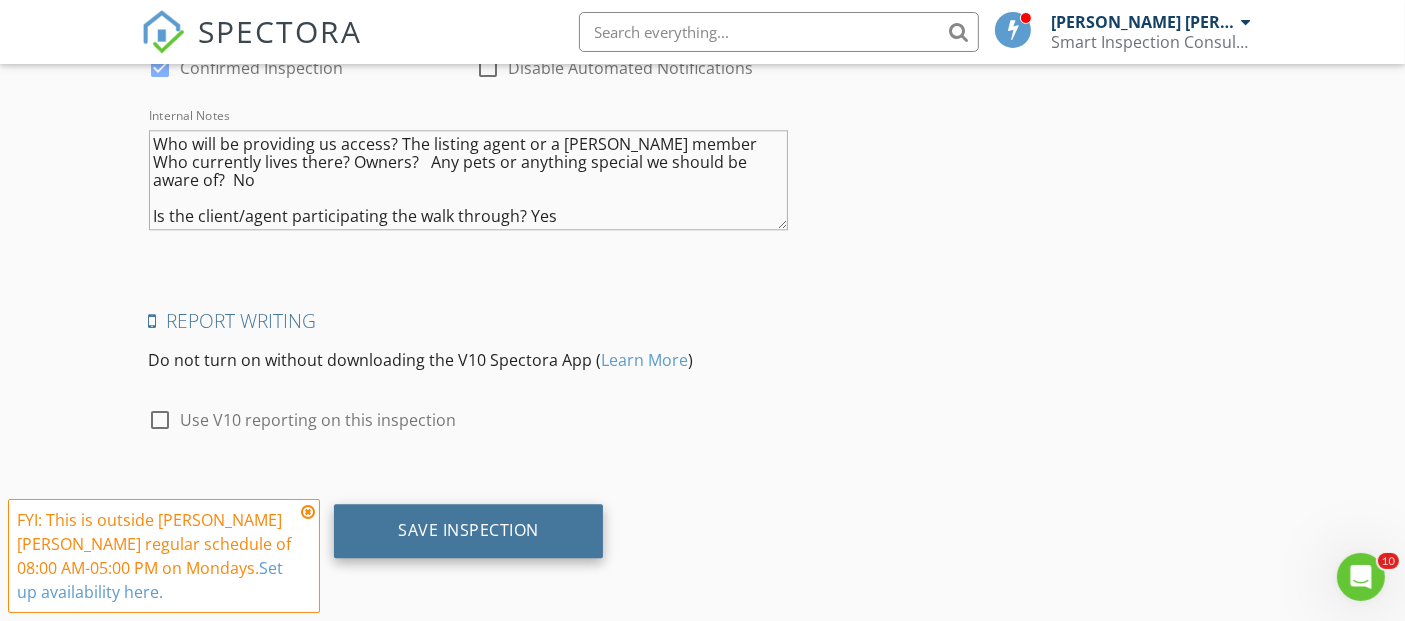 click on "Save Inspection" at bounding box center (468, 530) 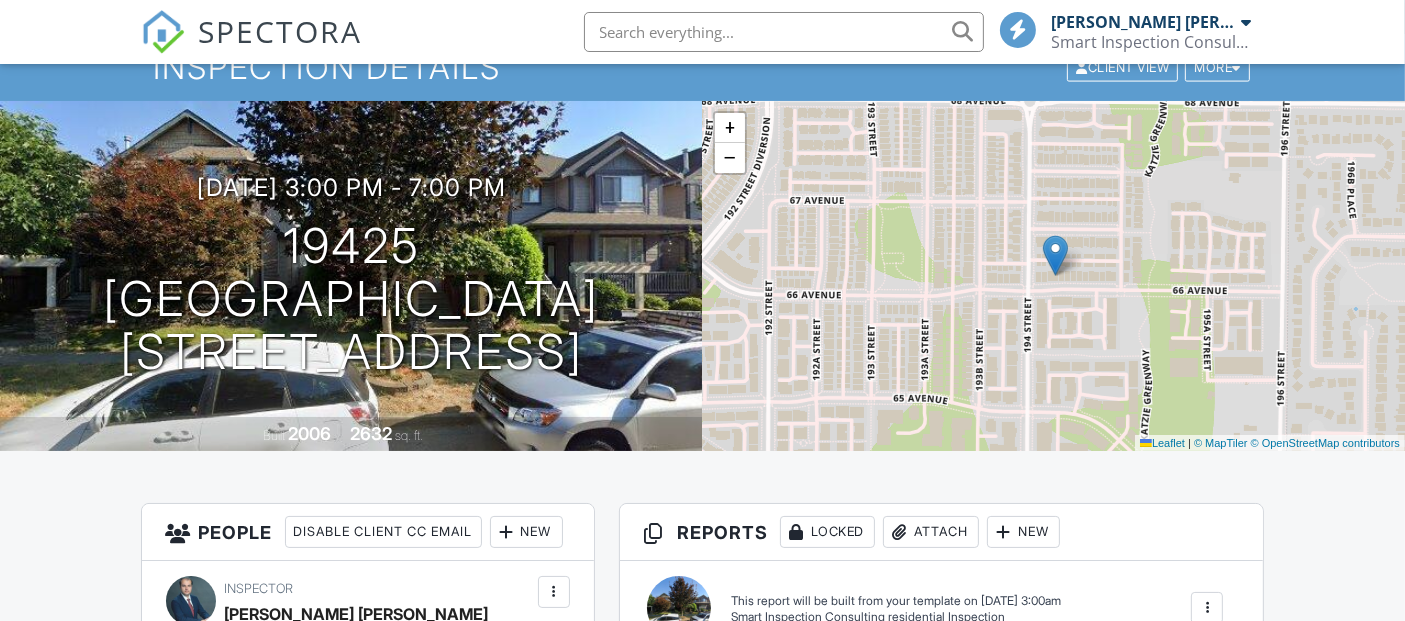 scroll, scrollTop: 2089, scrollLeft: 0, axis: vertical 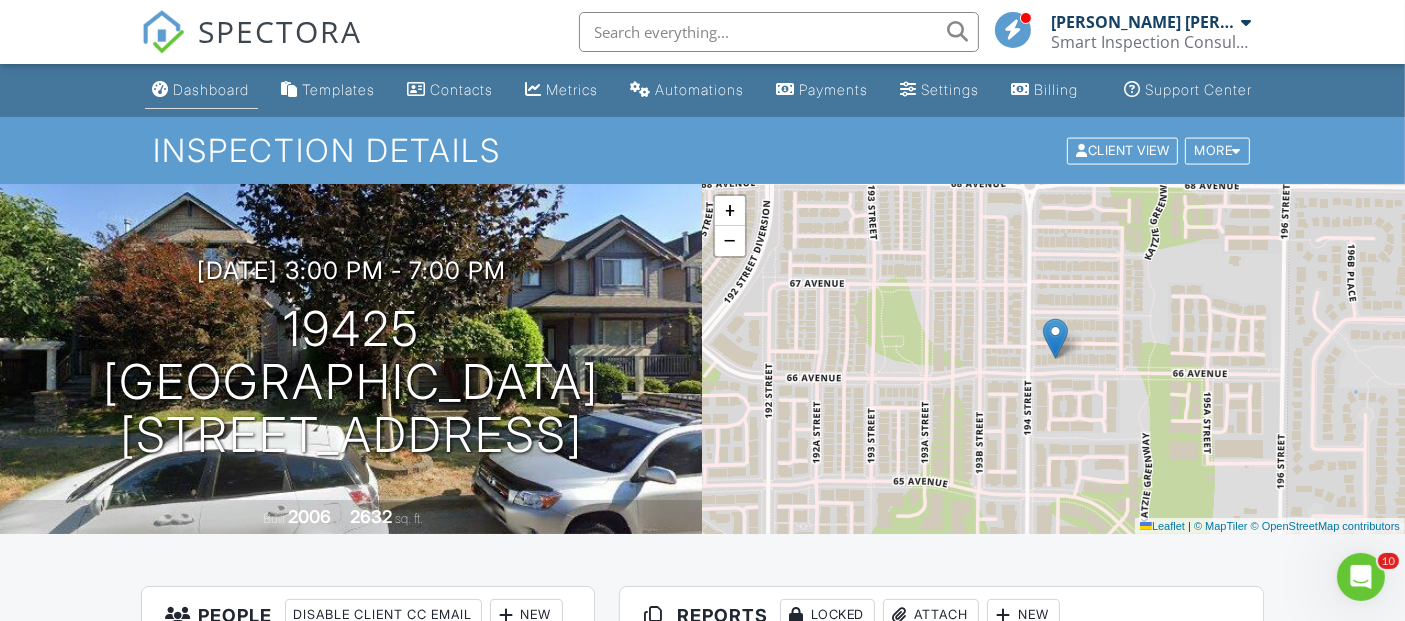 click on "Dashboard" at bounding box center (212, 89) 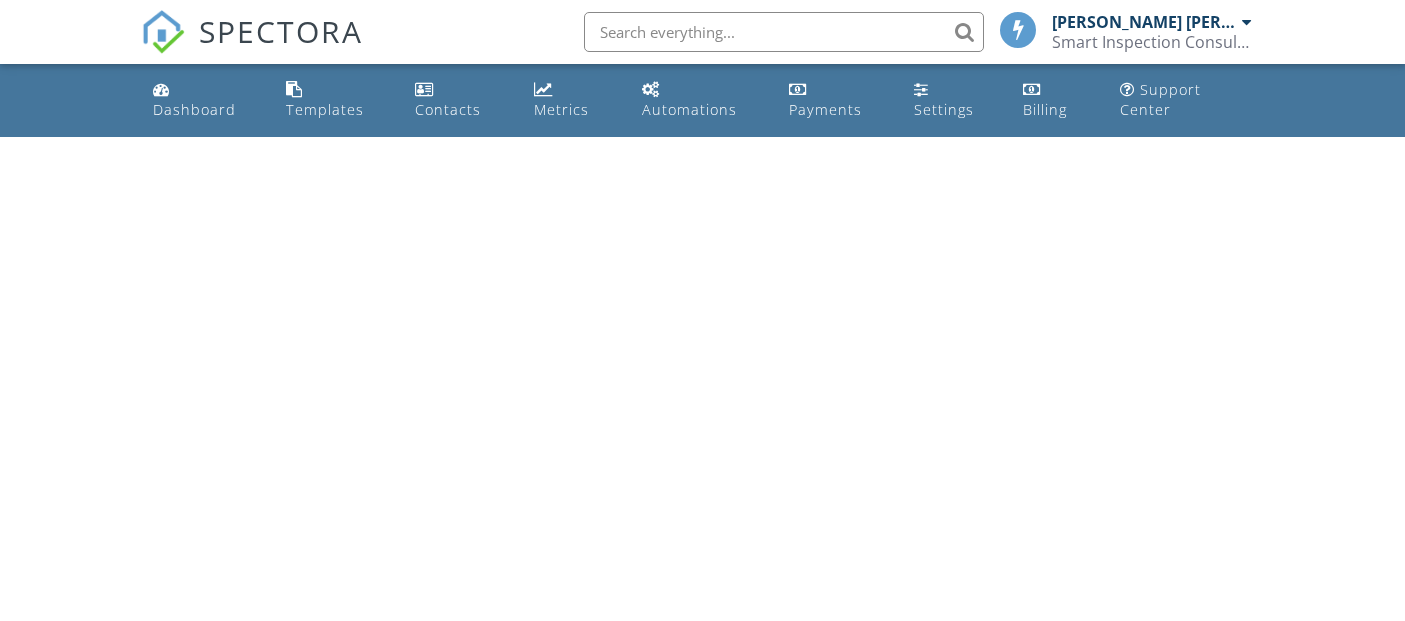 scroll, scrollTop: 0, scrollLeft: 0, axis: both 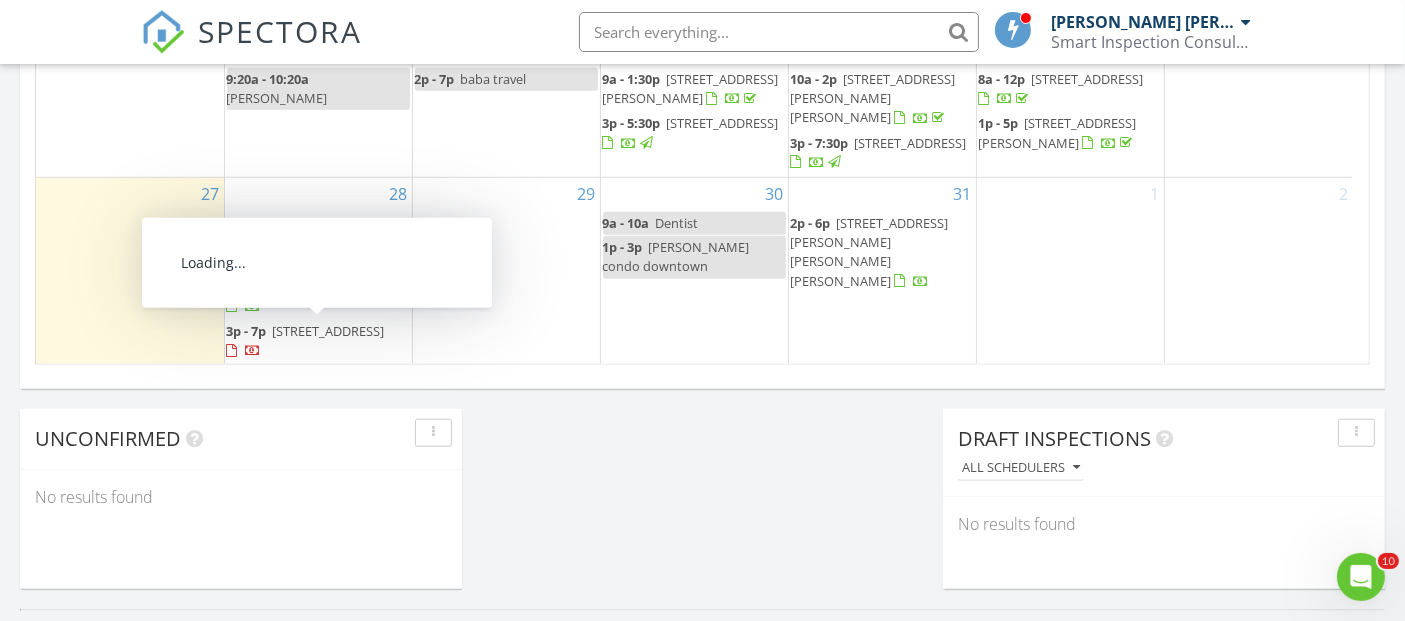 click on "[STREET_ADDRESS]" at bounding box center (329, 331) 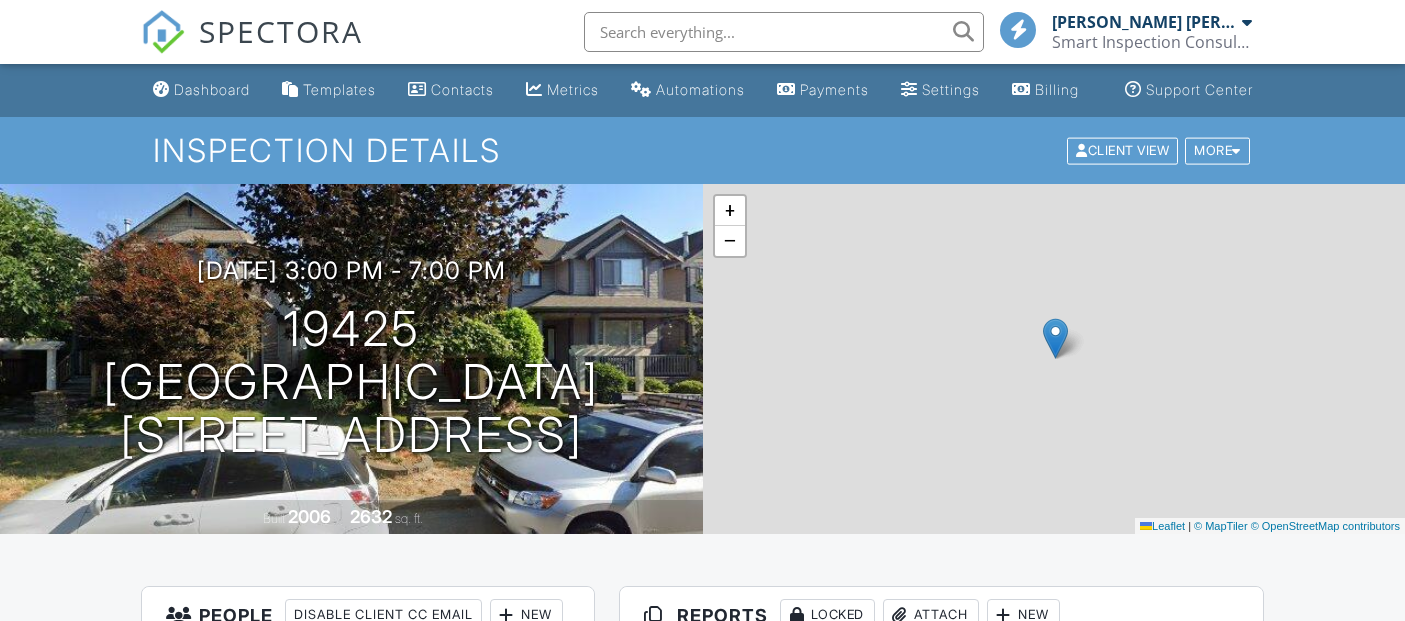 scroll, scrollTop: 0, scrollLeft: 0, axis: both 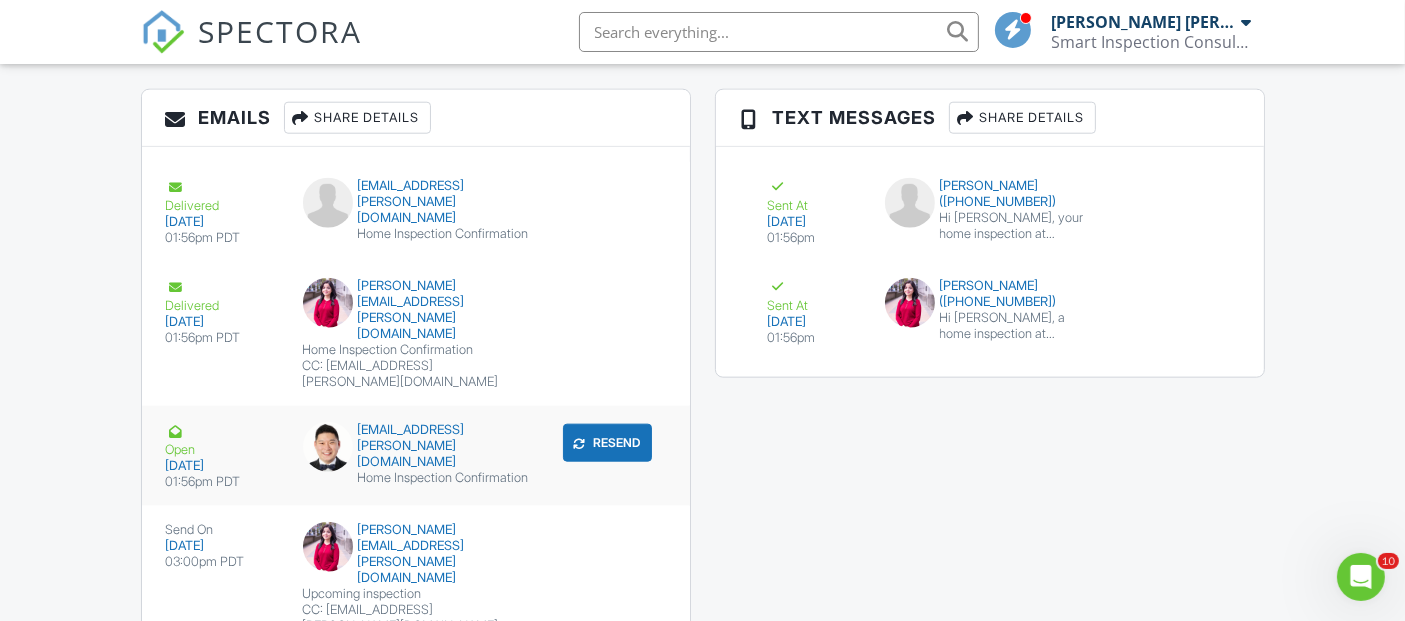 click on "Home Inspection Confirmation" at bounding box center (416, 478) 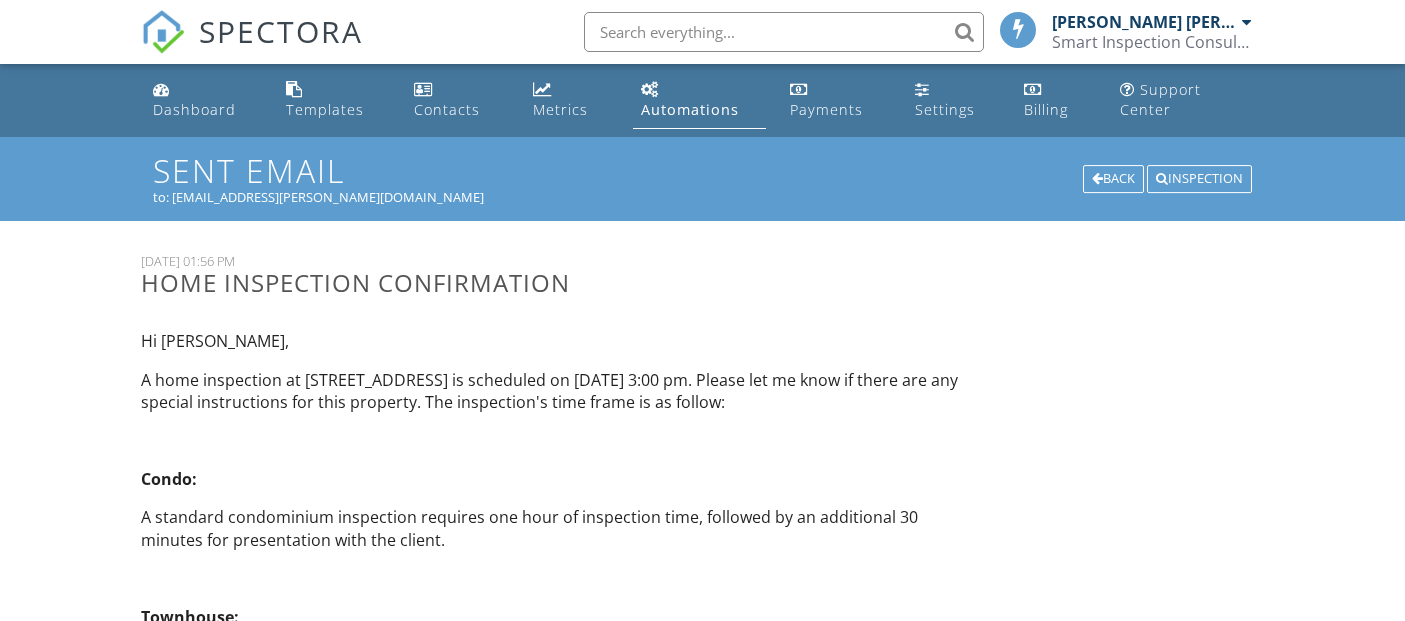 scroll, scrollTop: 0, scrollLeft: 0, axis: both 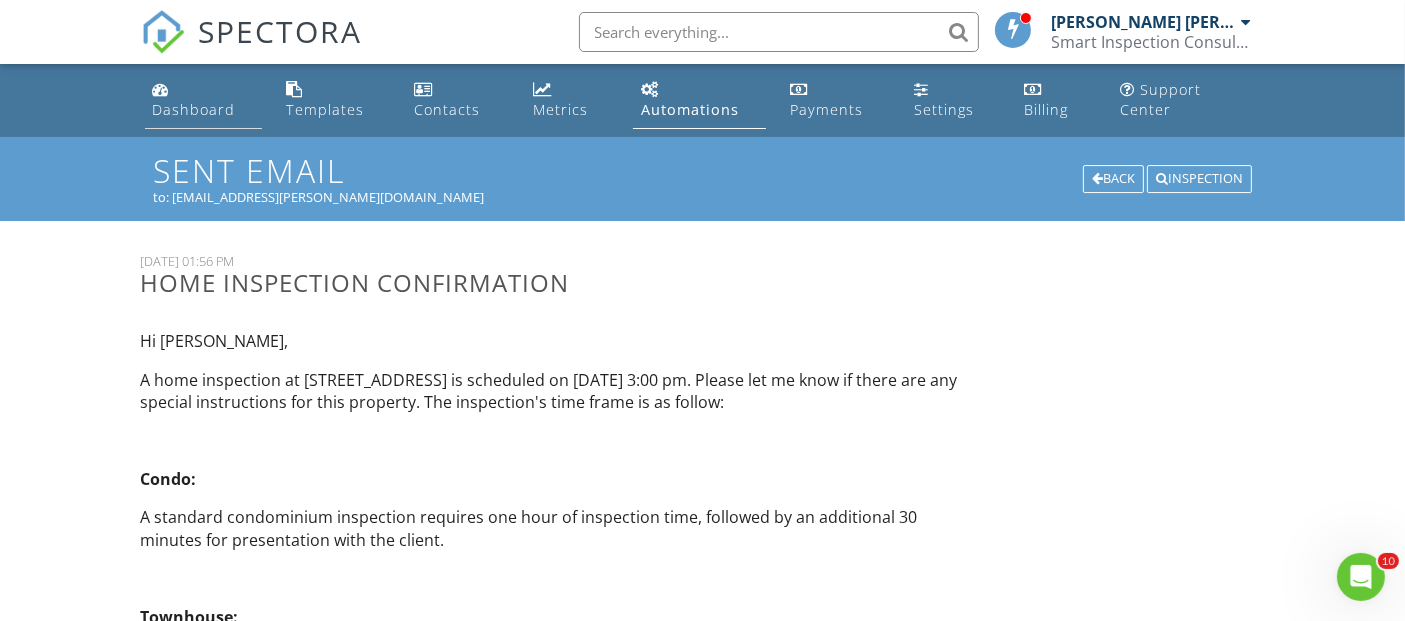 click on "Dashboard" at bounding box center [194, 109] 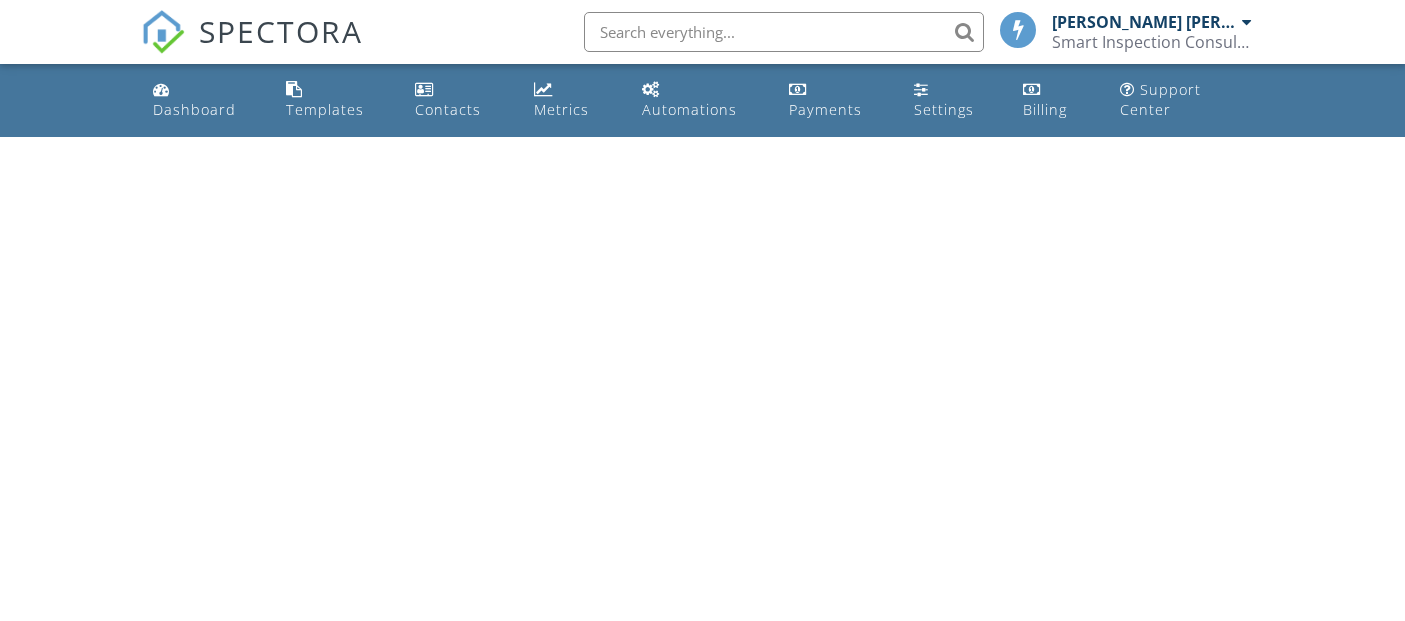 scroll, scrollTop: 0, scrollLeft: 0, axis: both 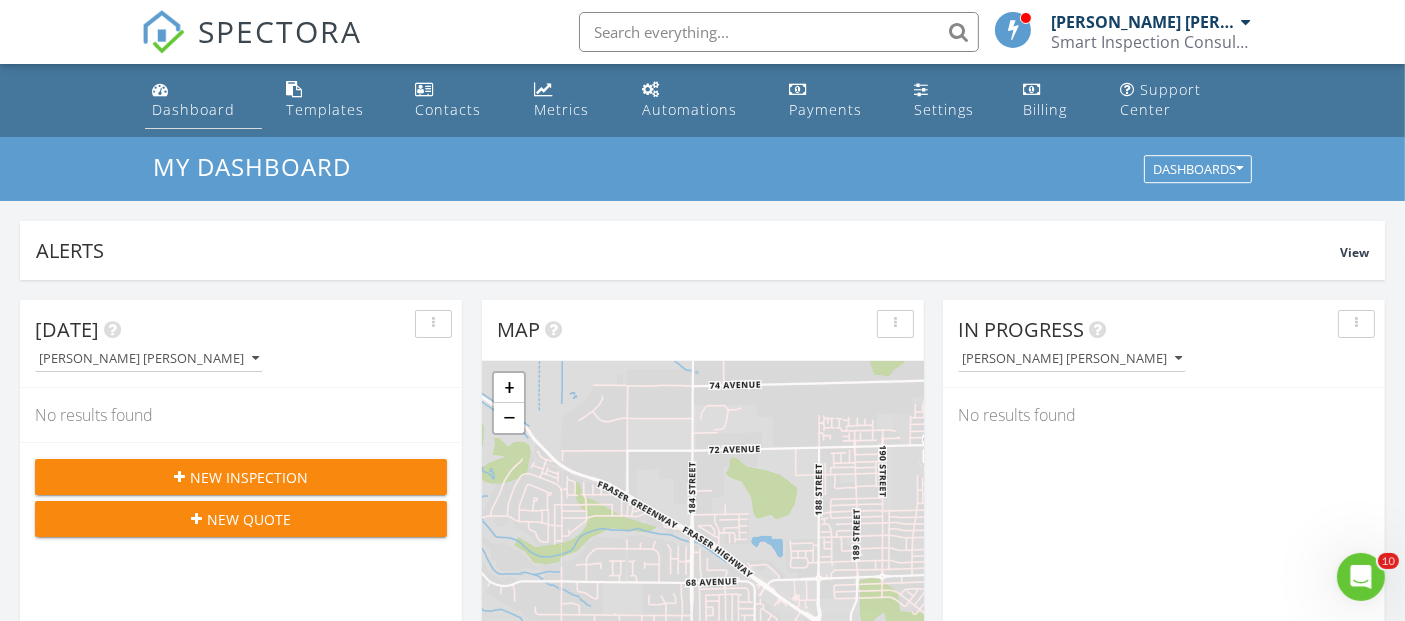 click on "Dashboard" at bounding box center (204, 100) 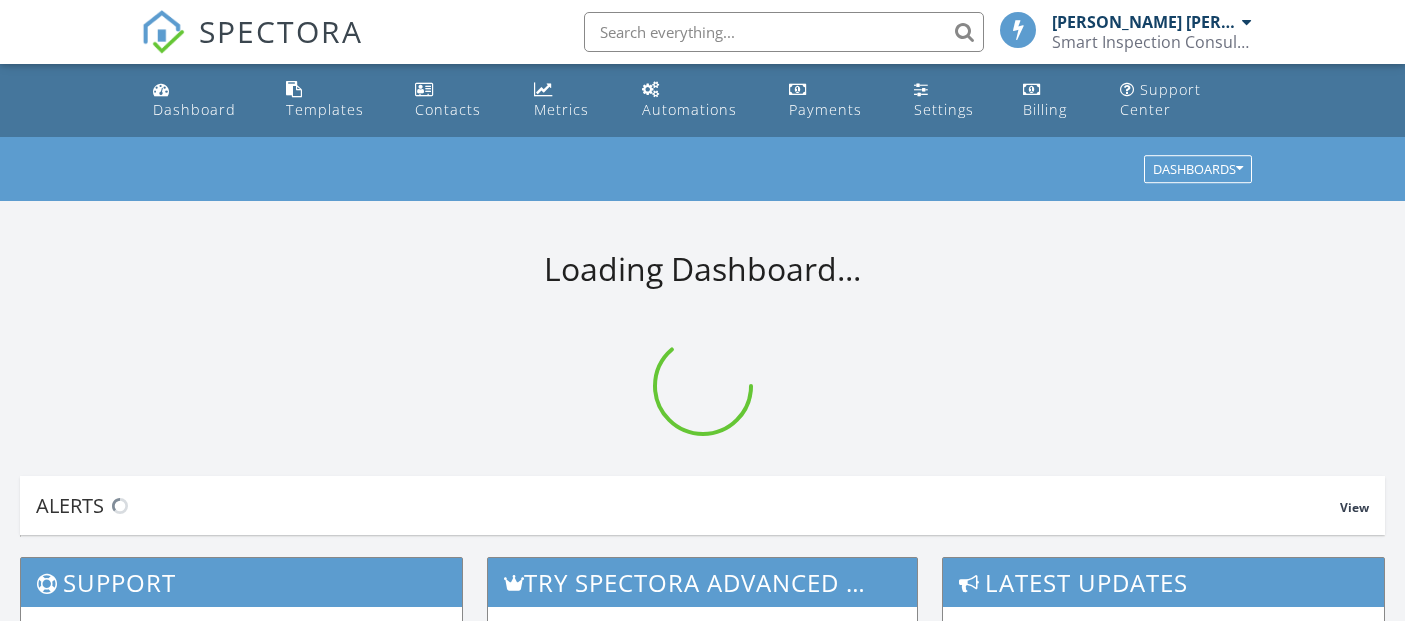 scroll, scrollTop: 0, scrollLeft: 0, axis: both 